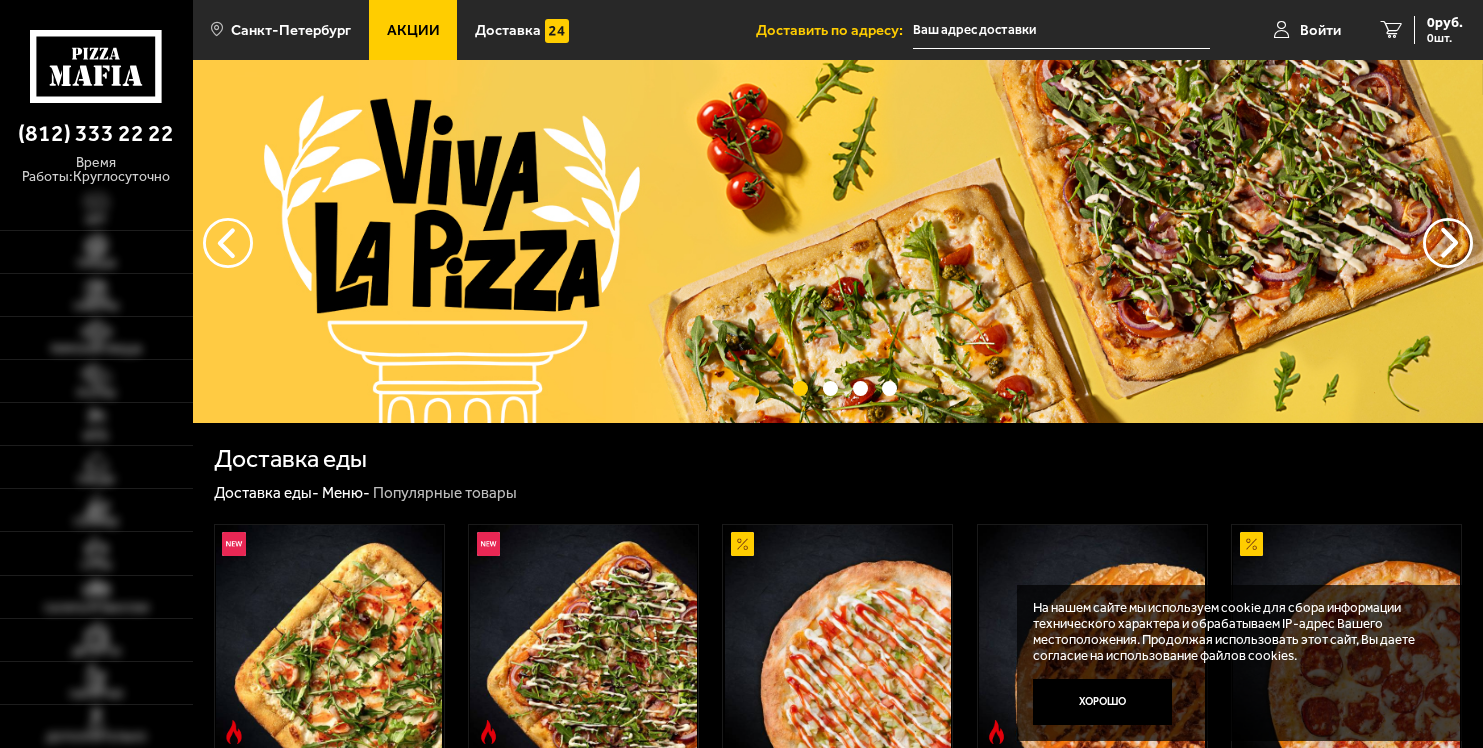 scroll, scrollTop: 0, scrollLeft: 0, axis: both 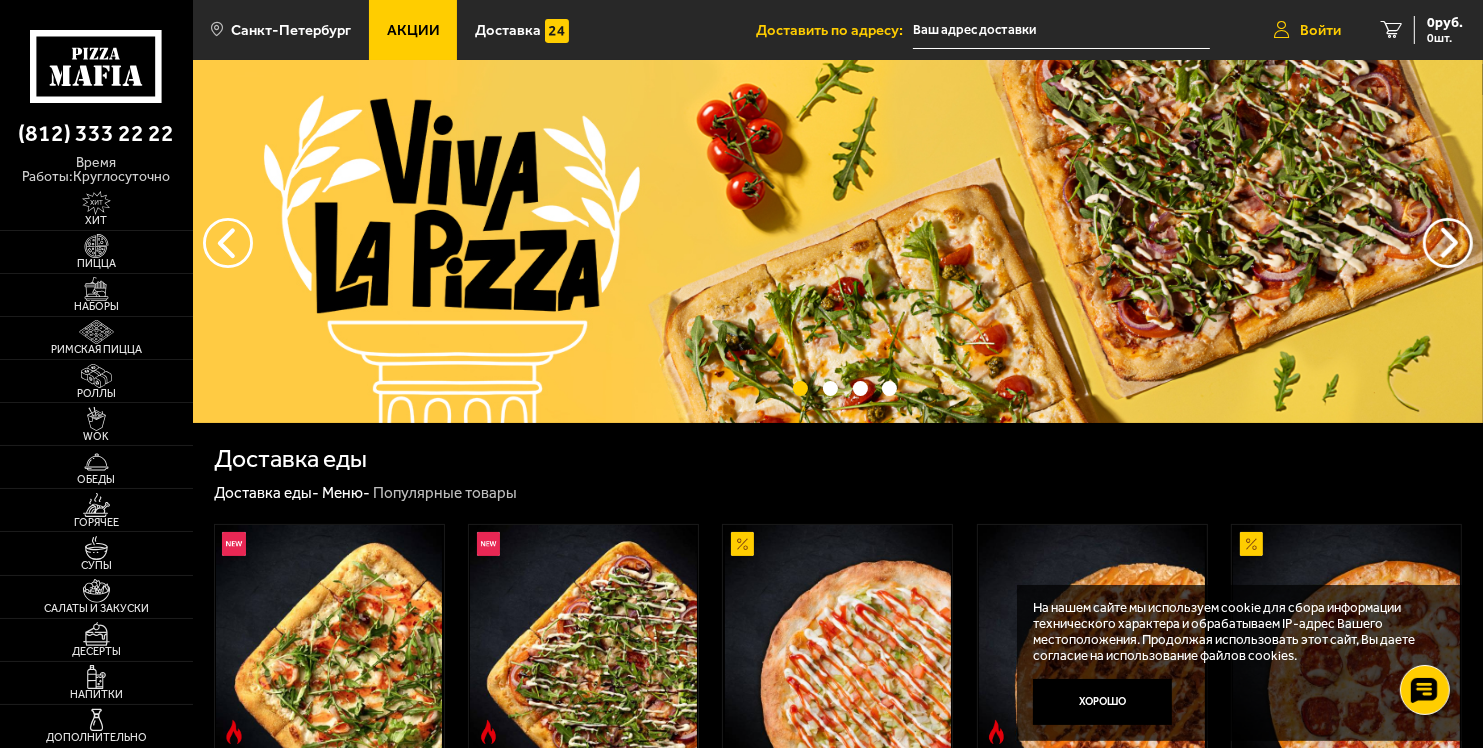 click on "Войти" at bounding box center (1307, 30) 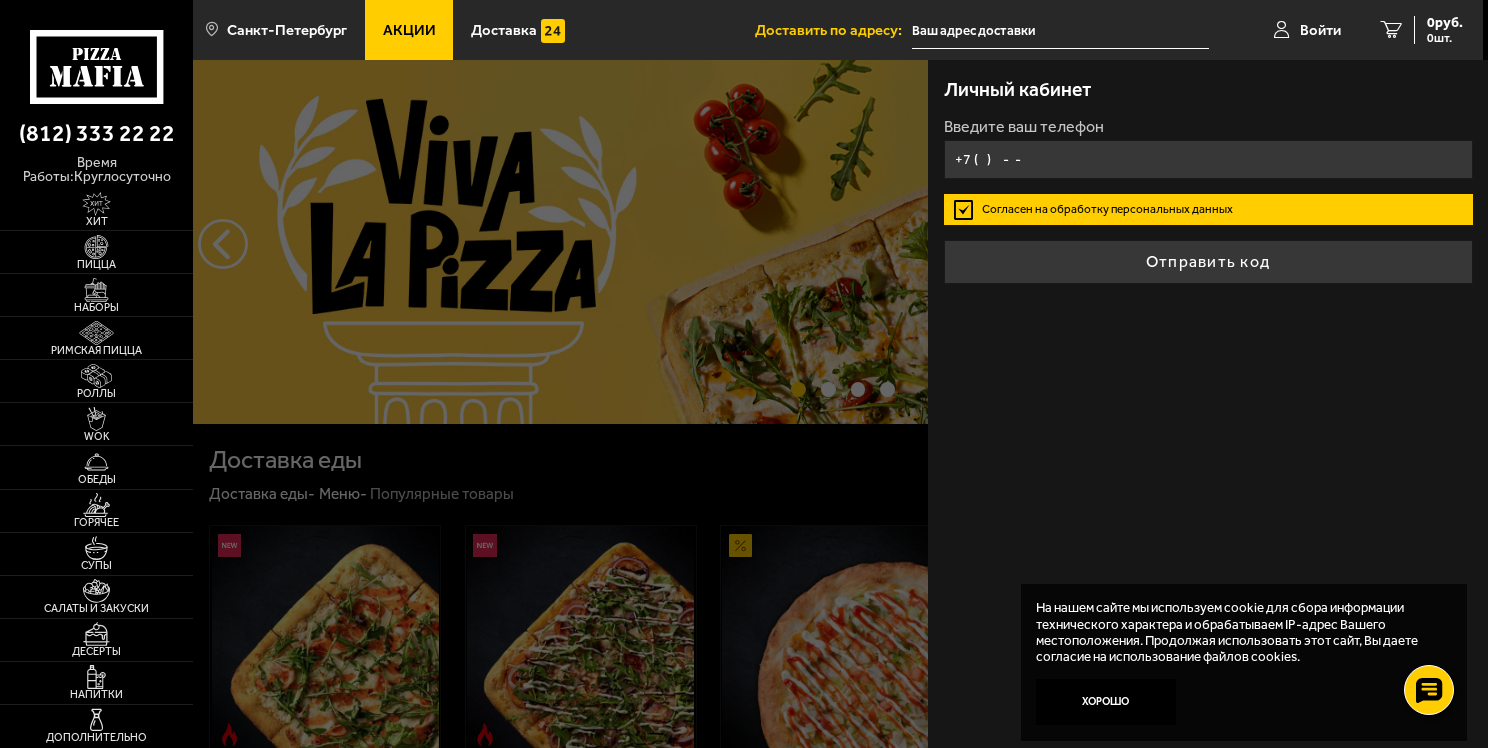 click on "+7 (   )    -  -" at bounding box center (1208, 159) 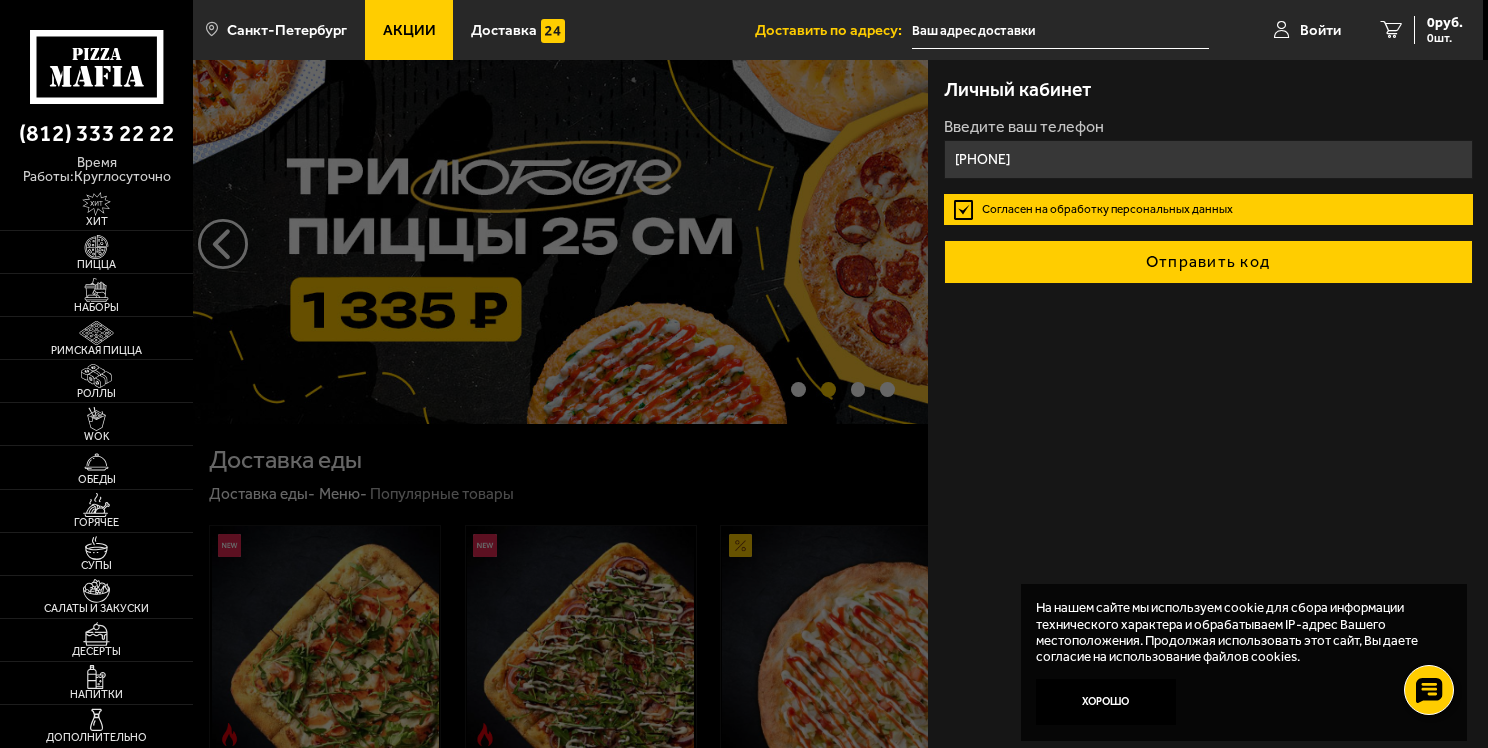 type on "[PHONE]" 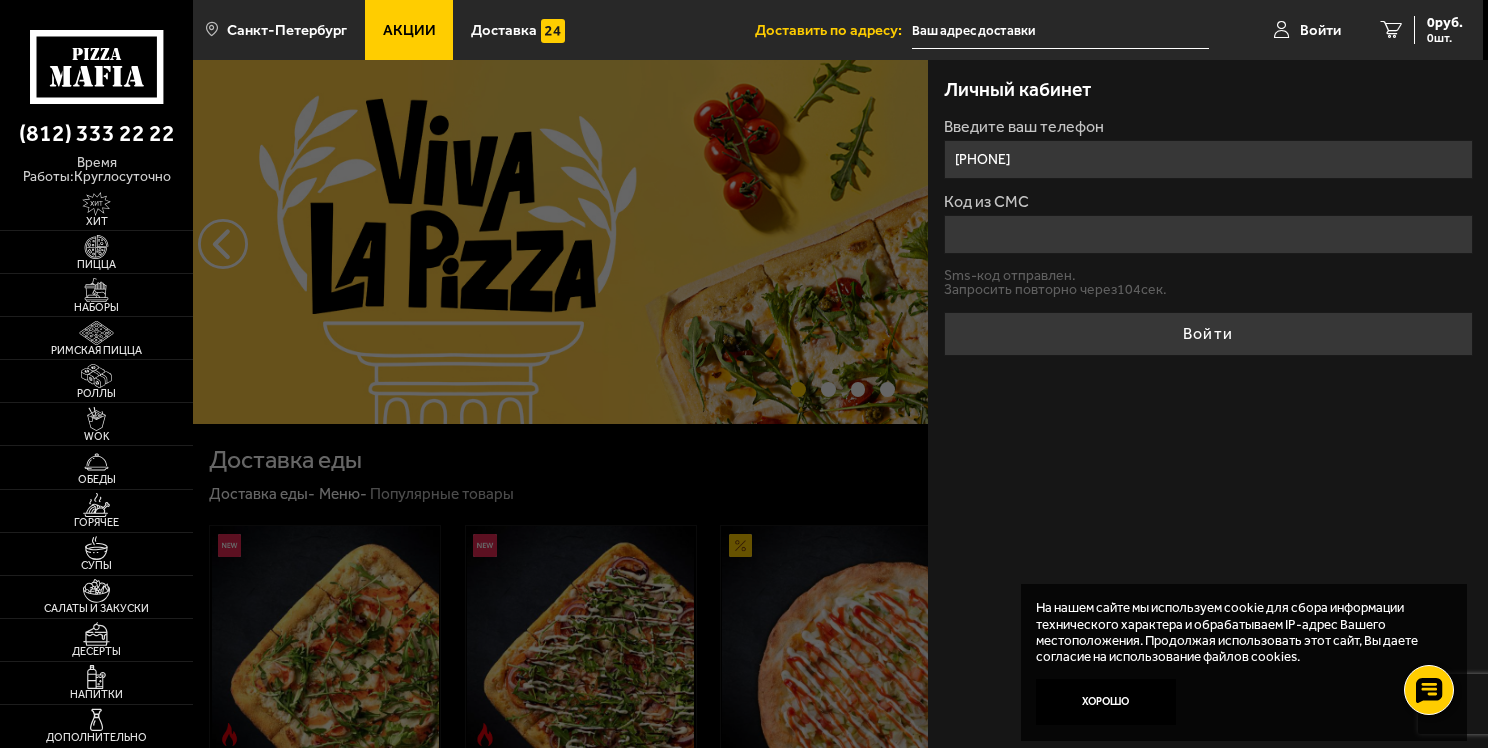click on "Код из СМС" at bounding box center [1208, 234] 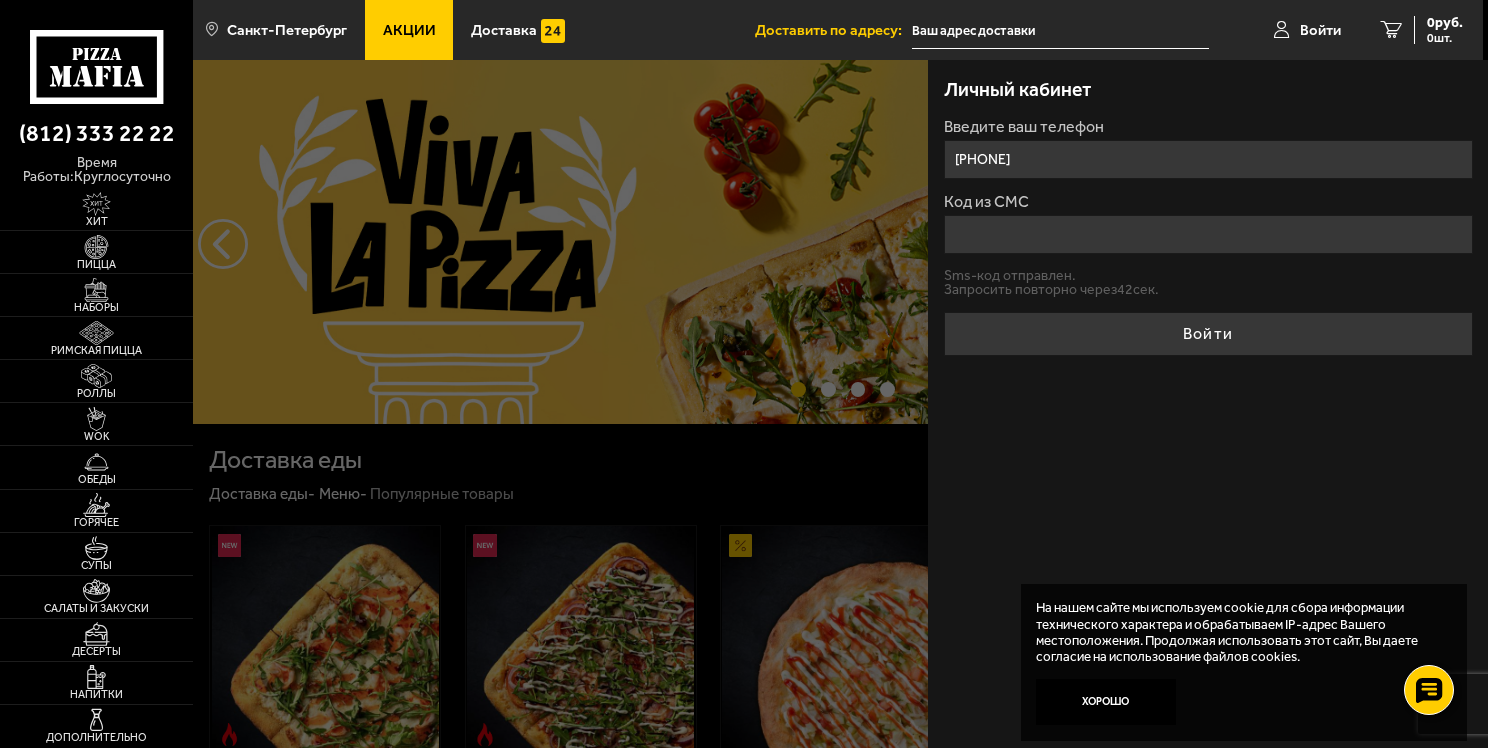 click on "Sms-код отправлен. Запросить повторно через 42 сек." at bounding box center (1208, 283) 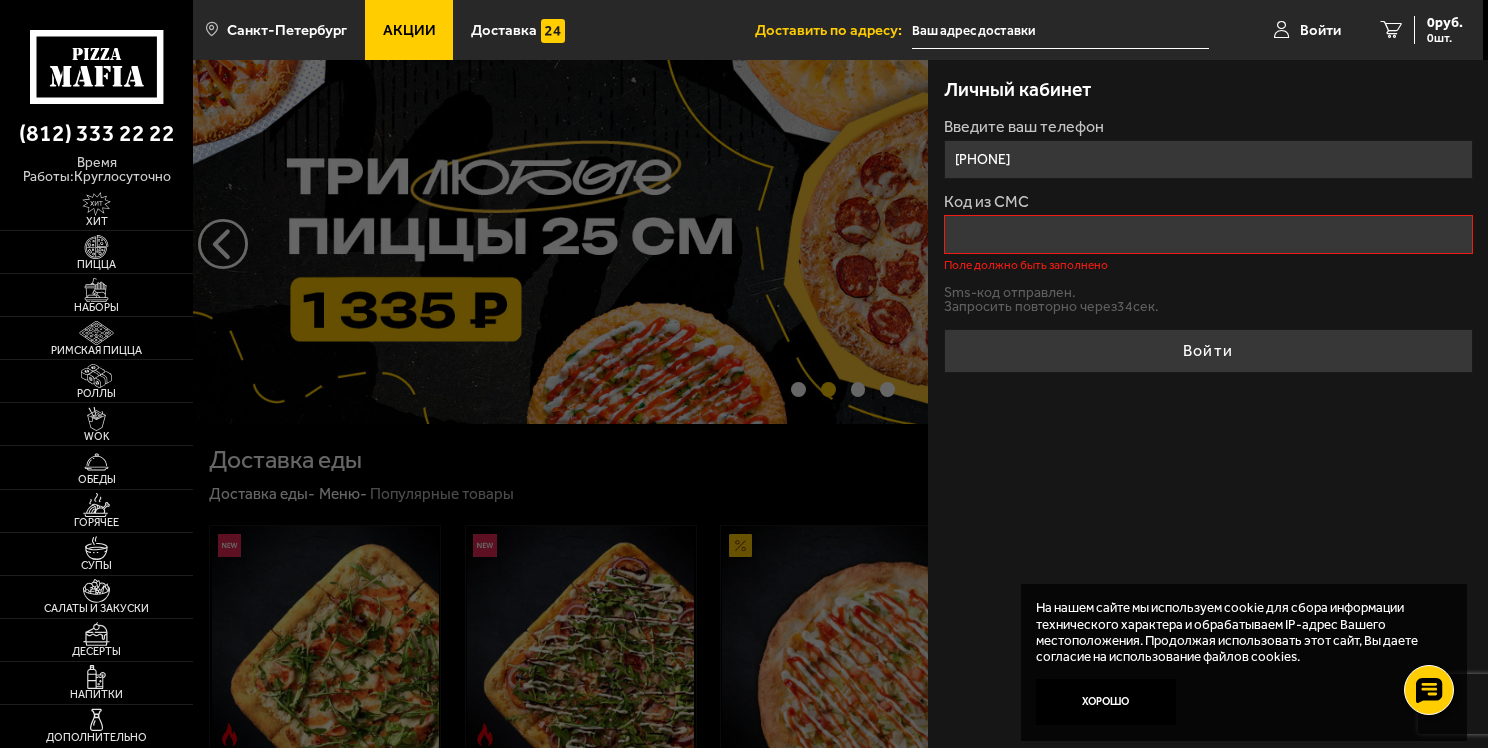 drag, startPoint x: 976, startPoint y: 155, endPoint x: 1092, endPoint y: 144, distance: 116.520386 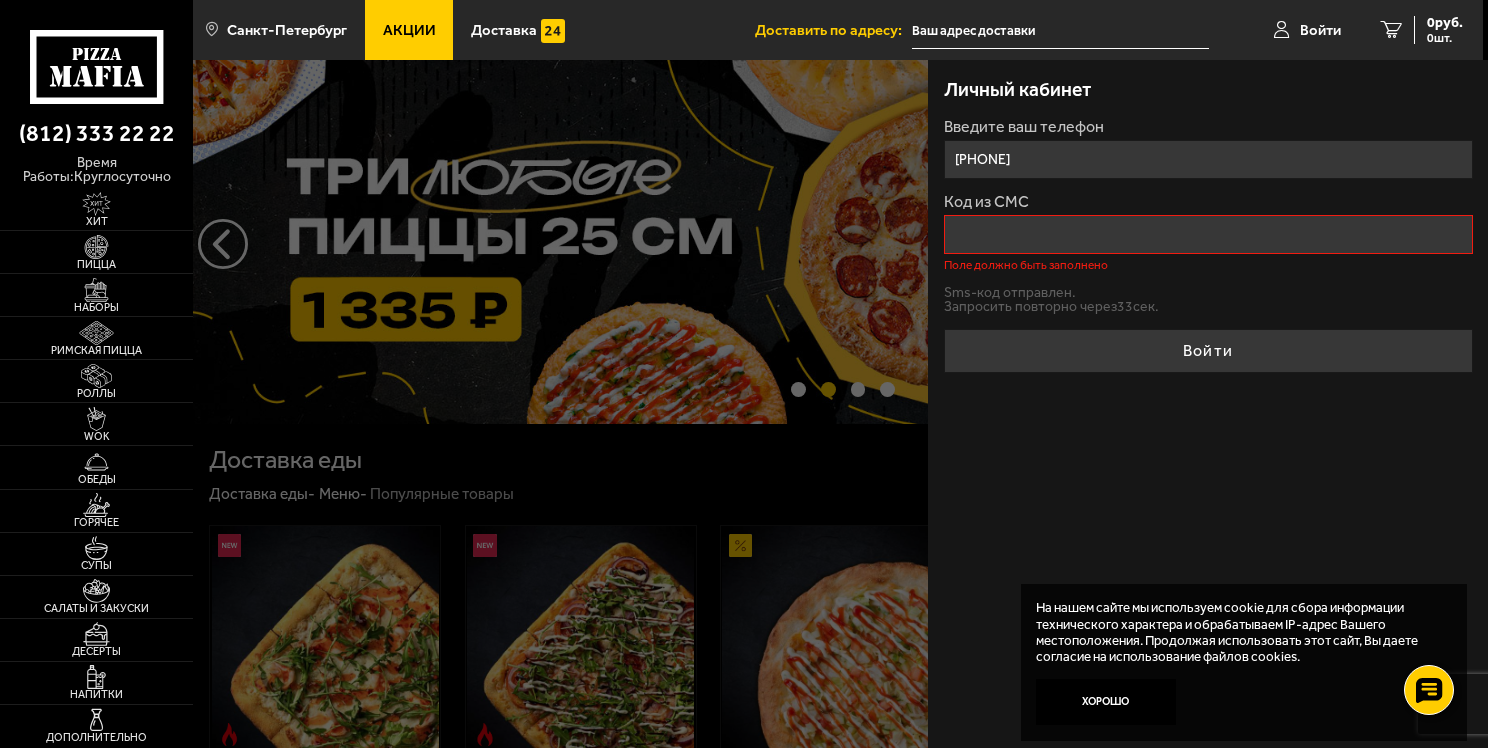 click on "[PHONE]" at bounding box center (1208, 159) 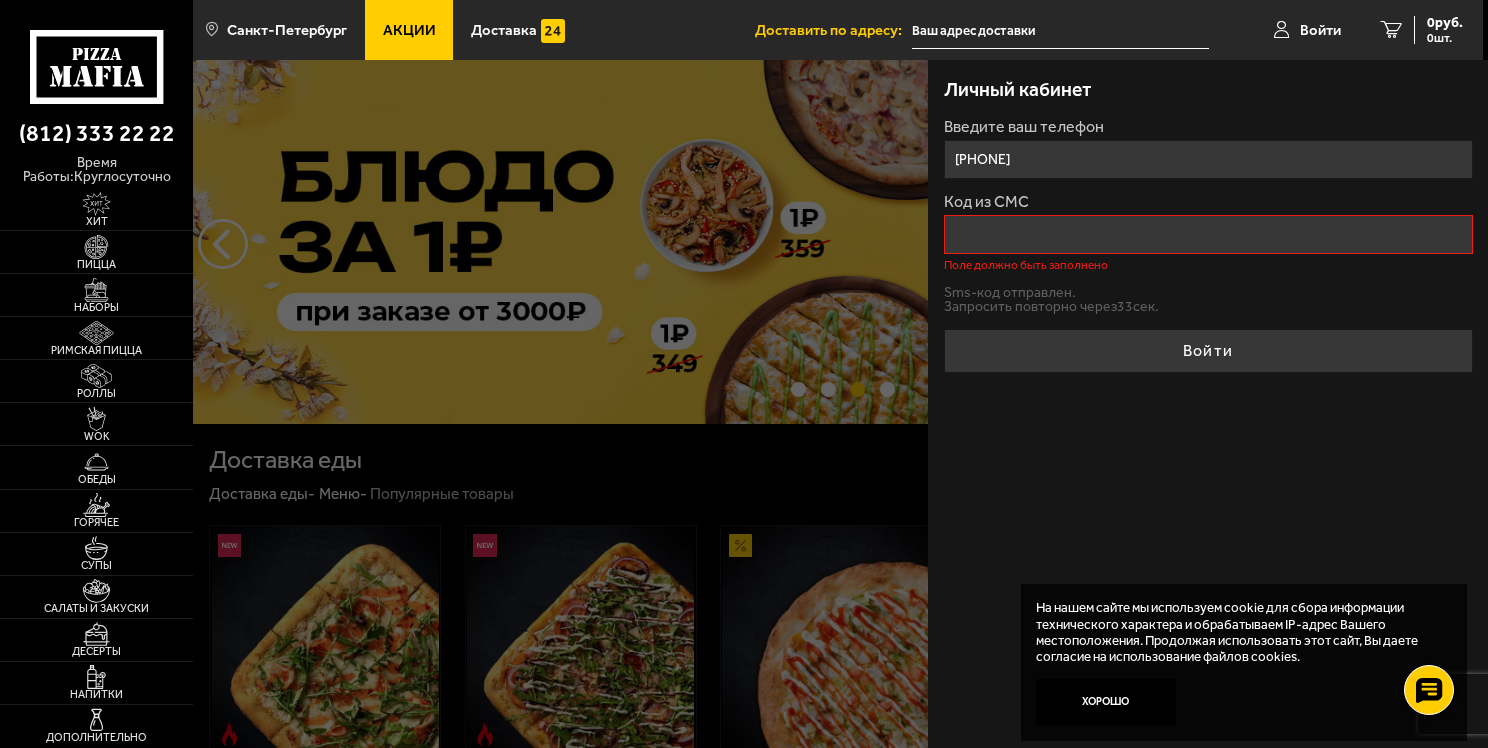click on "Код из СМС" at bounding box center [1208, 234] 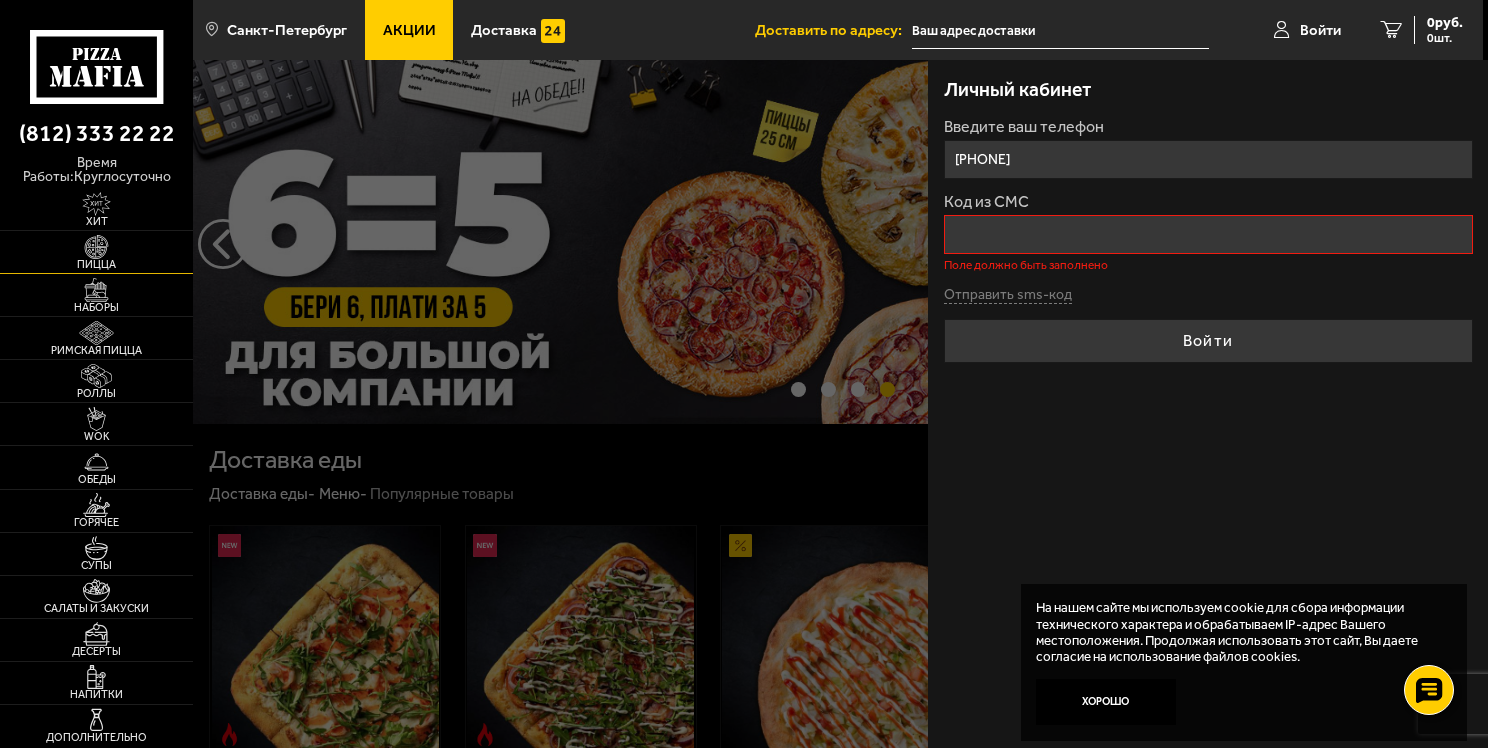 click at bounding box center [97, 247] 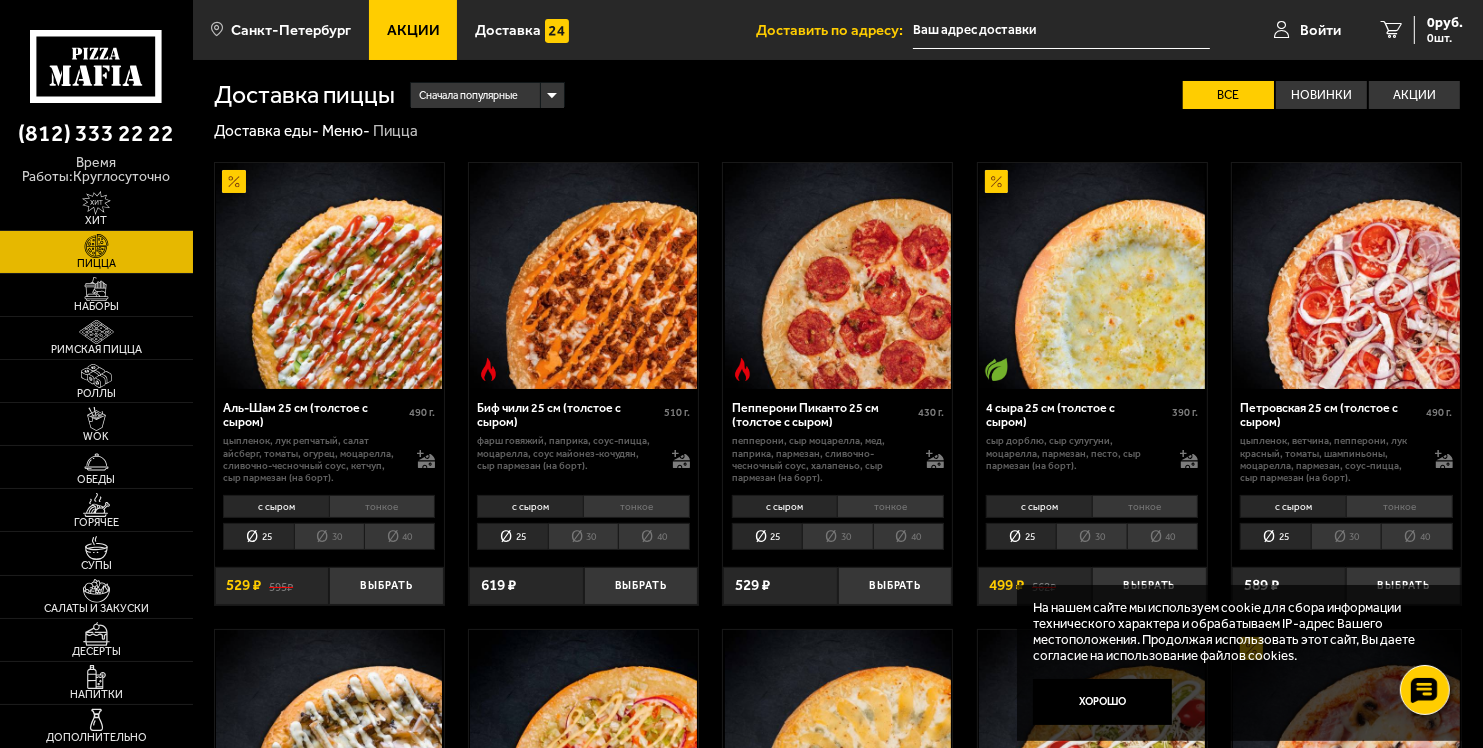 click on "30" at bounding box center (329, 536) 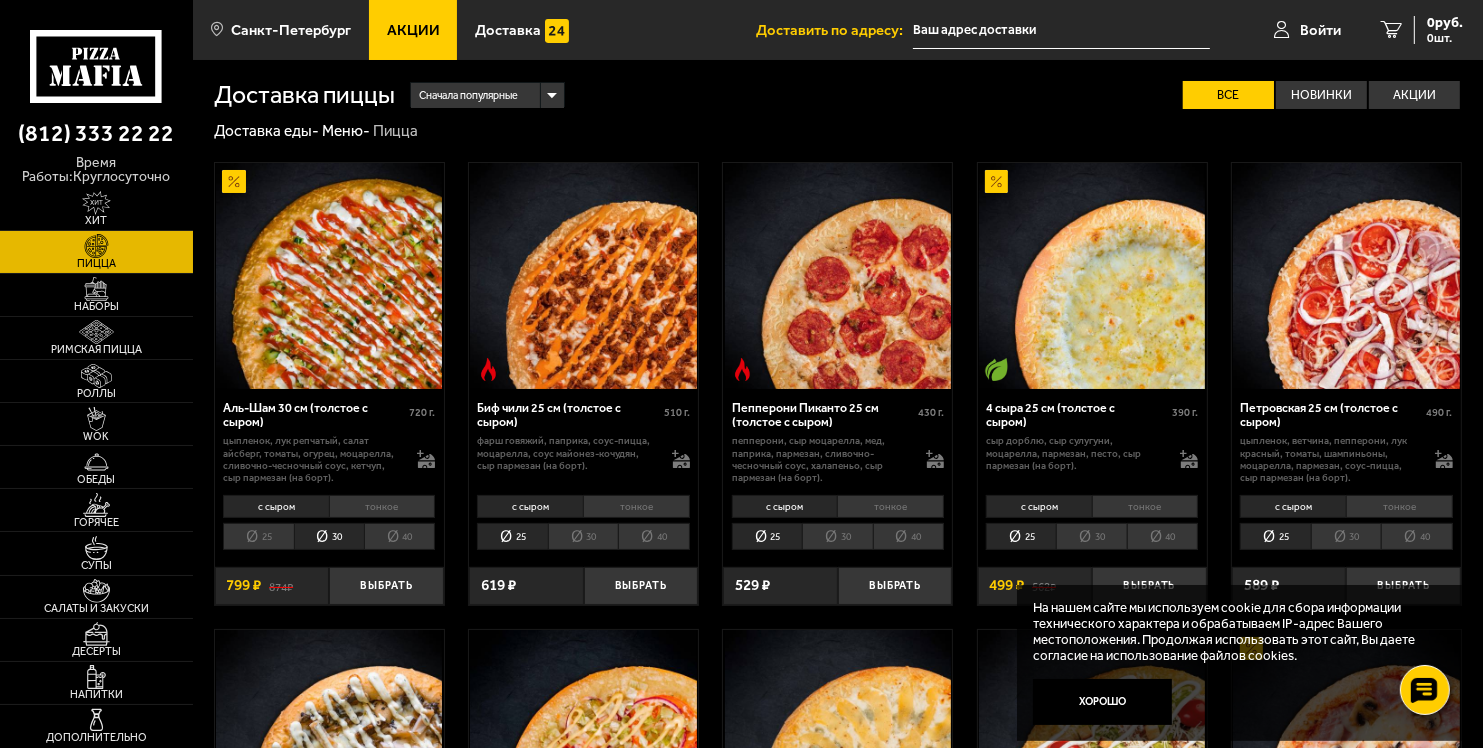 click on "40" at bounding box center [399, 536] 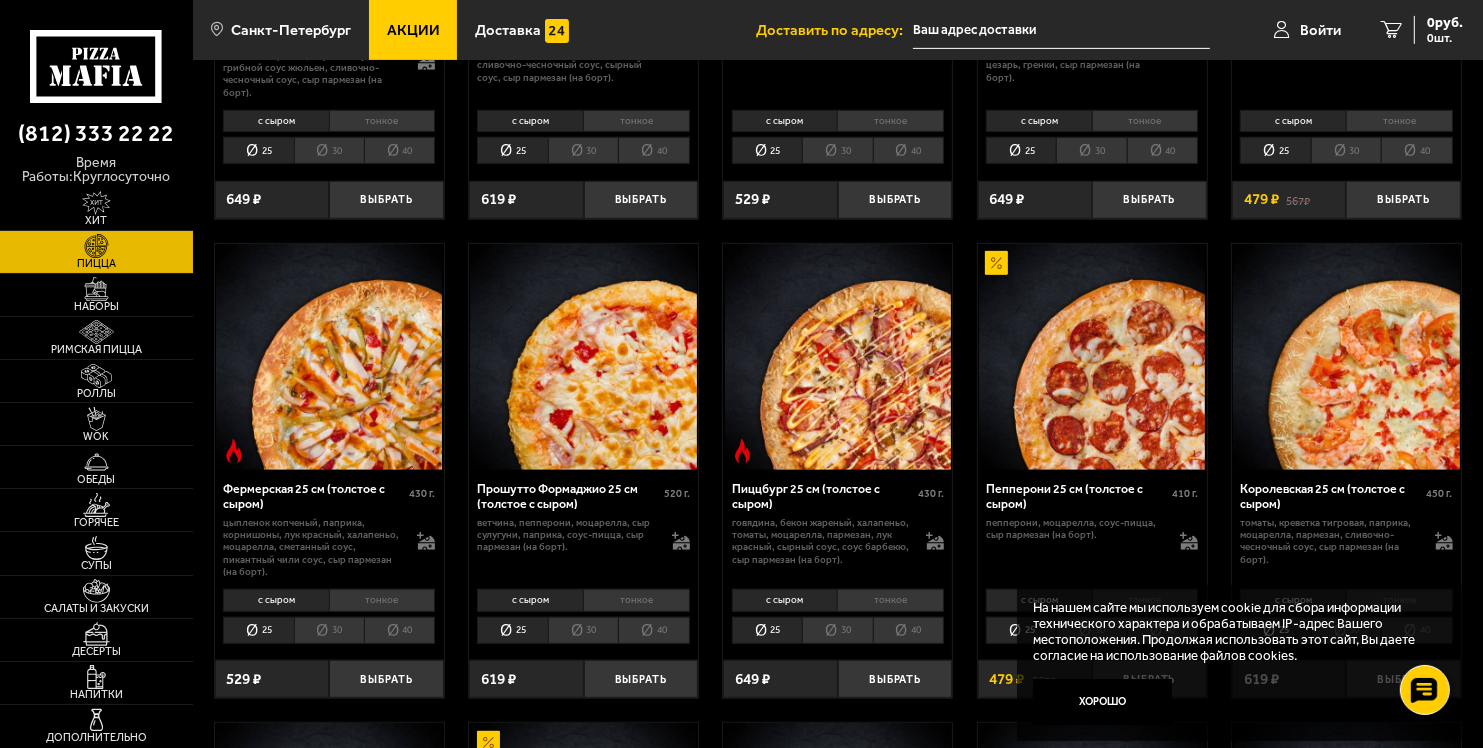 scroll, scrollTop: 1000, scrollLeft: 0, axis: vertical 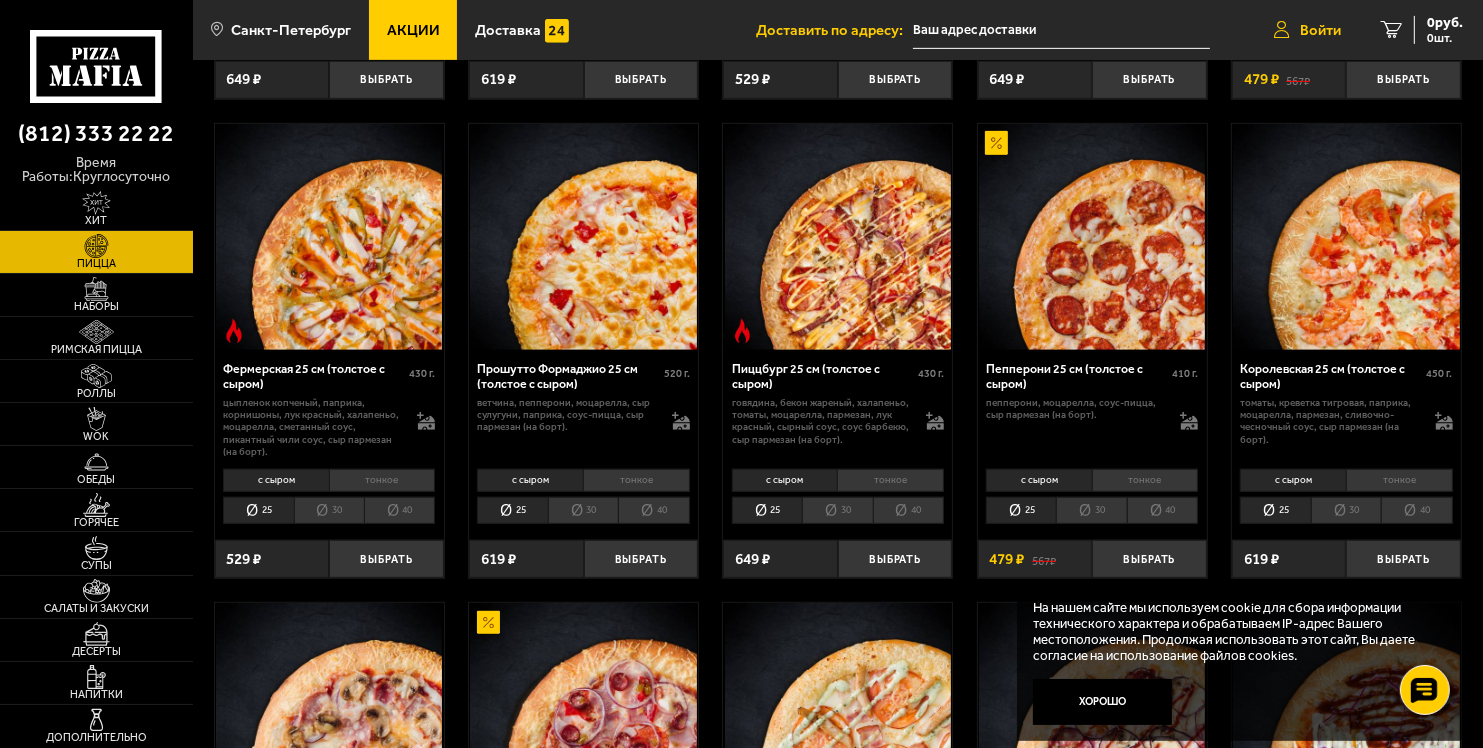 click on "Войти" at bounding box center [1307, 30] 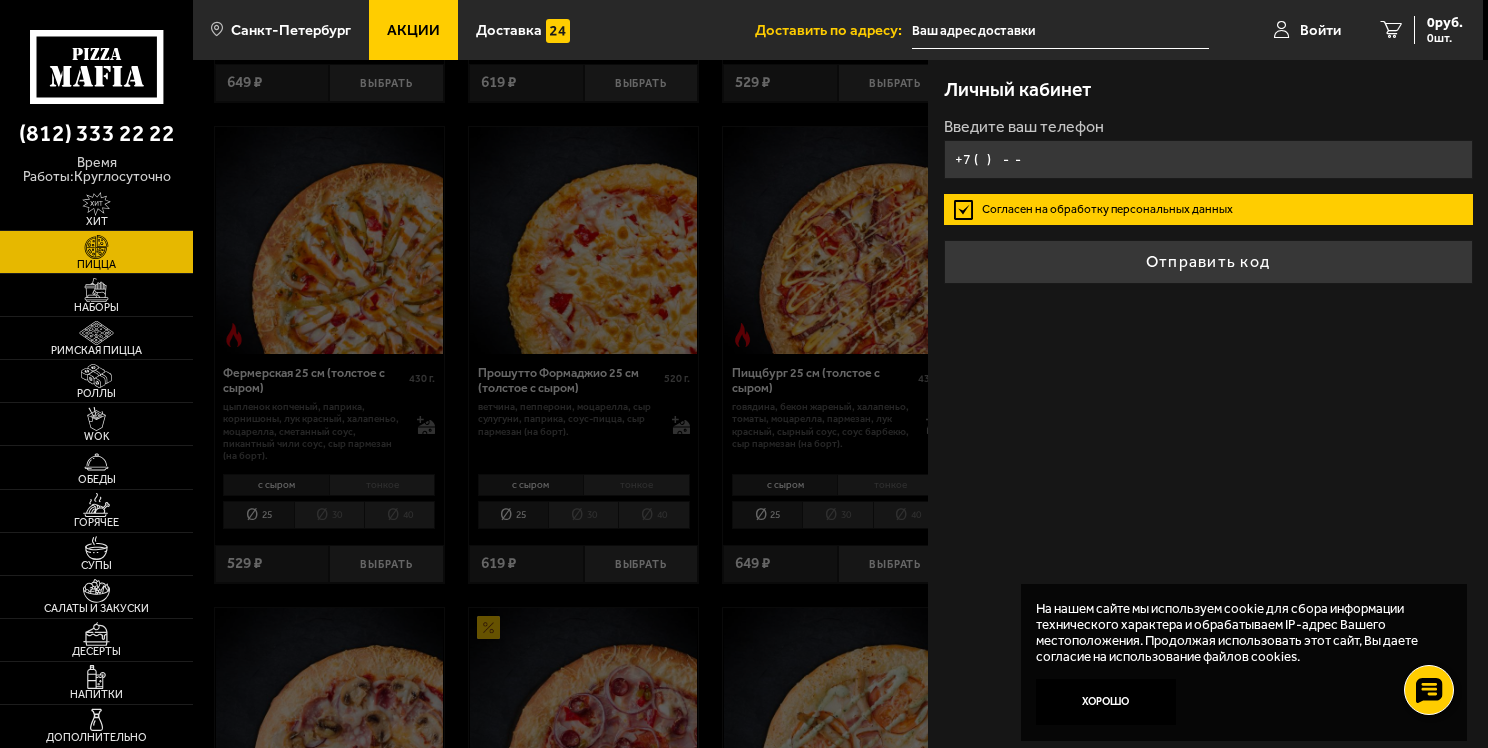 type 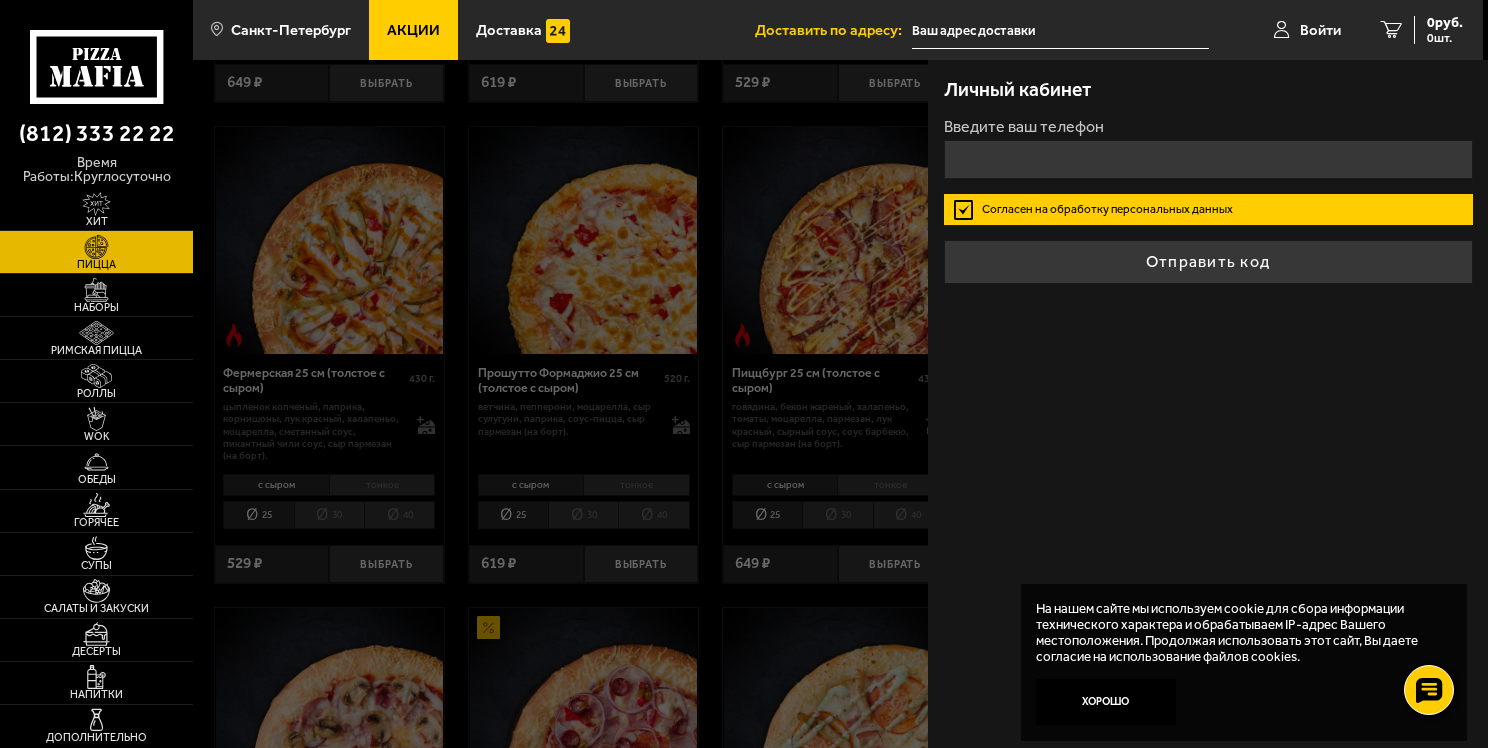 click at bounding box center (937, 434) 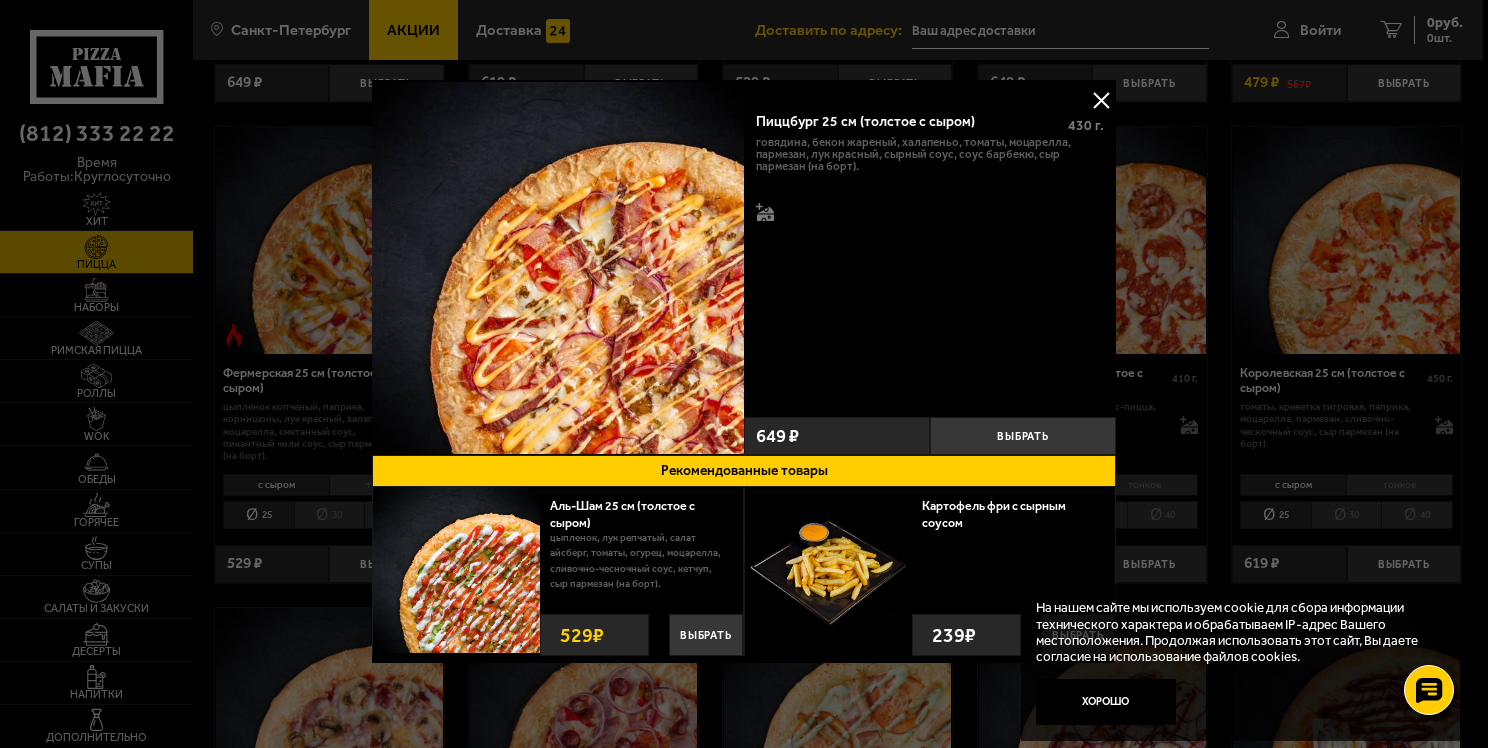 click at bounding box center (1101, 100) 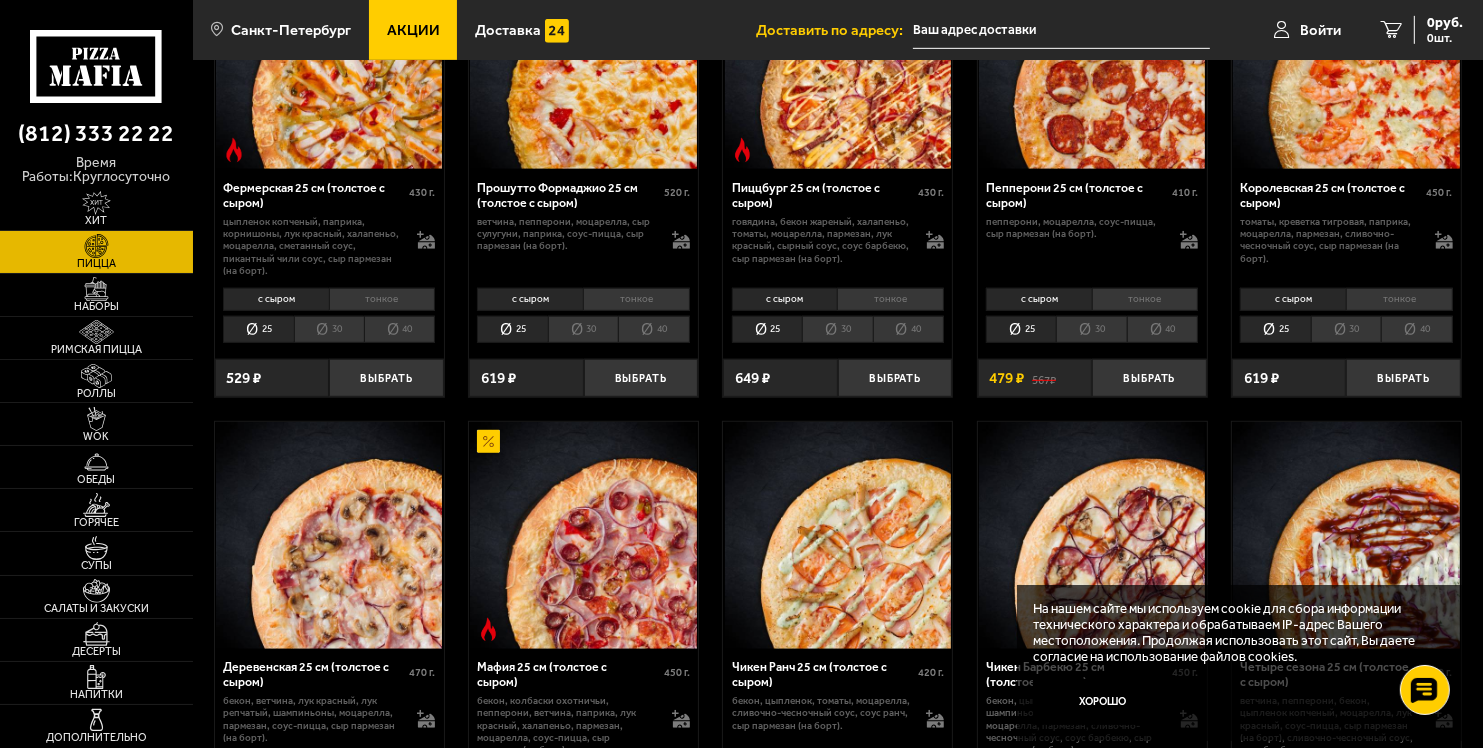 scroll, scrollTop: 800, scrollLeft: 0, axis: vertical 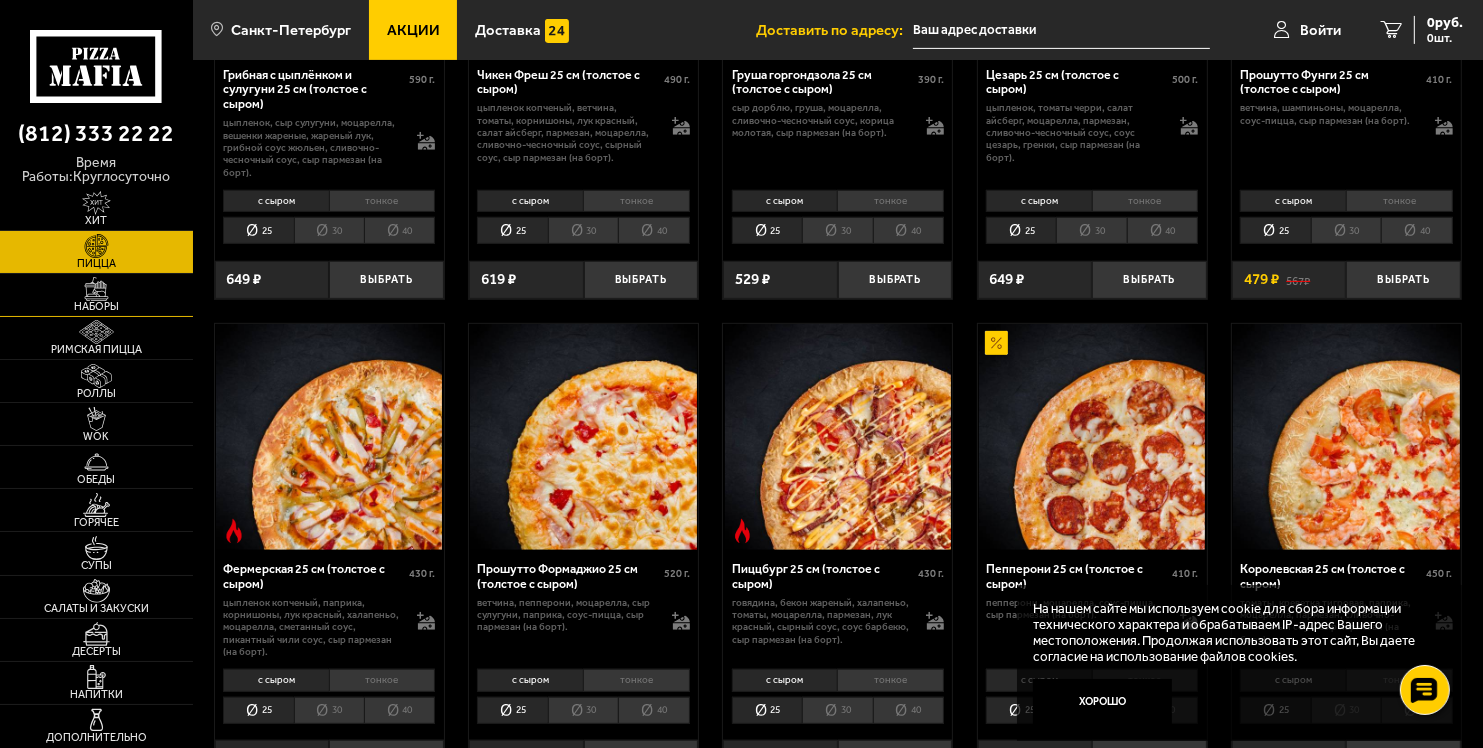 click at bounding box center (96, 289) 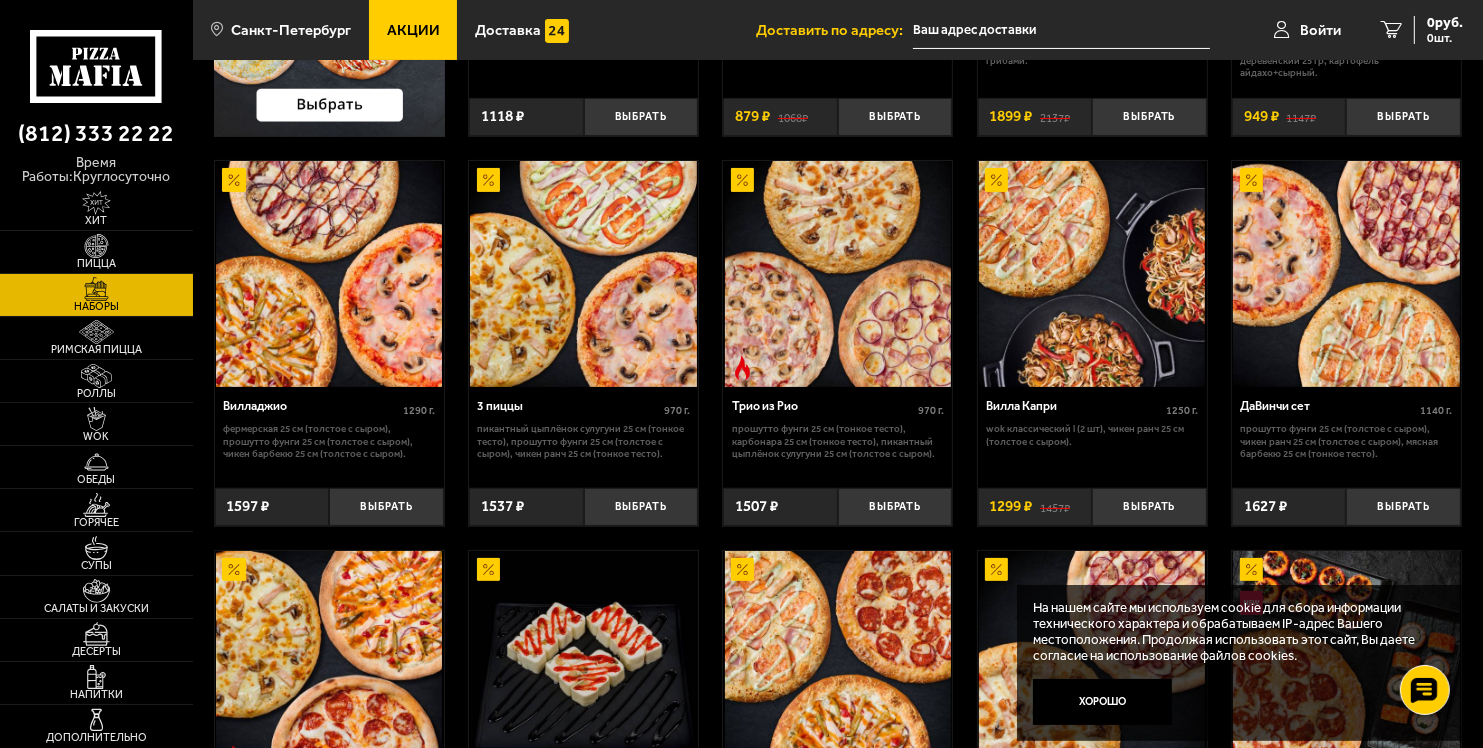 scroll, scrollTop: 400, scrollLeft: 0, axis: vertical 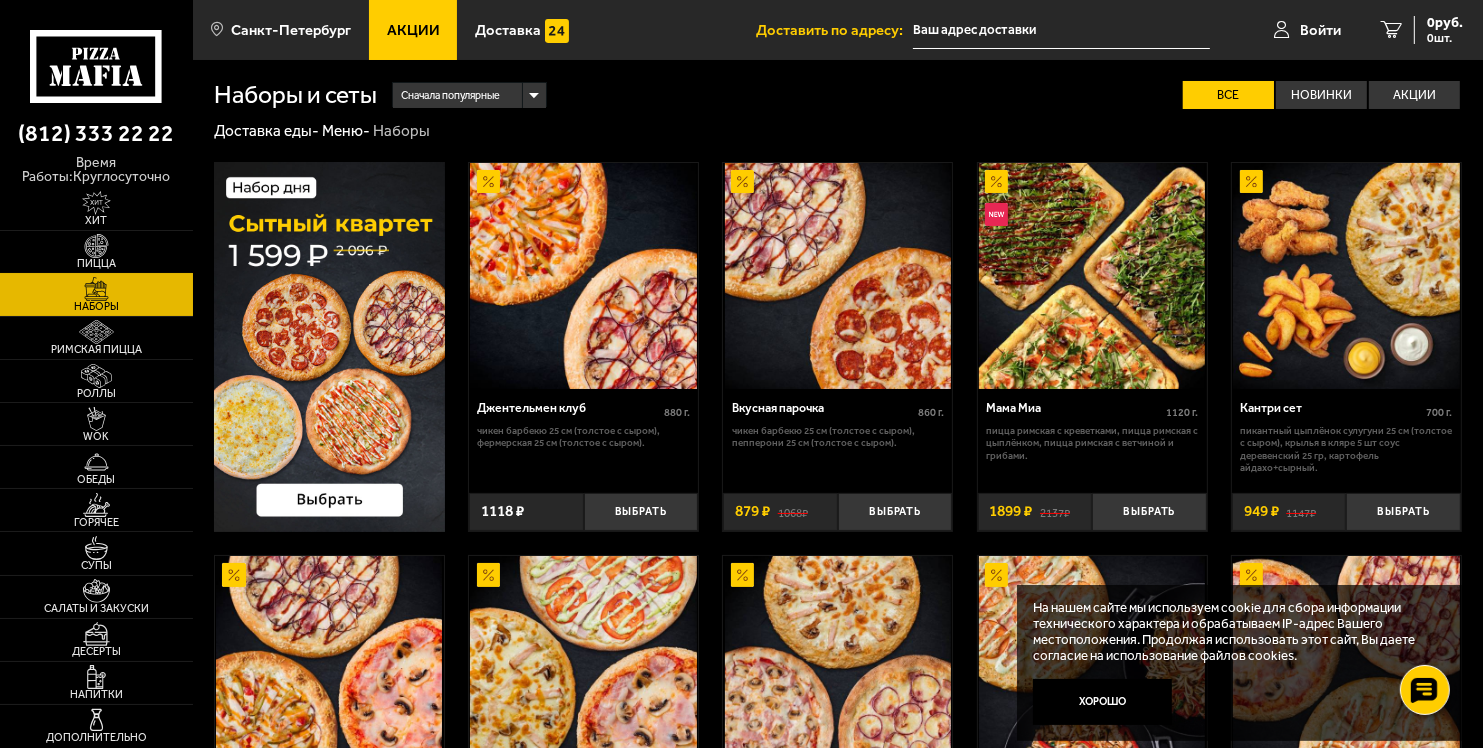 click at bounding box center (96, 246) 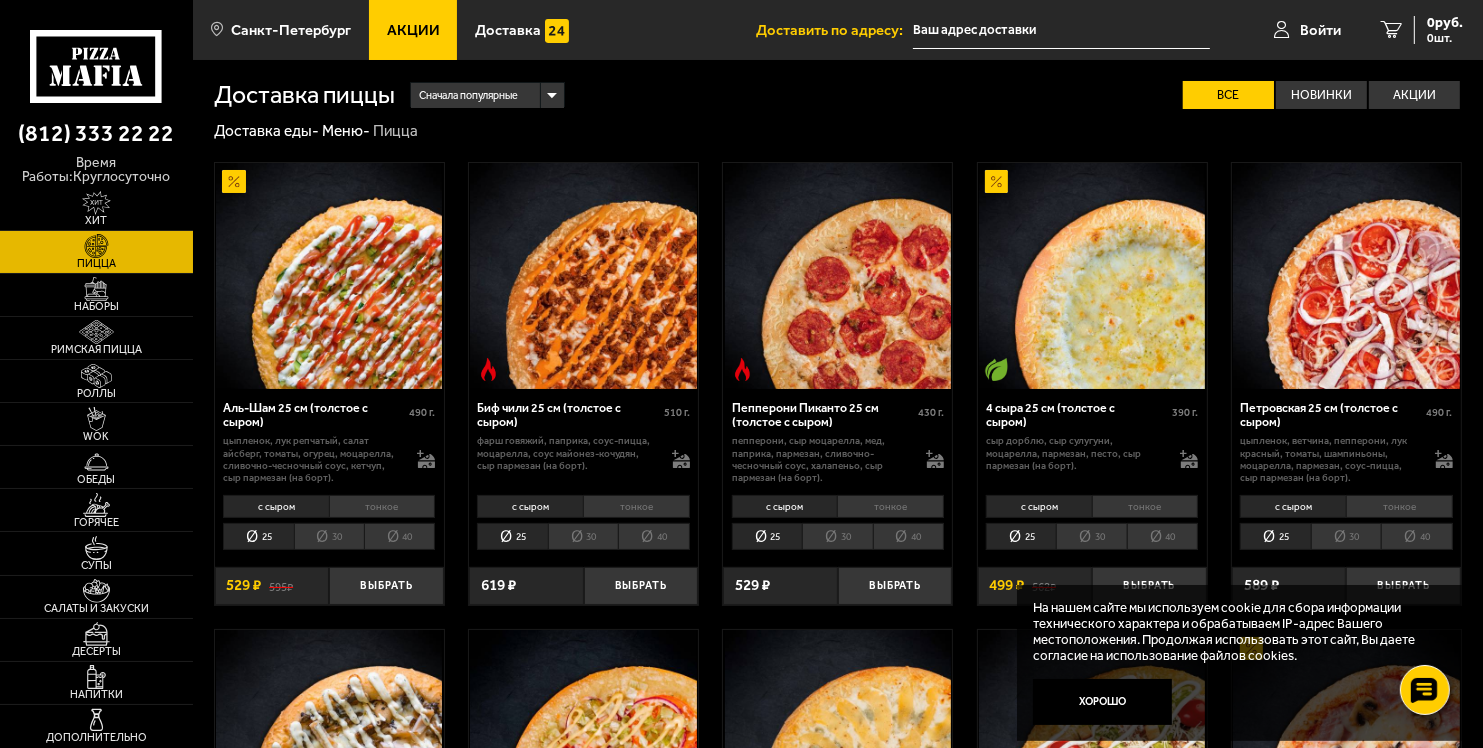 click on "40" at bounding box center (399, 536) 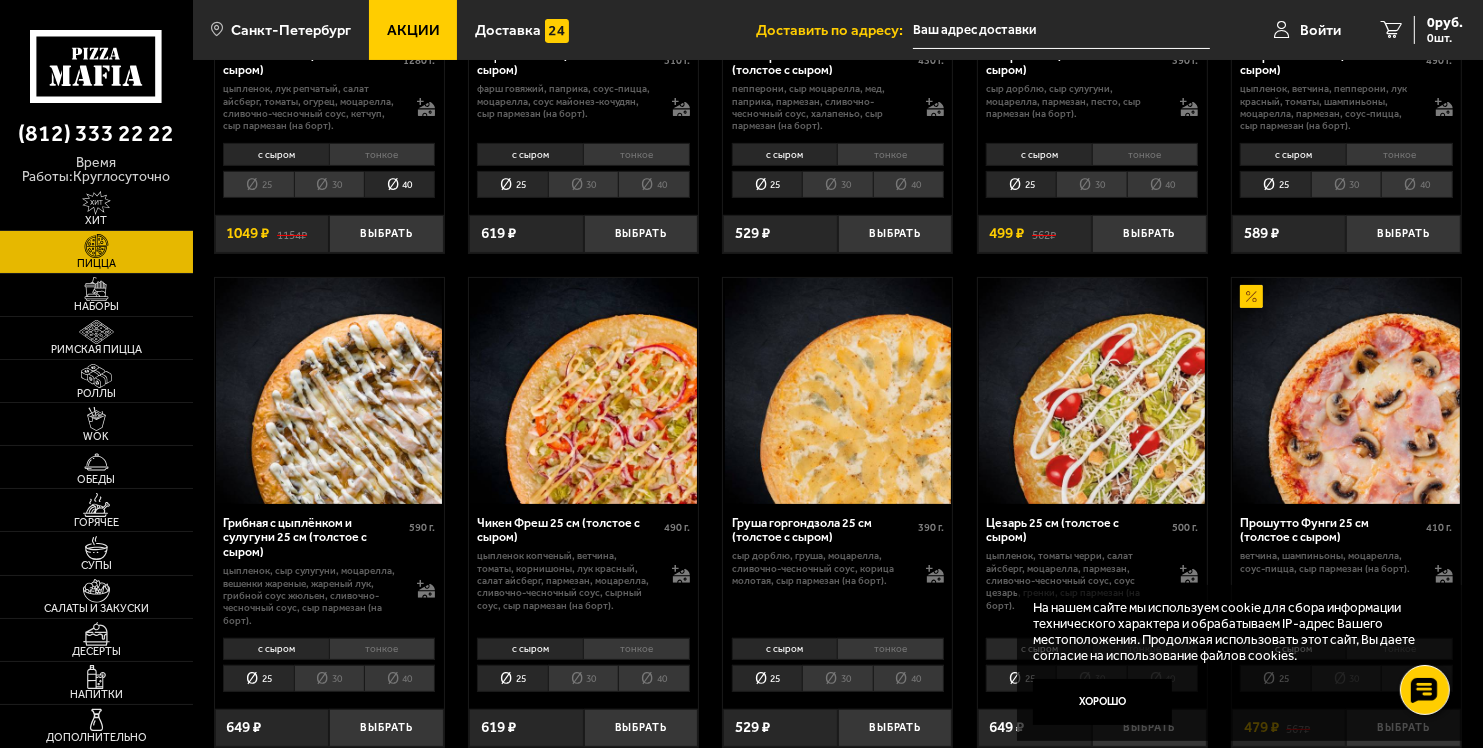 scroll, scrollTop: 100, scrollLeft: 0, axis: vertical 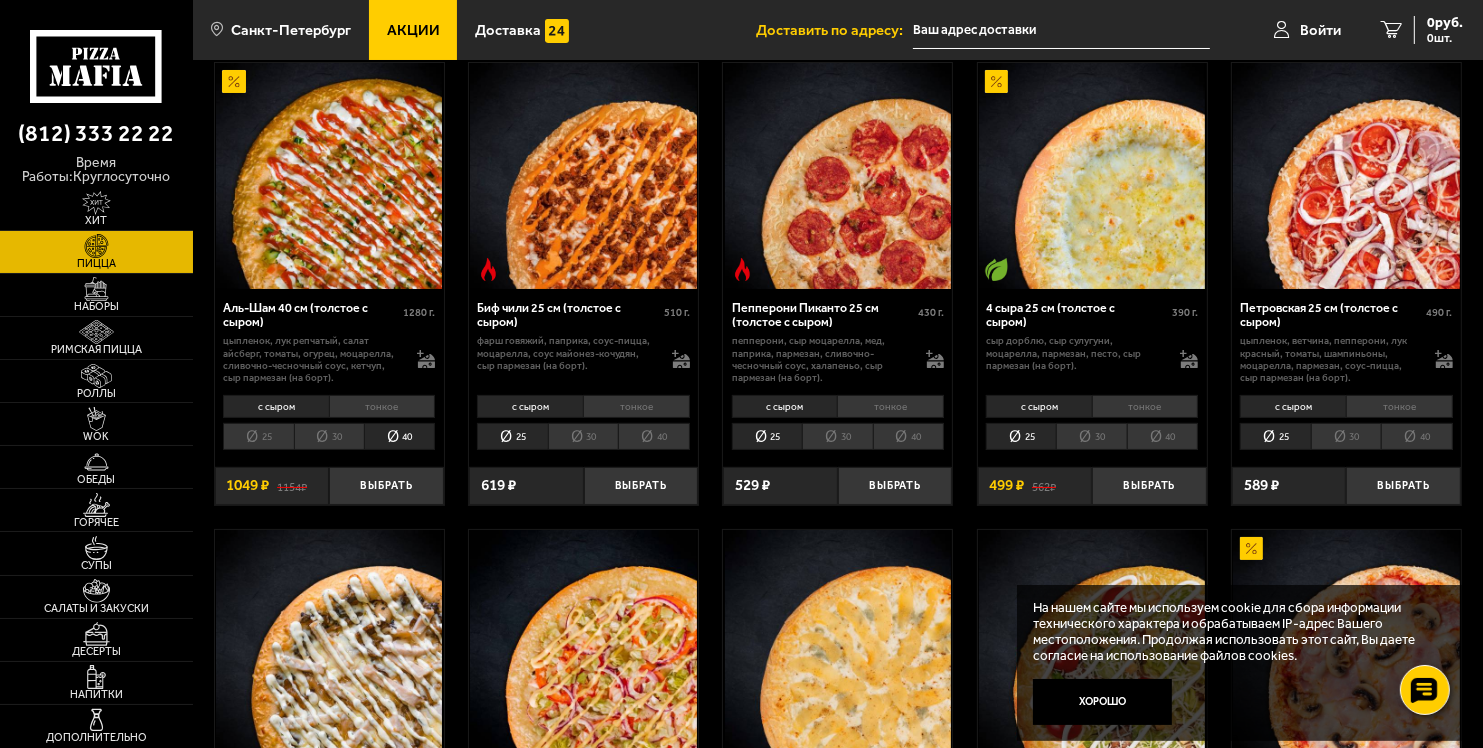 click on "30" at bounding box center (329, 436) 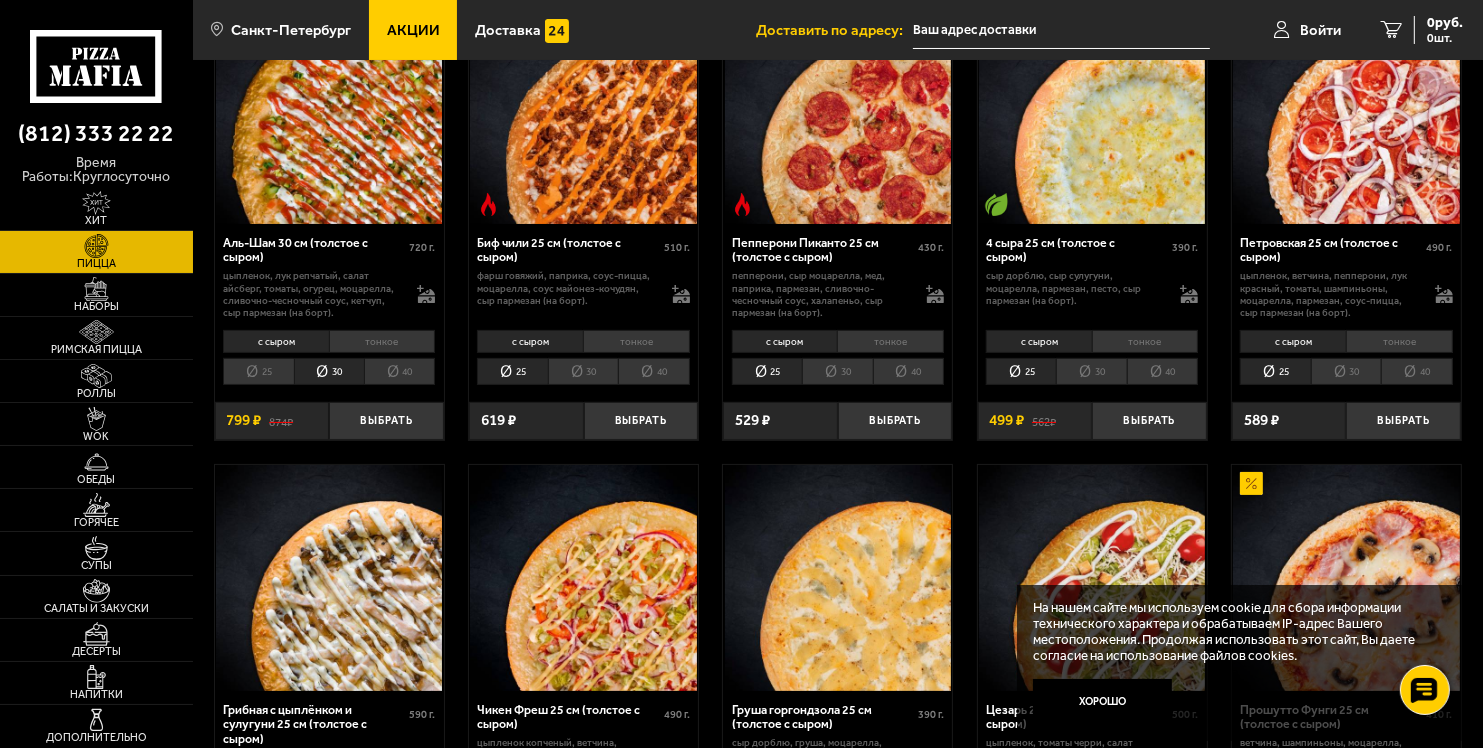 scroll, scrollTop: 0, scrollLeft: 0, axis: both 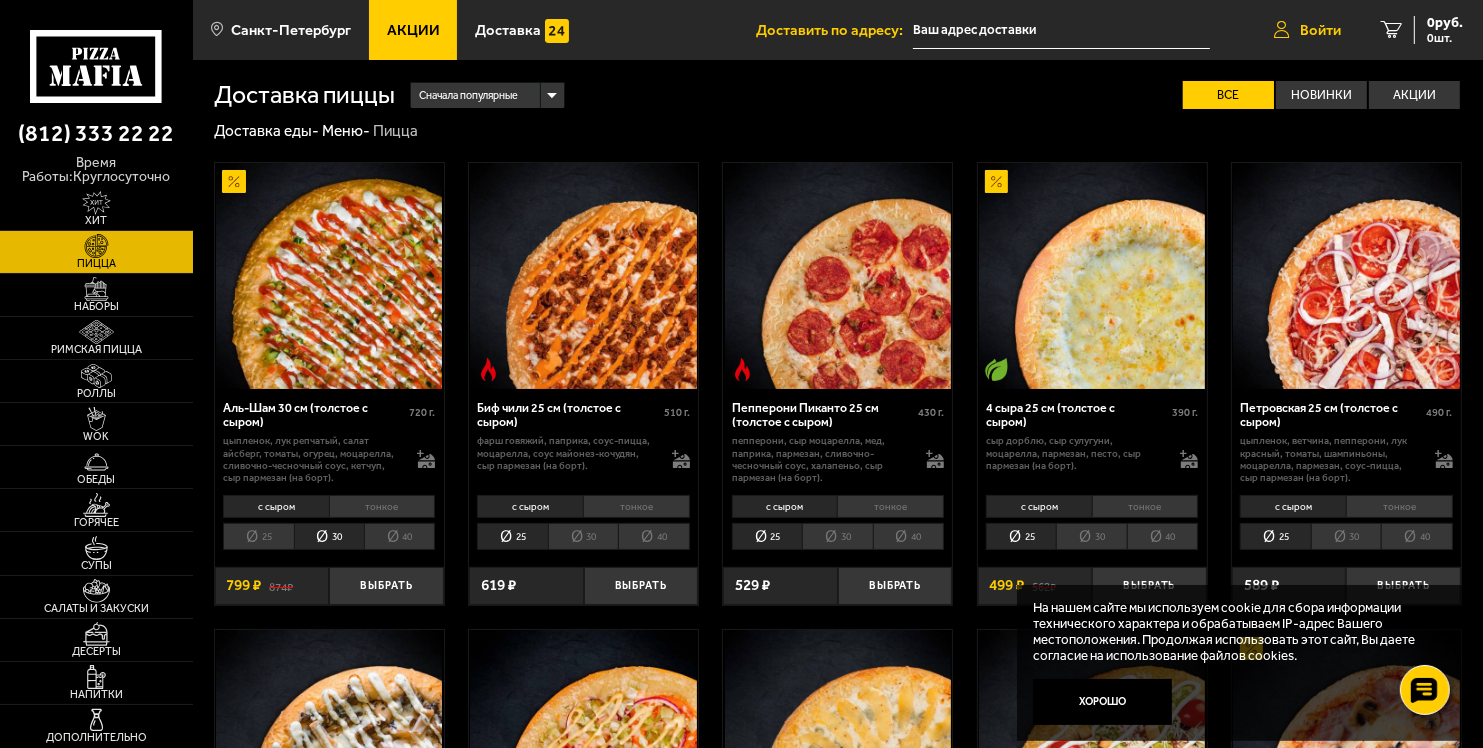 click on "Войти" at bounding box center (1320, 30) 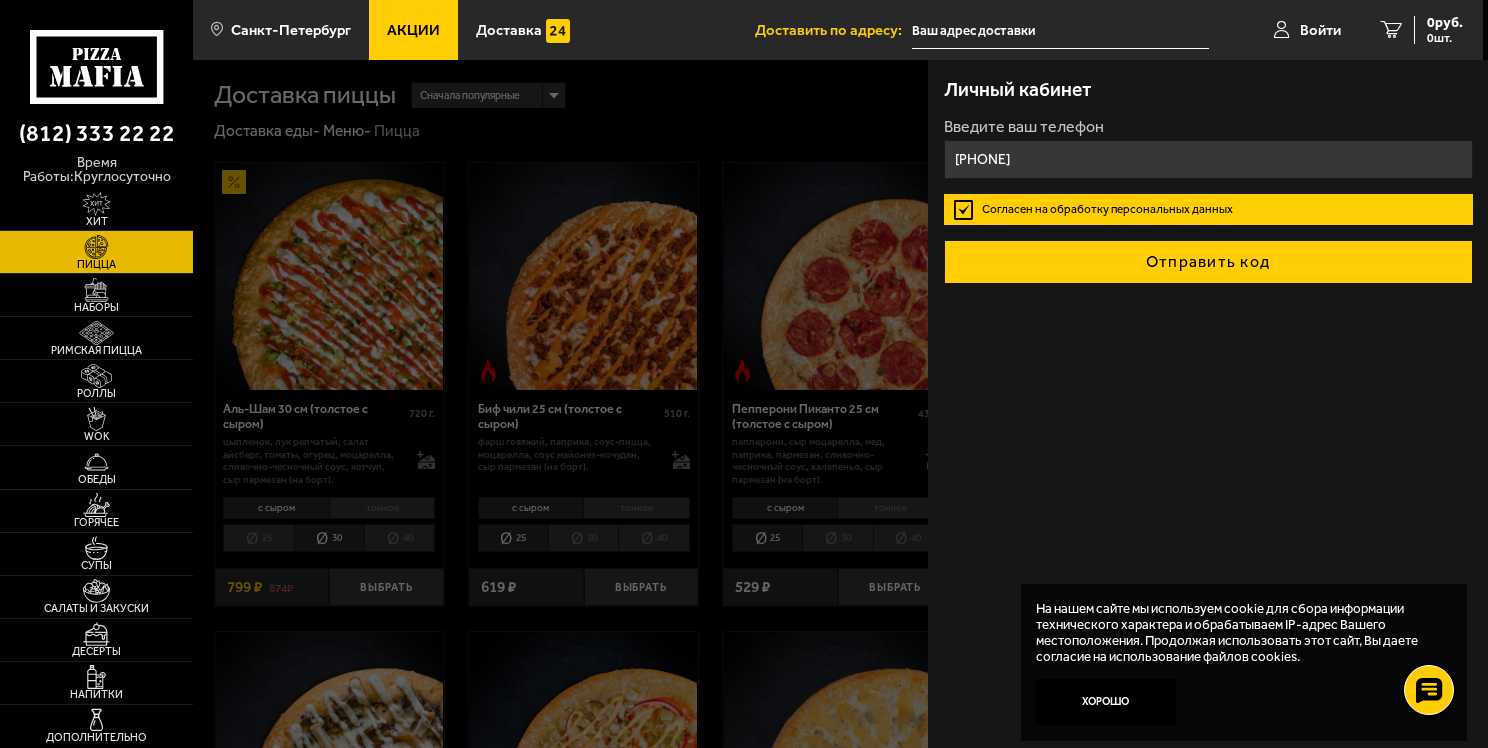 type on "[PHONE]" 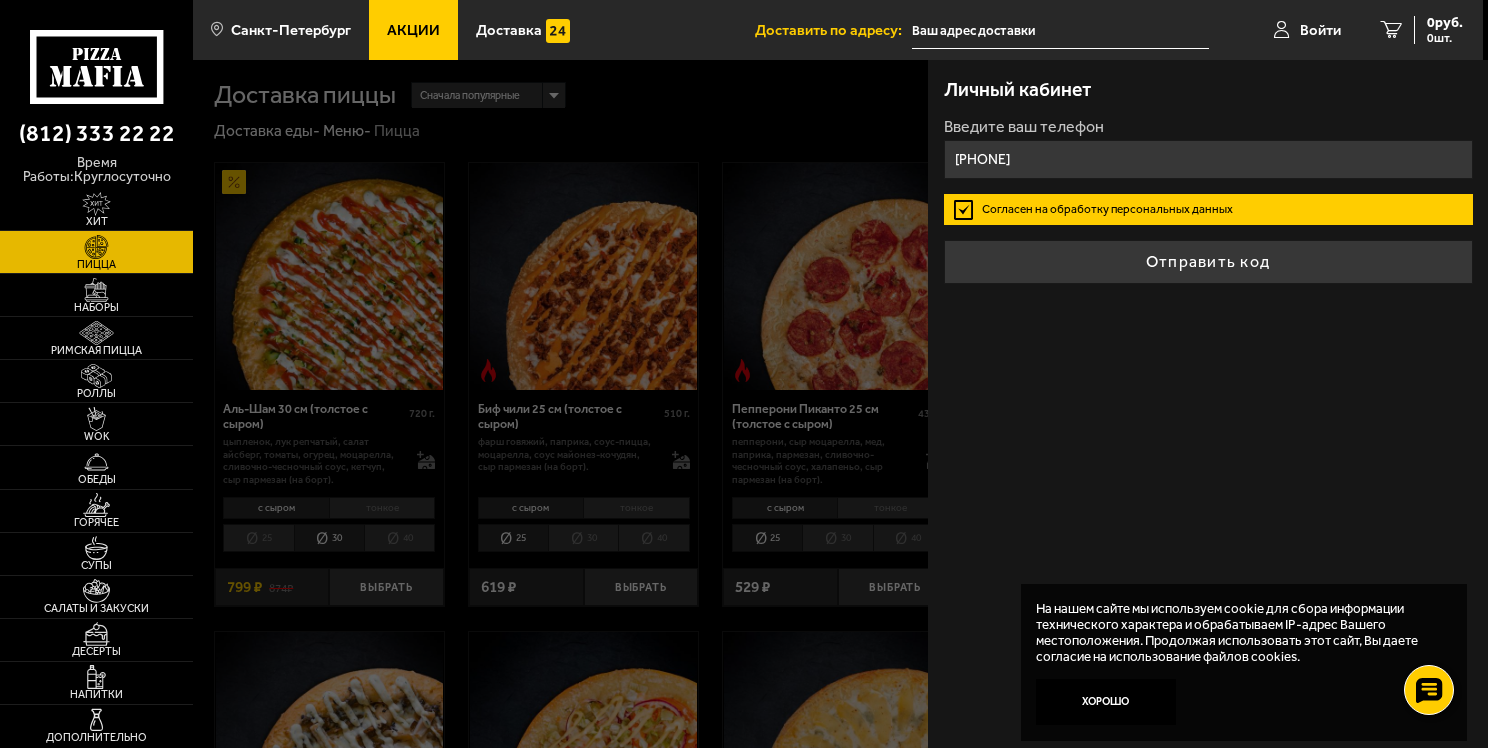 click on "Отправить код" at bounding box center (1208, 262) 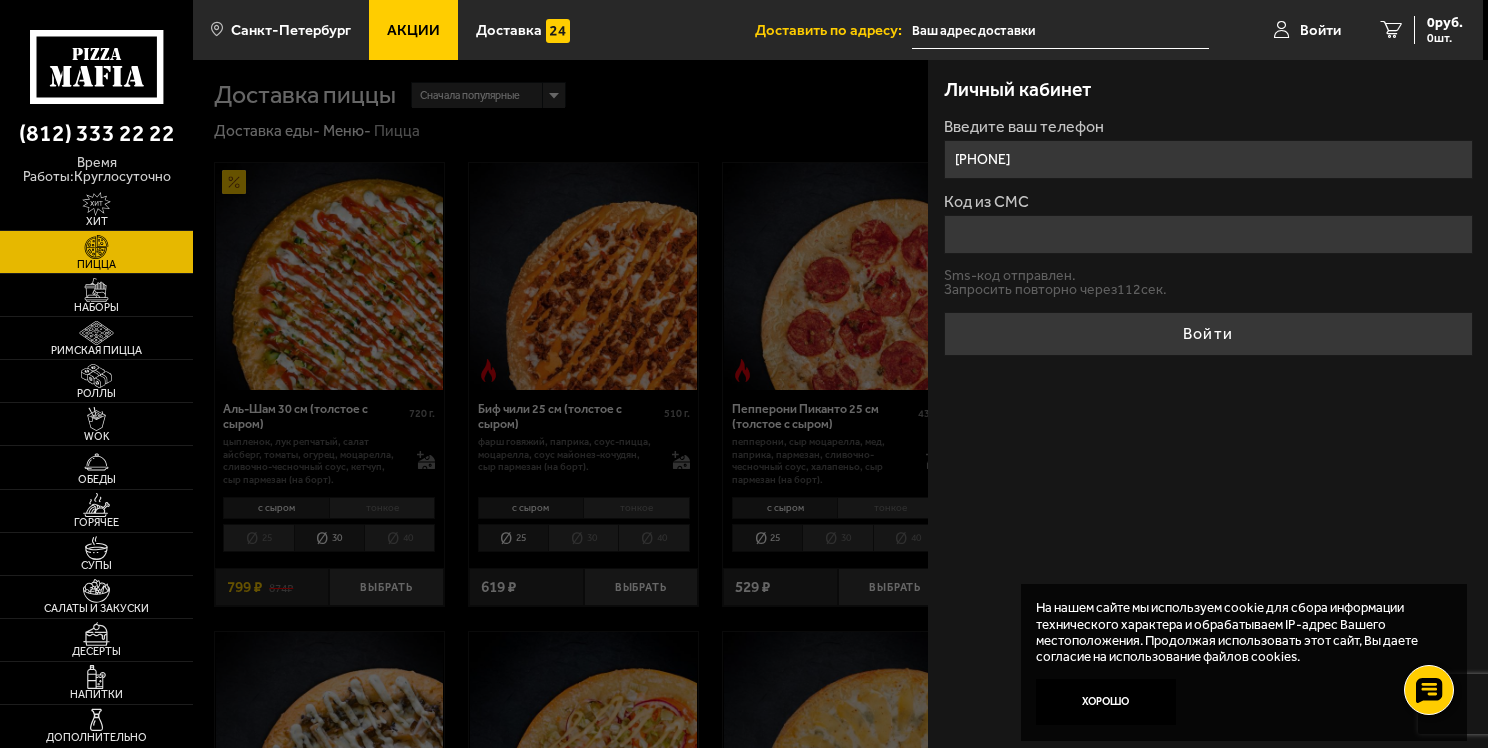 click on "Код из СМС" at bounding box center [1208, 234] 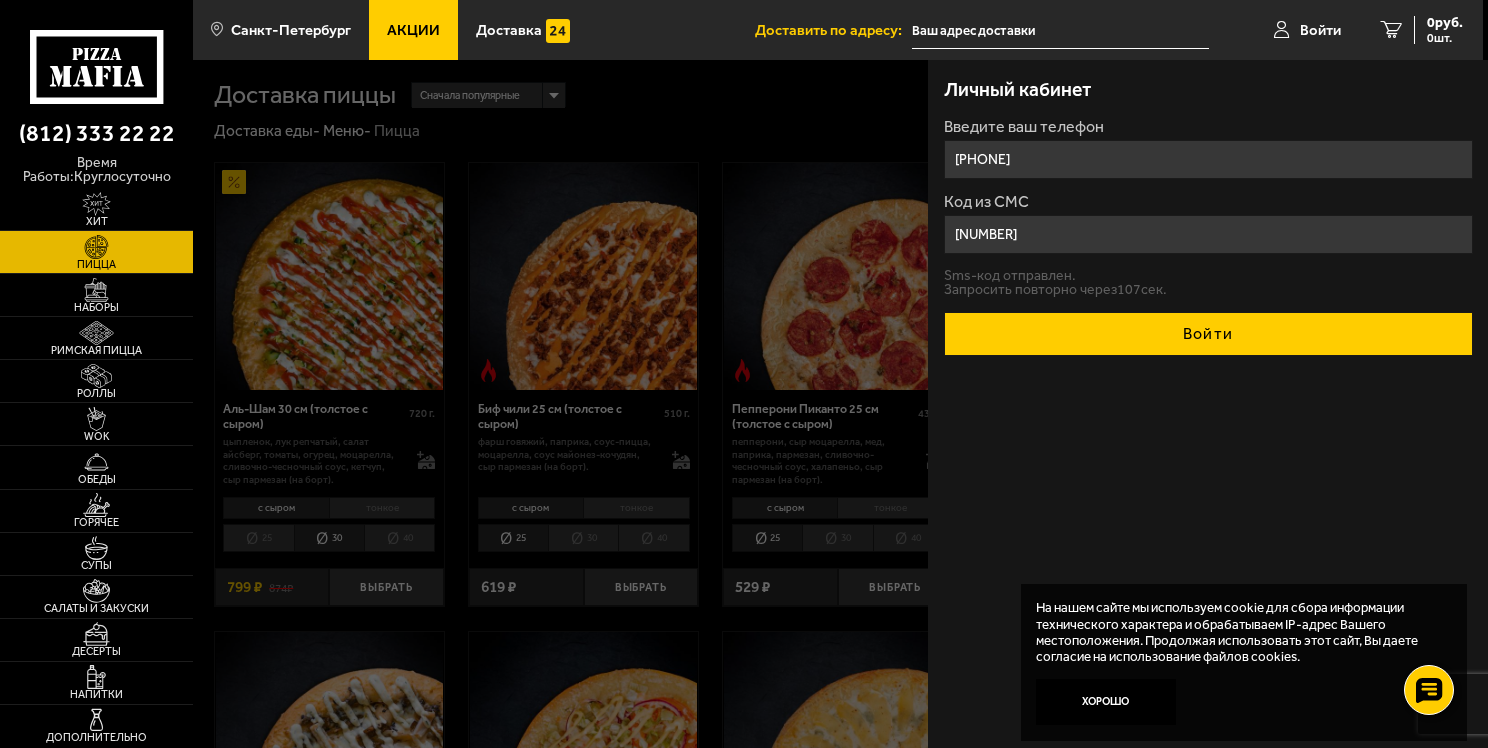 type on "[NUMBER]" 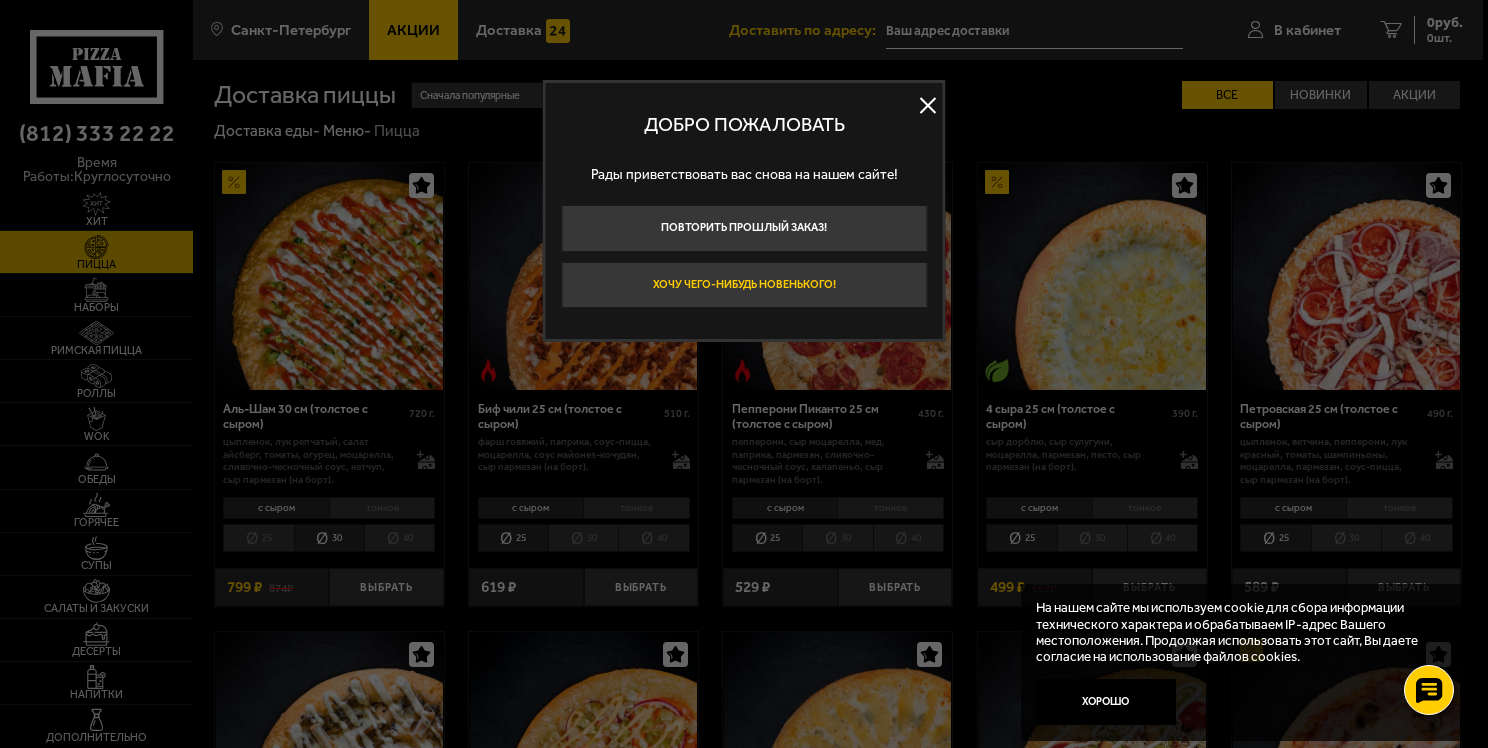 click on "Хочу чего-нибудь новенького!" at bounding box center (744, 285) 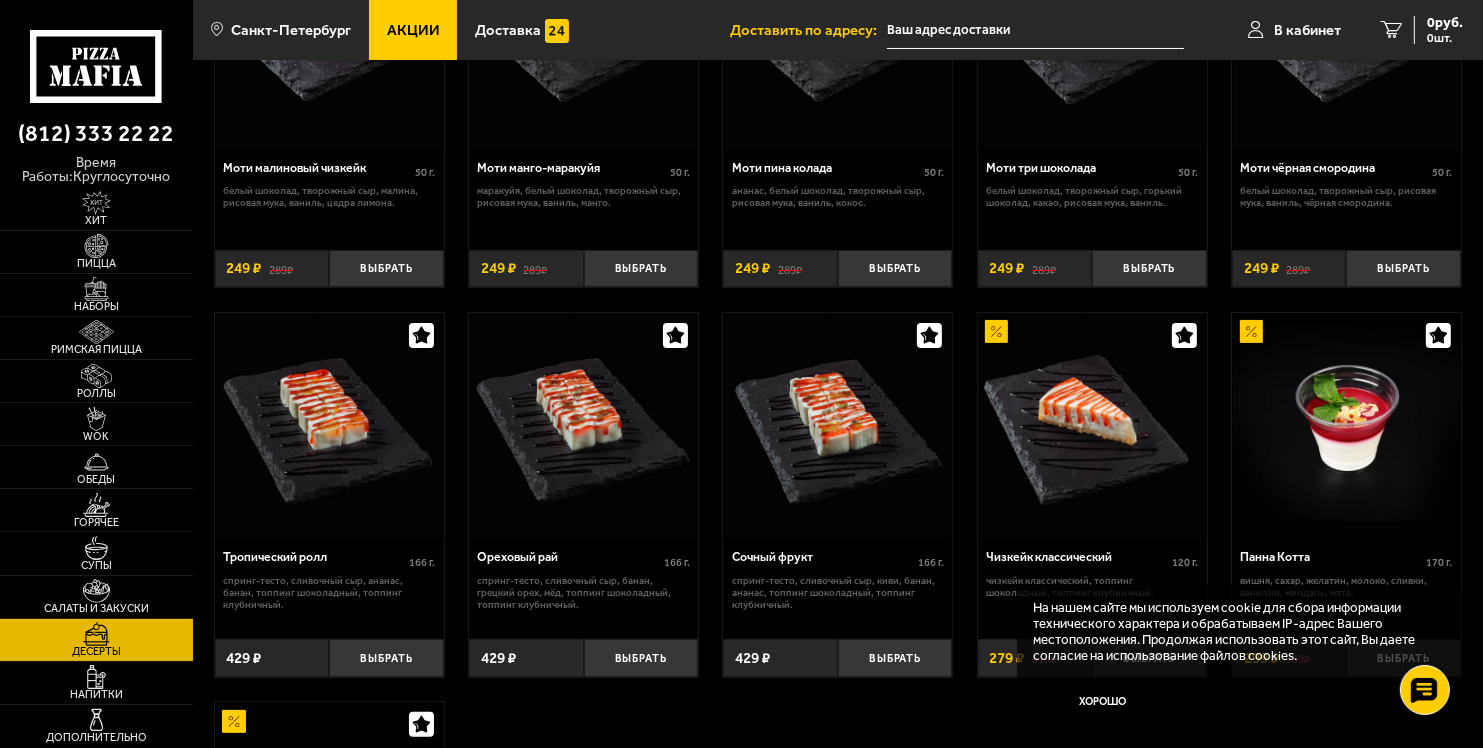 scroll, scrollTop: 60, scrollLeft: 0, axis: vertical 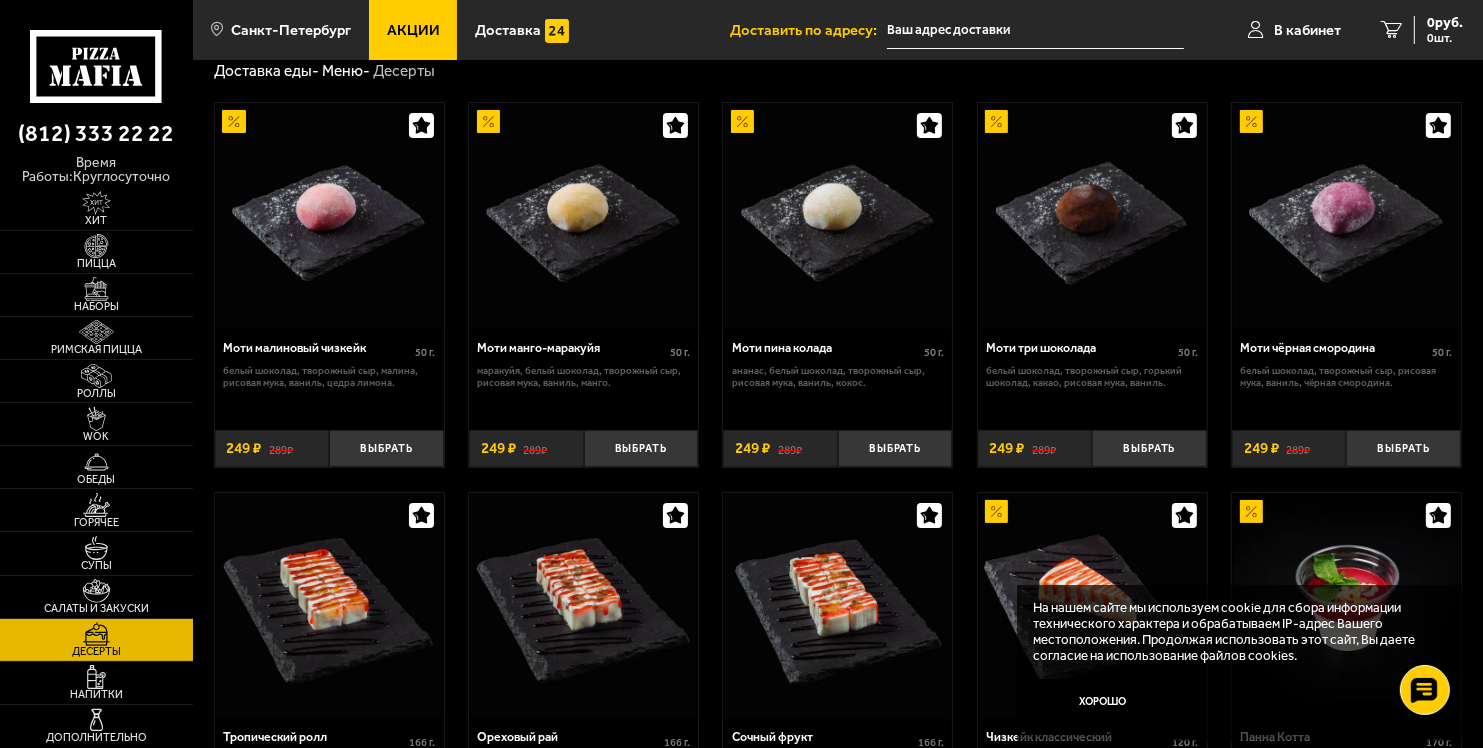 click on "Акции" at bounding box center [413, 30] 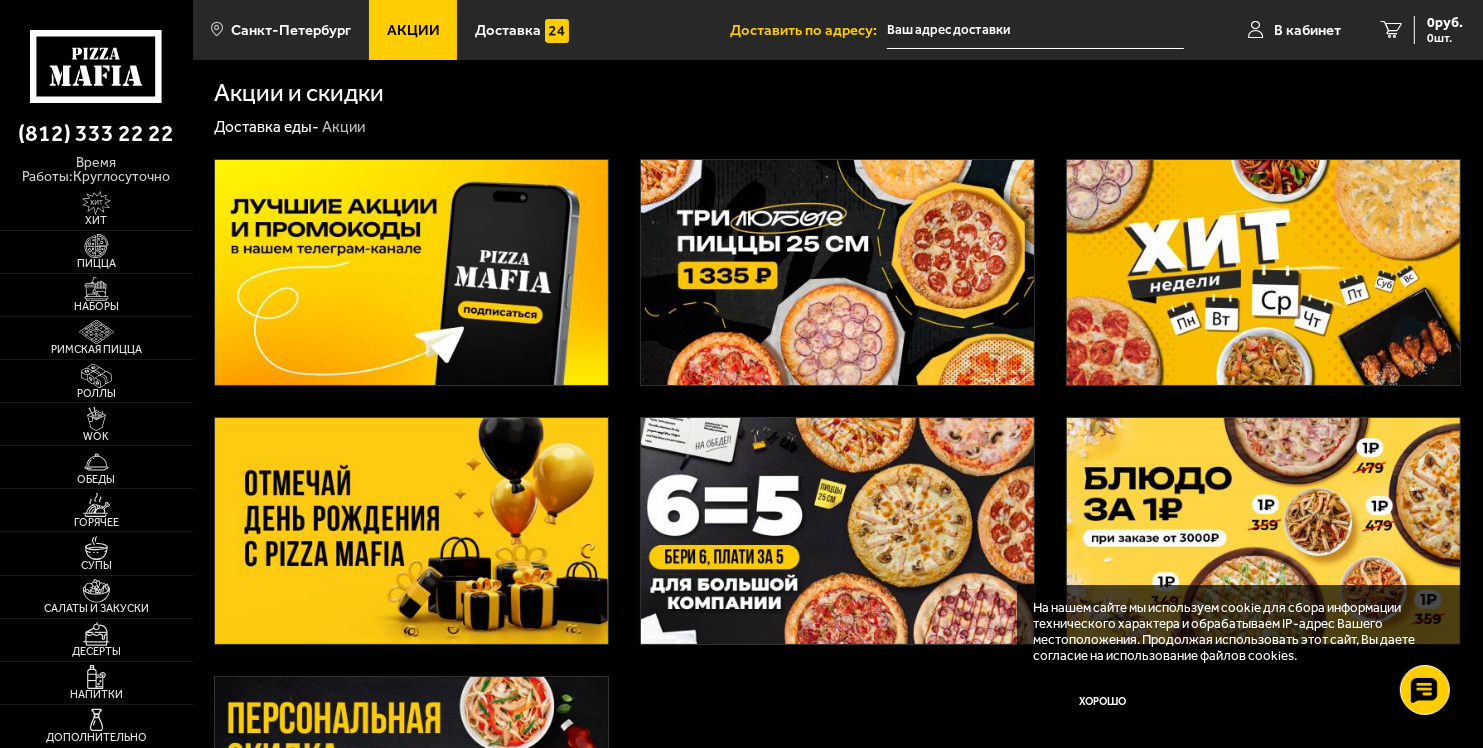 click at bounding box center [1263, 273] 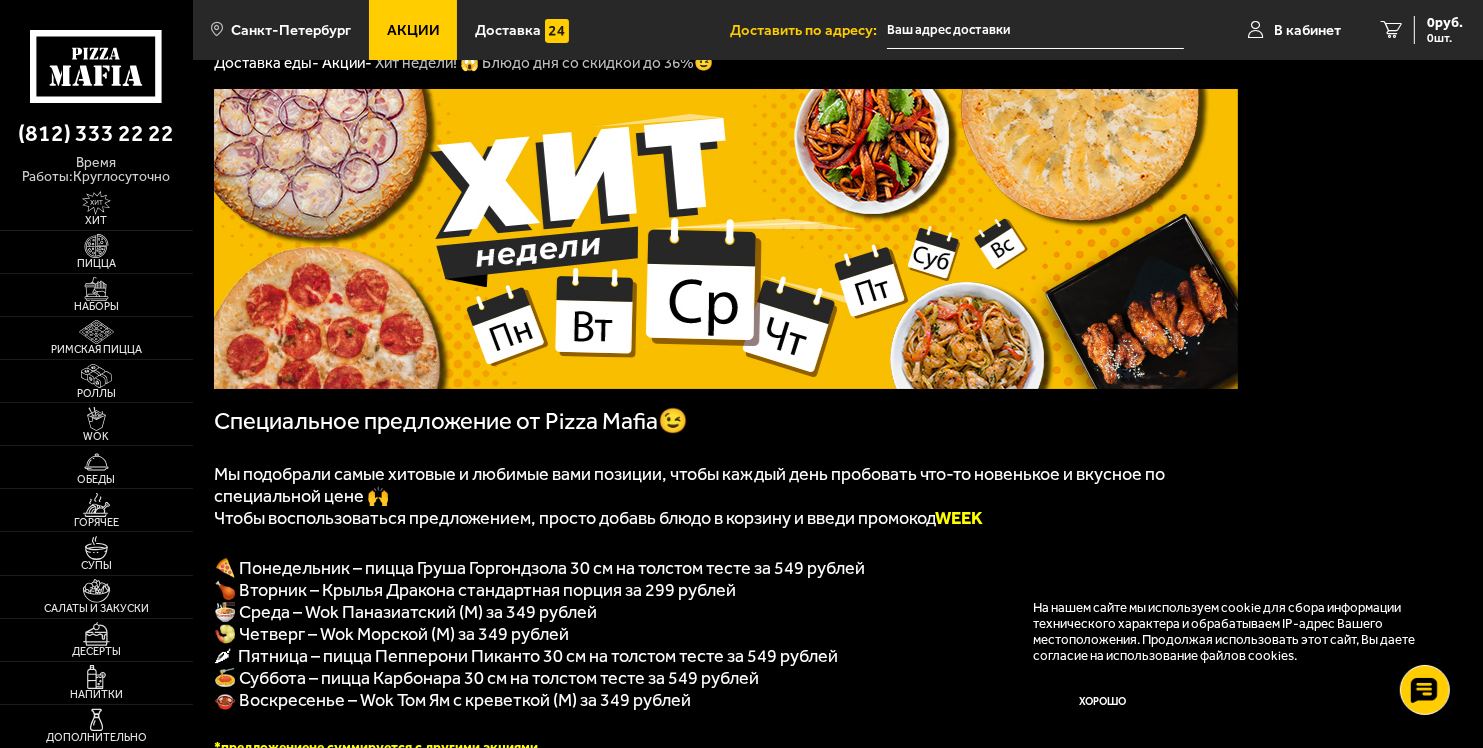 scroll, scrollTop: 200, scrollLeft: 0, axis: vertical 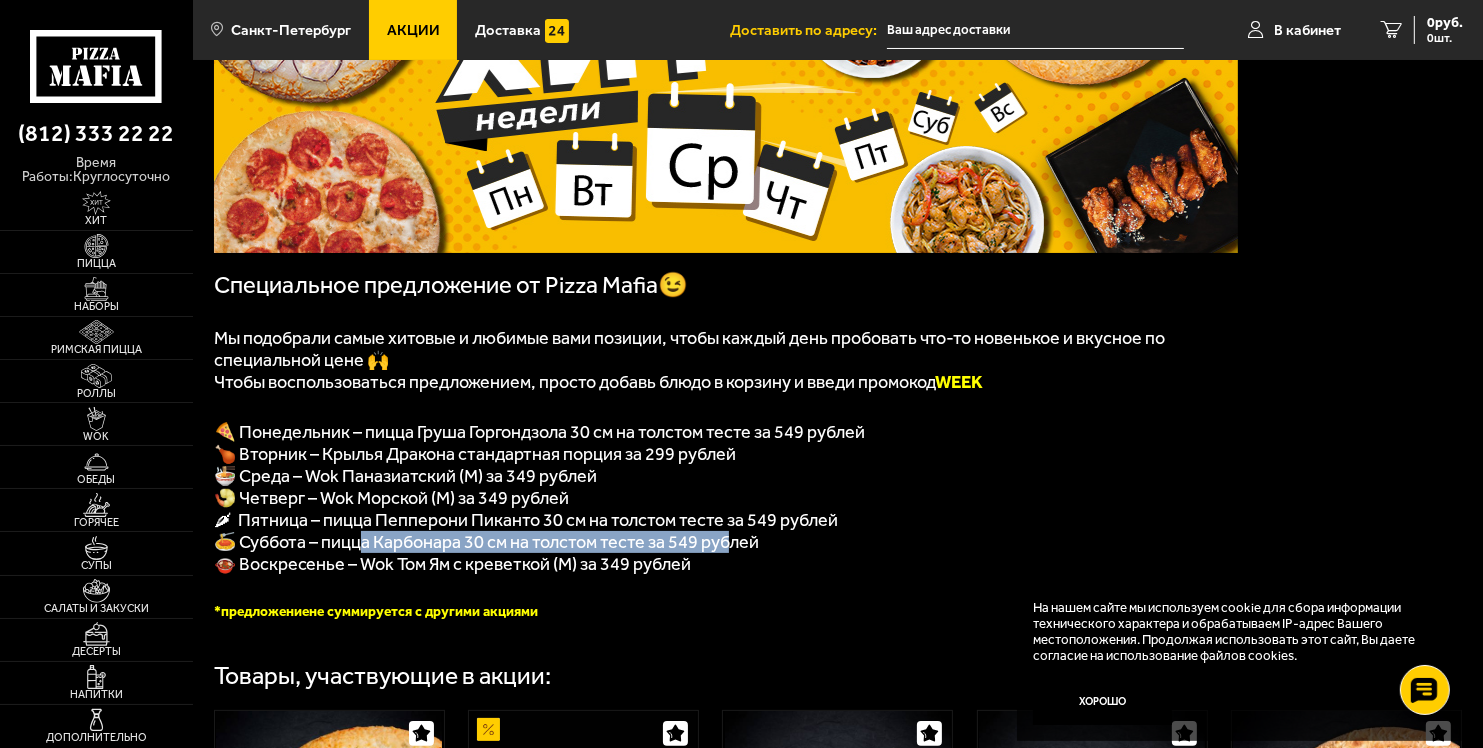 drag, startPoint x: 375, startPoint y: 566, endPoint x: 742, endPoint y: 563, distance: 367.01227 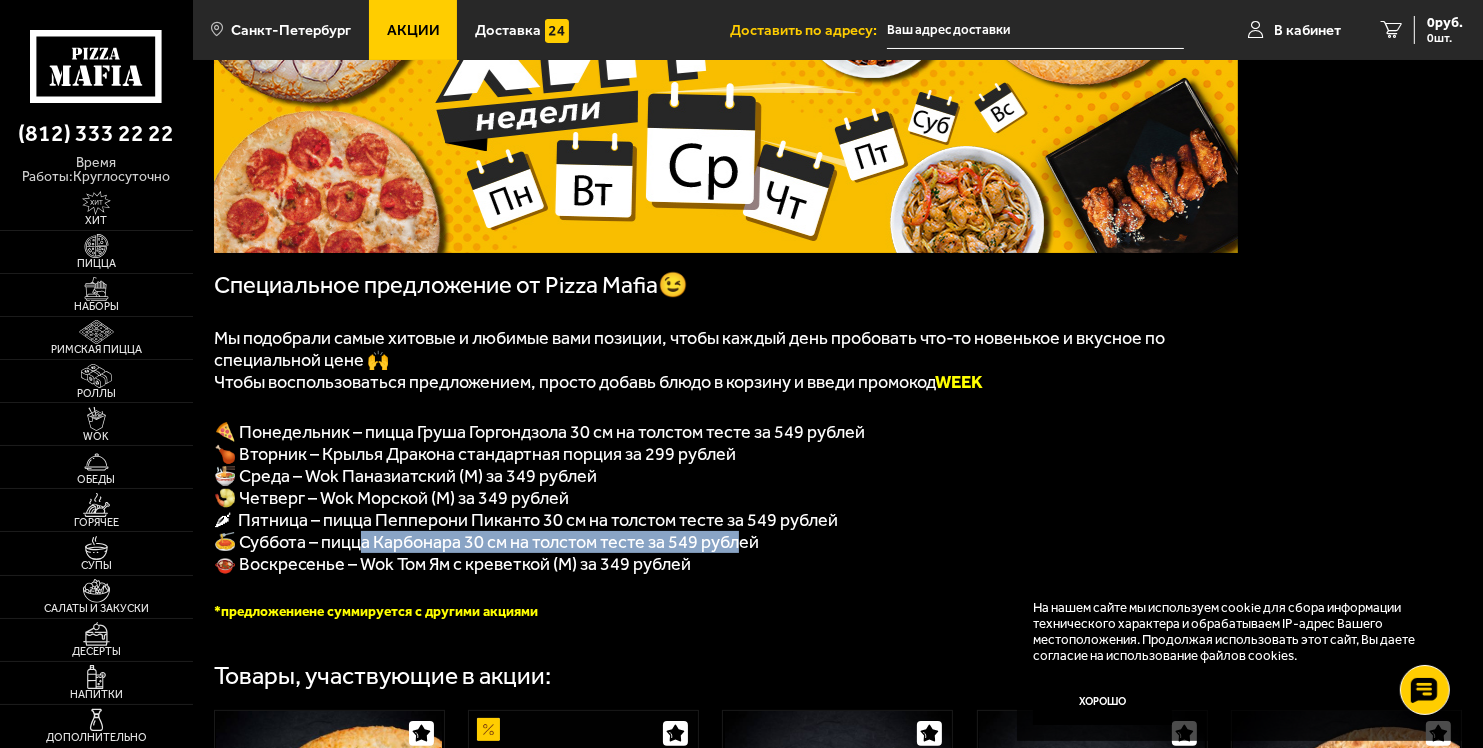 click on "🍝 Суббота – пицца Карбонара 30 см на толстом тесте за 549 рублей" at bounding box center (486, 542) 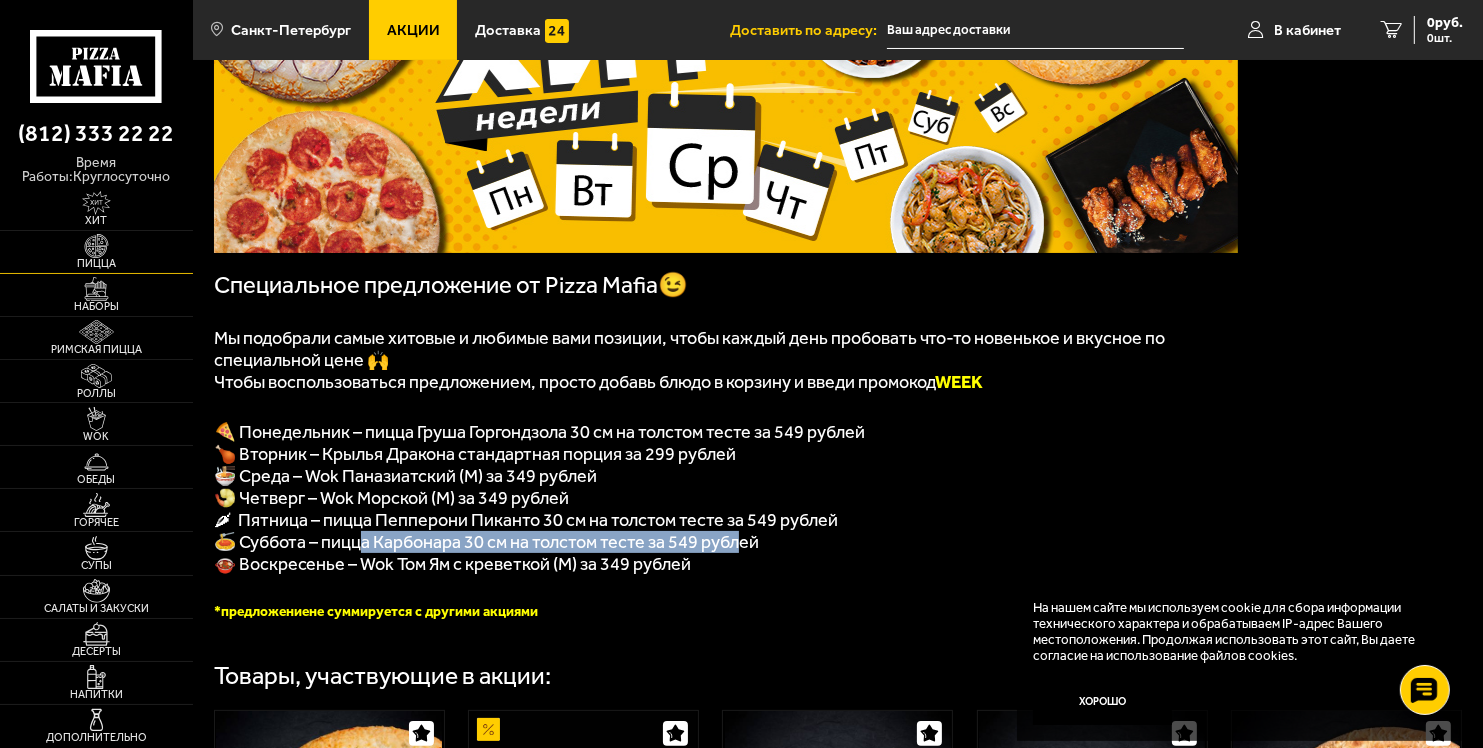 click at bounding box center (96, 246) 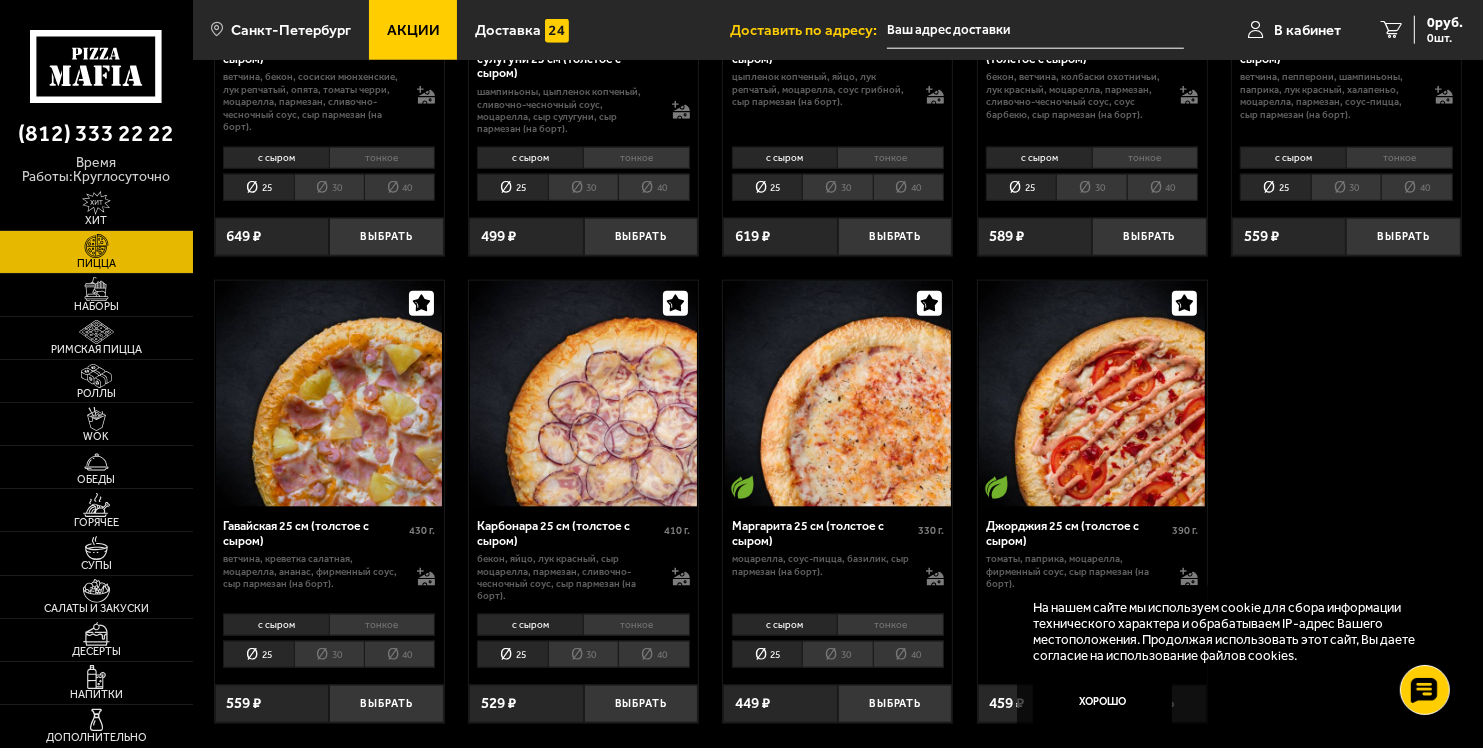 scroll, scrollTop: 2300, scrollLeft: 0, axis: vertical 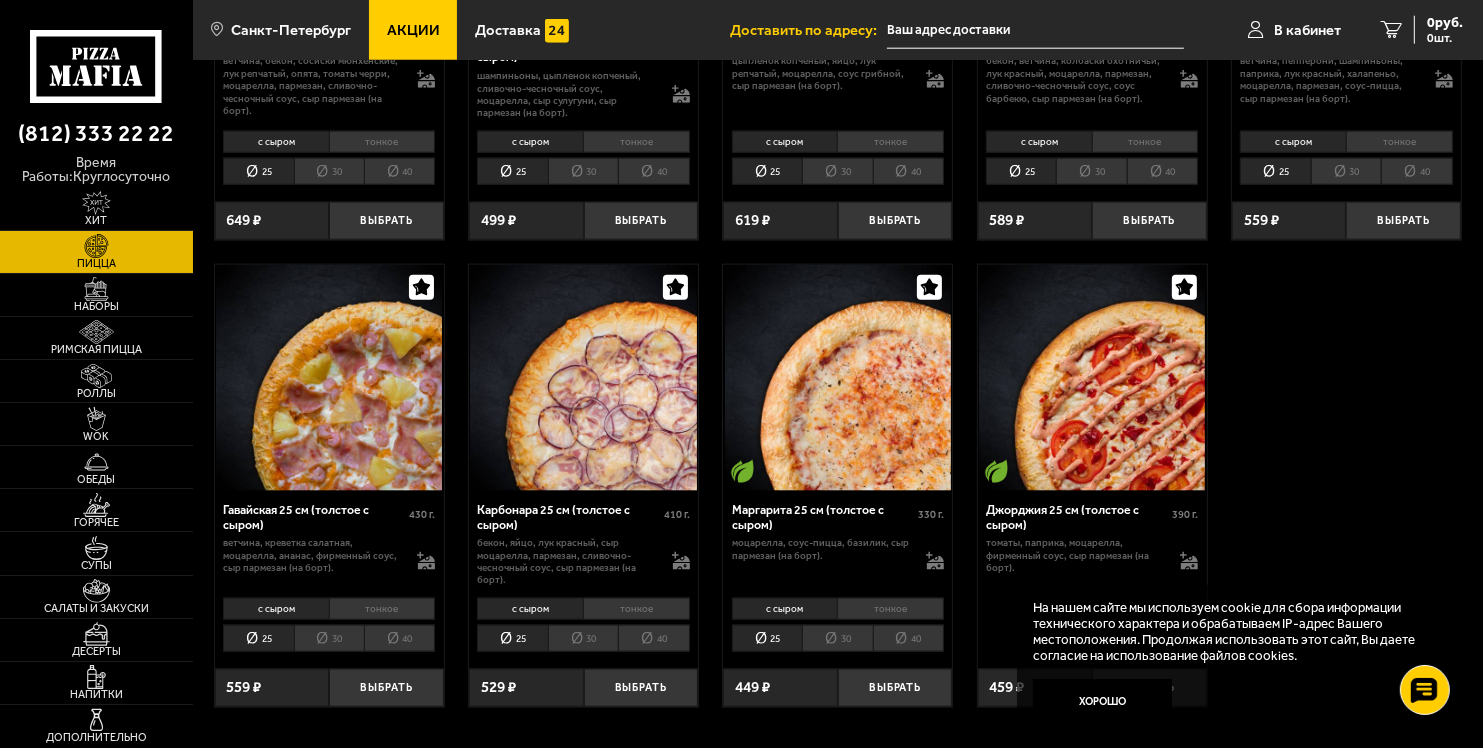 click at bounding box center (583, 378) 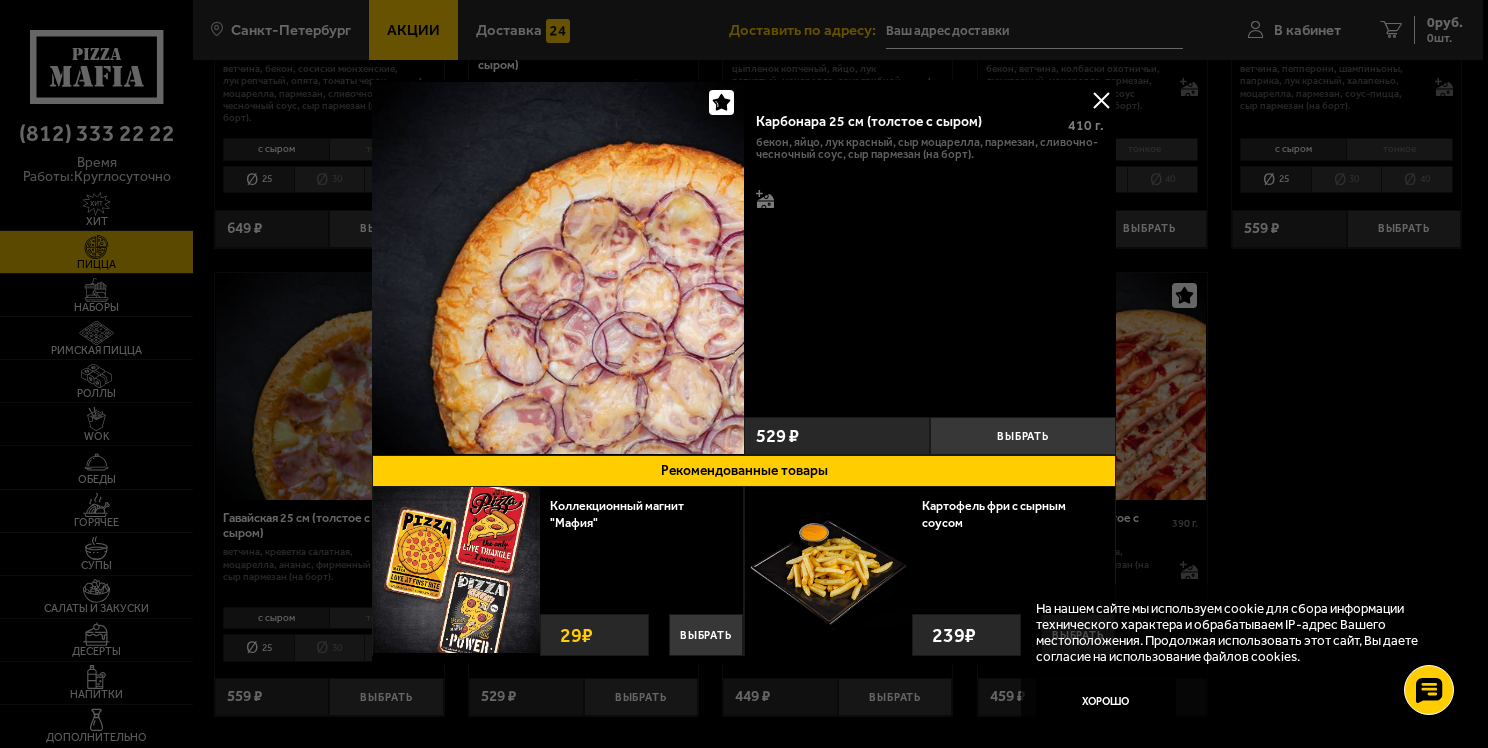 click at bounding box center (1101, 100) 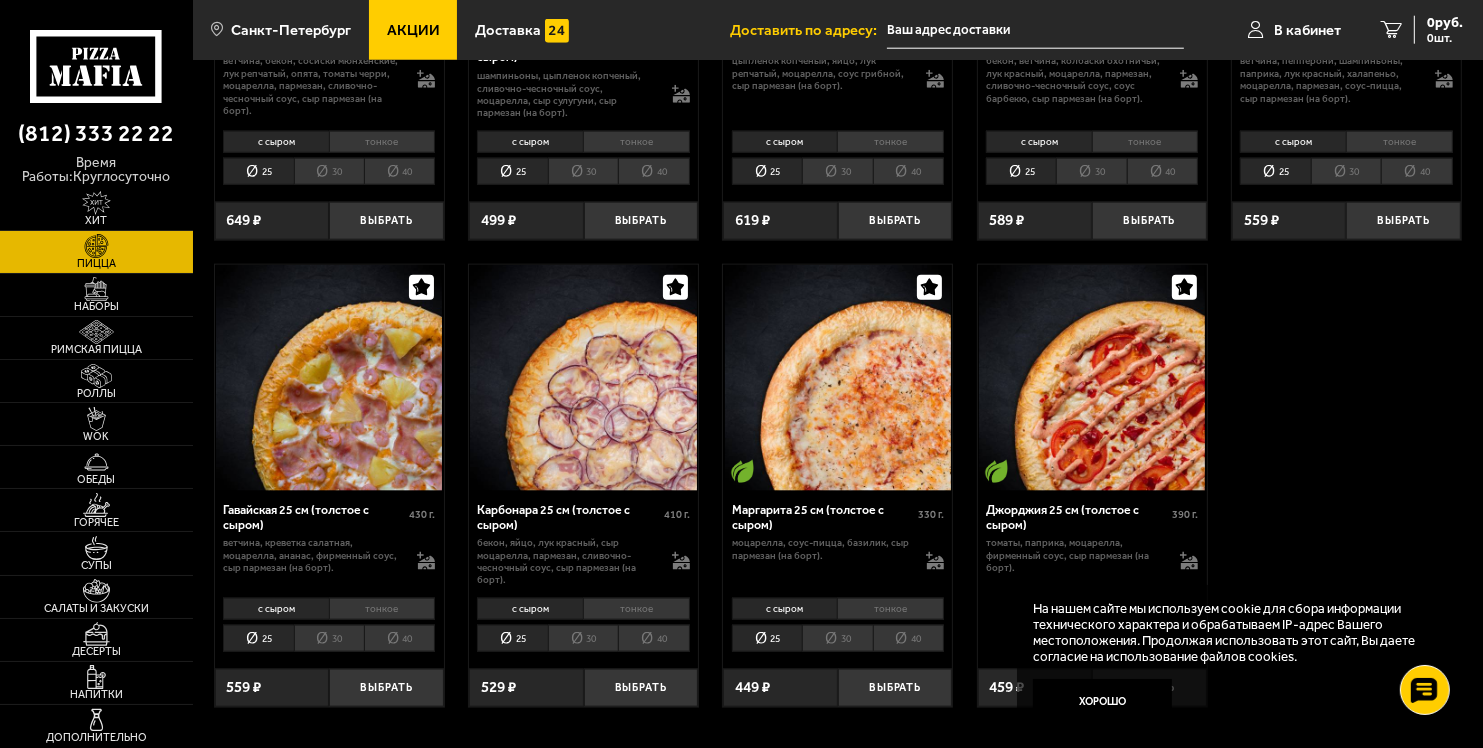 click on "Акции" at bounding box center [413, 30] 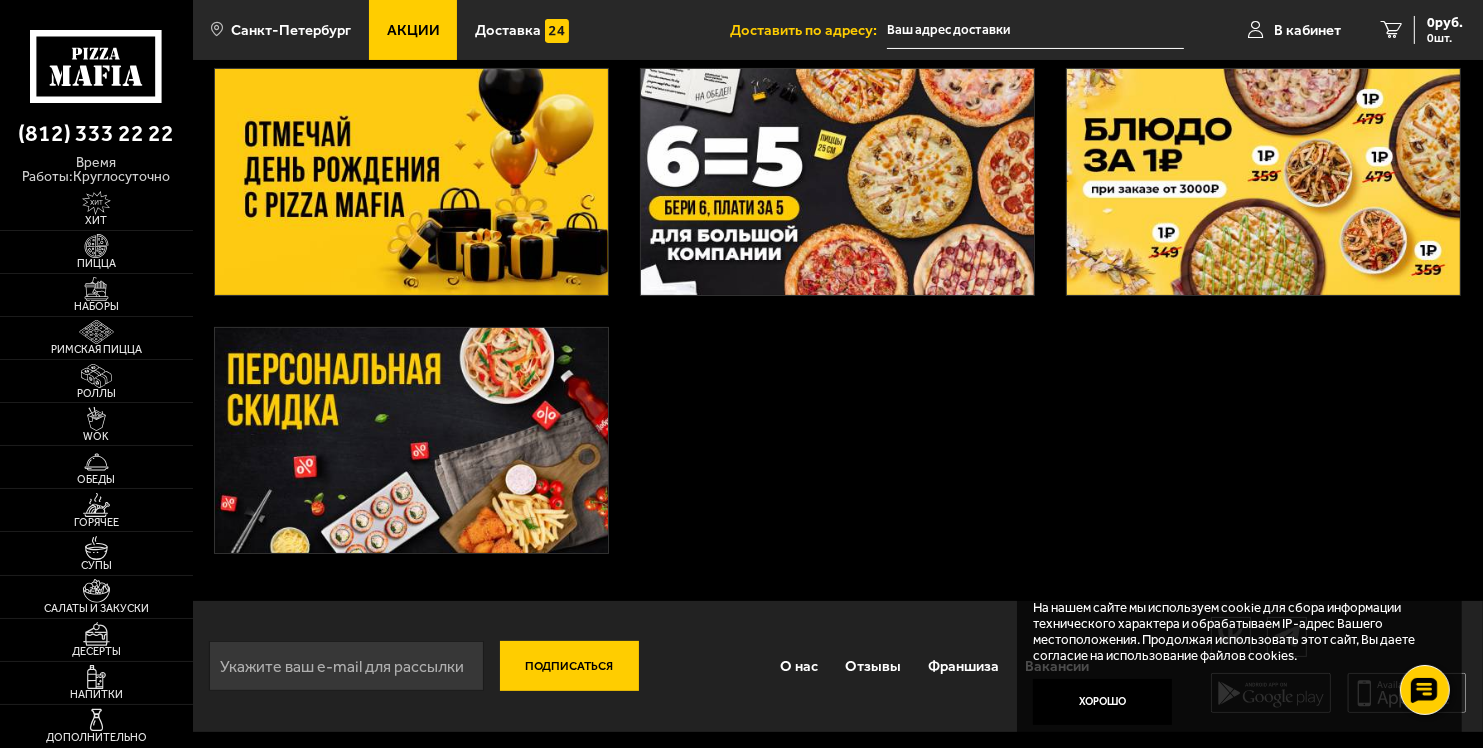 scroll, scrollTop: 0, scrollLeft: 0, axis: both 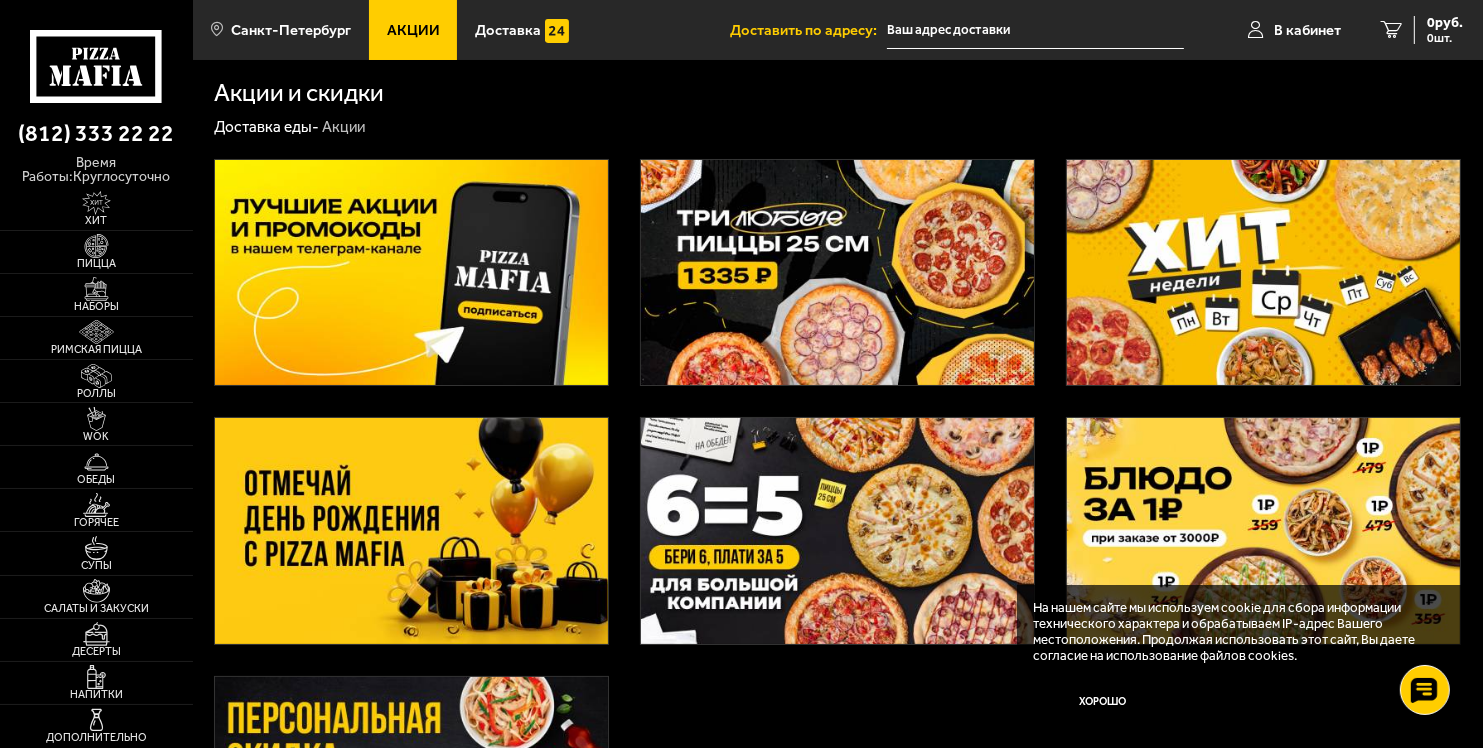 click at bounding box center (411, 273) 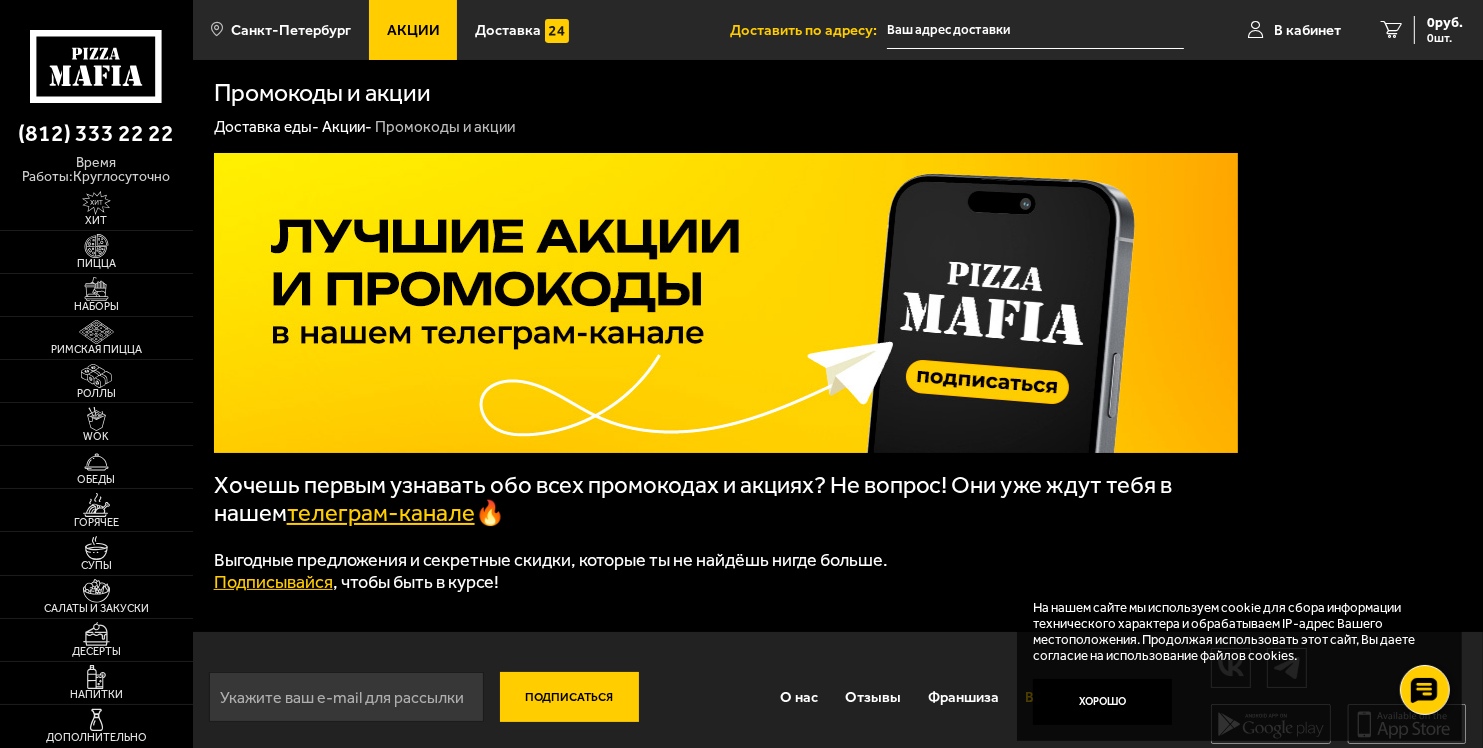 drag, startPoint x: 1127, startPoint y: 711, endPoint x: 1067, endPoint y: 682, distance: 66.64083 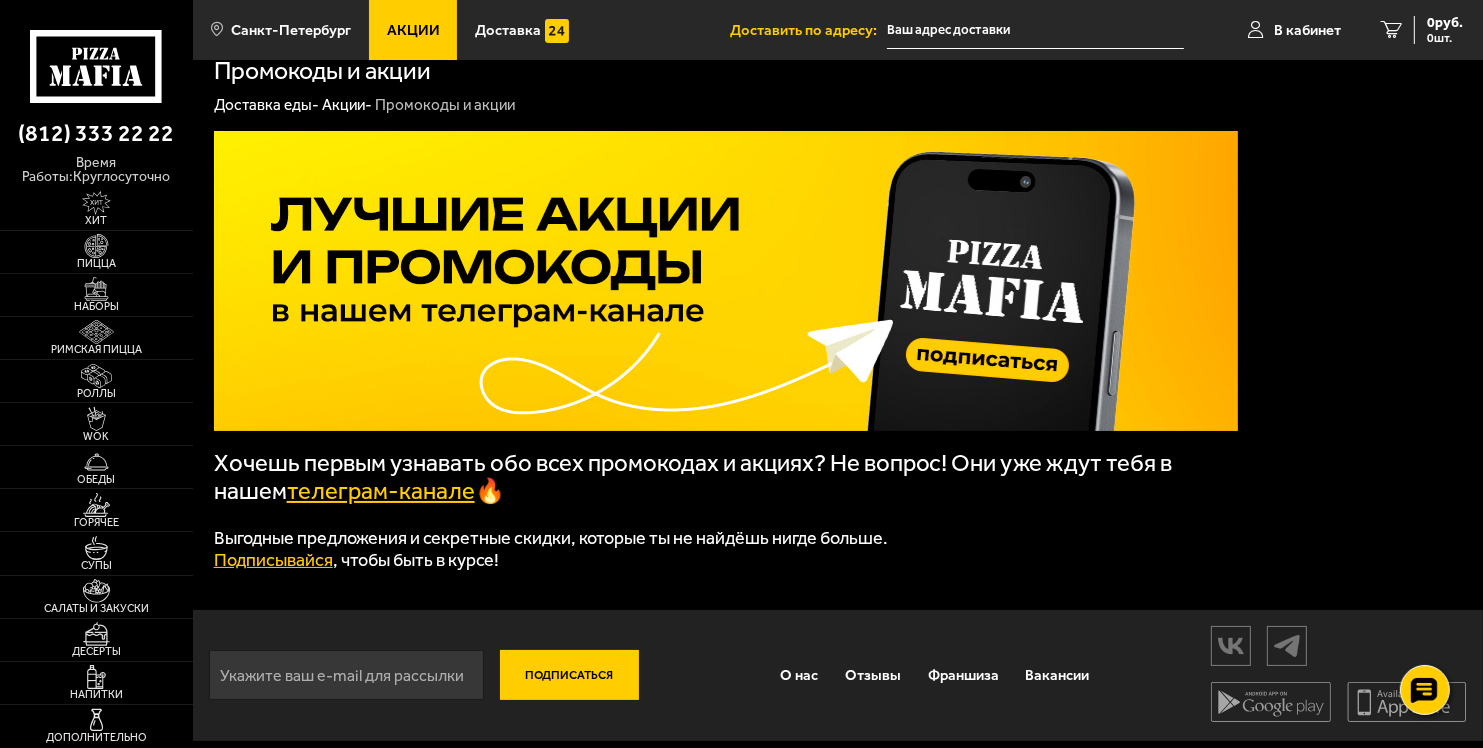 scroll, scrollTop: 34, scrollLeft: 0, axis: vertical 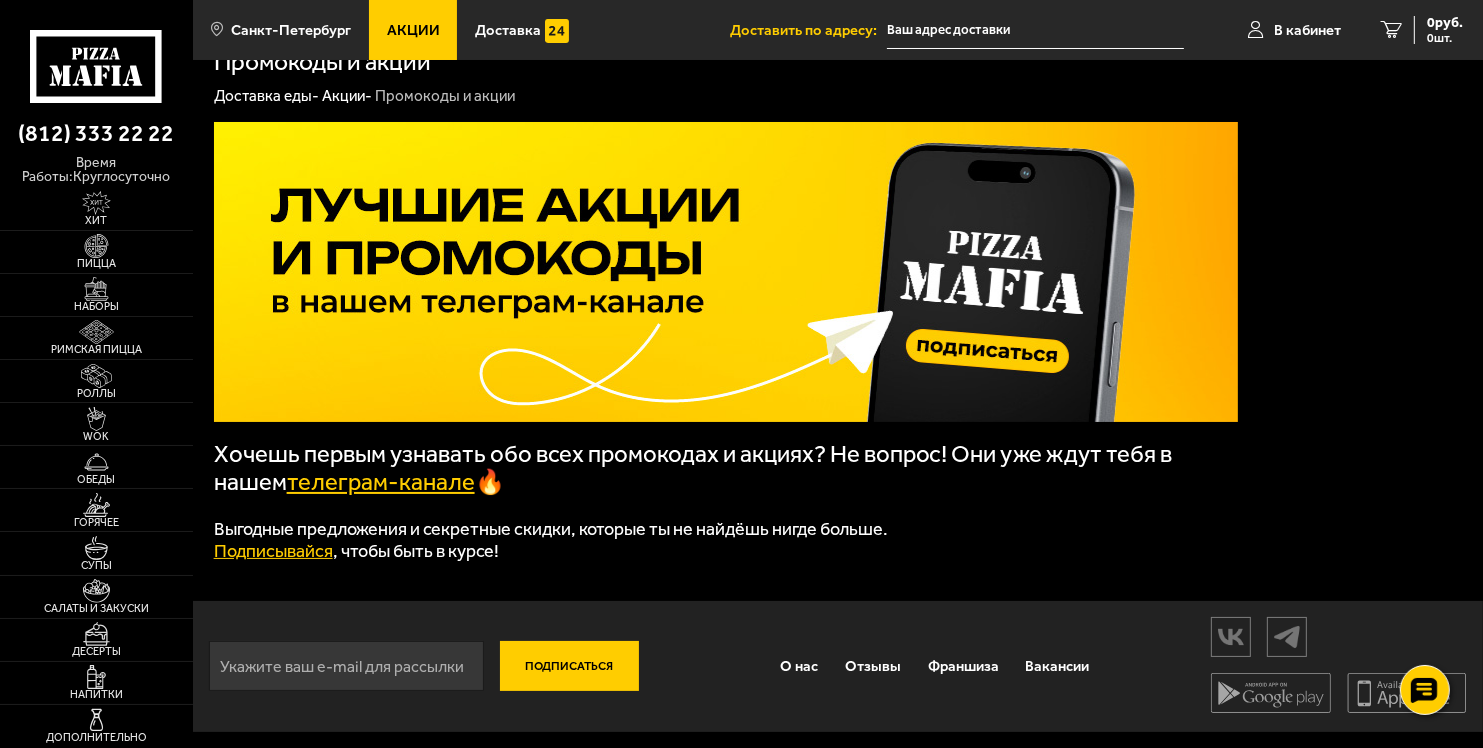 click on "телеграм-канале" at bounding box center [381, 482] 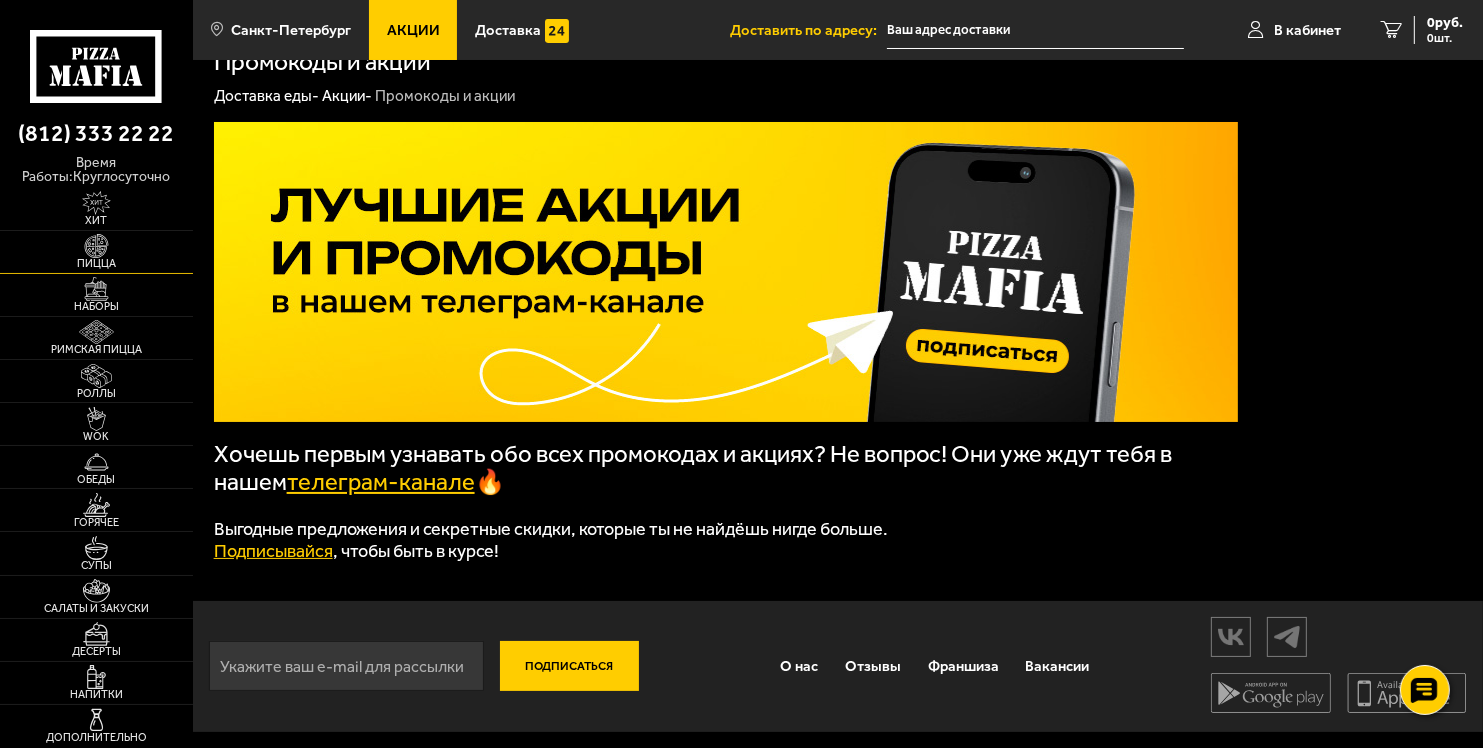 click on "Пицца" at bounding box center [96, 263] 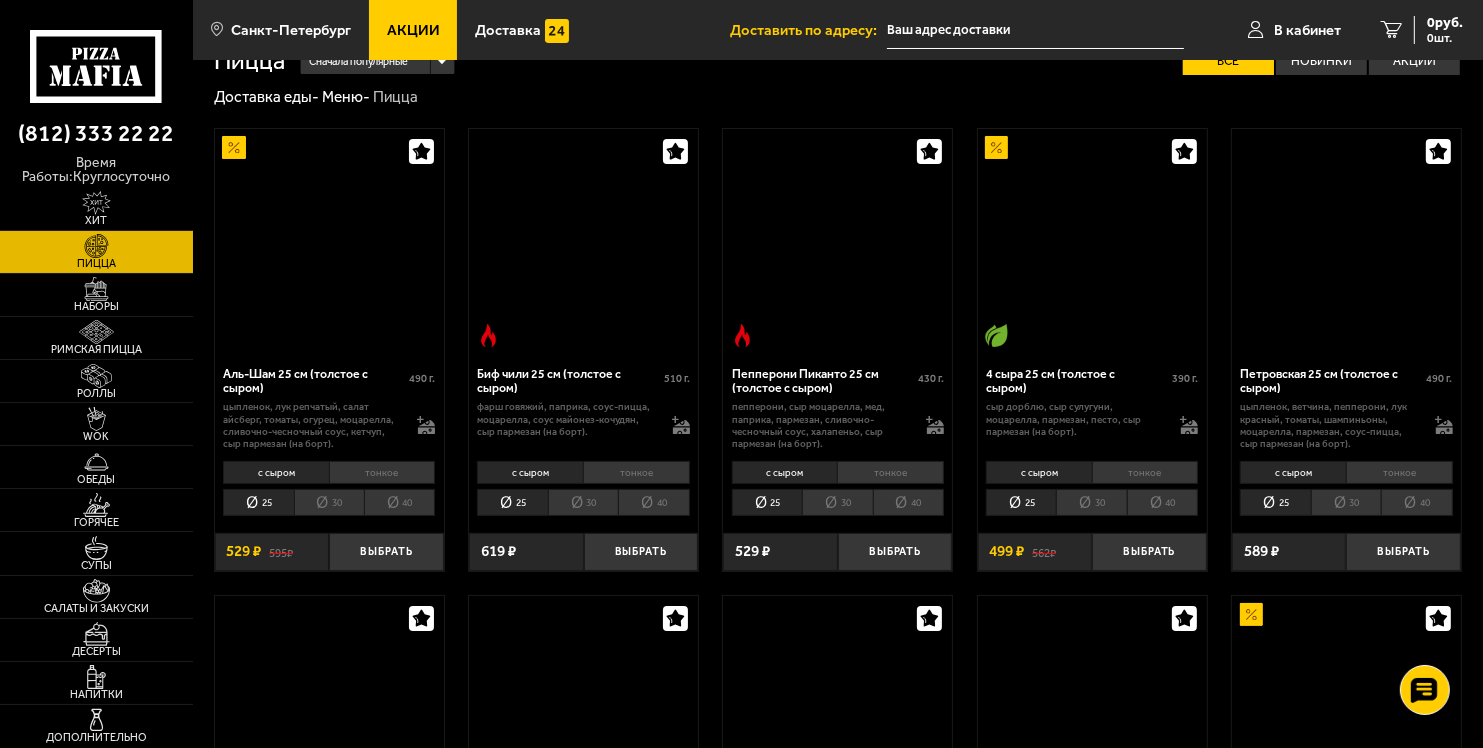 scroll, scrollTop: 0, scrollLeft: 0, axis: both 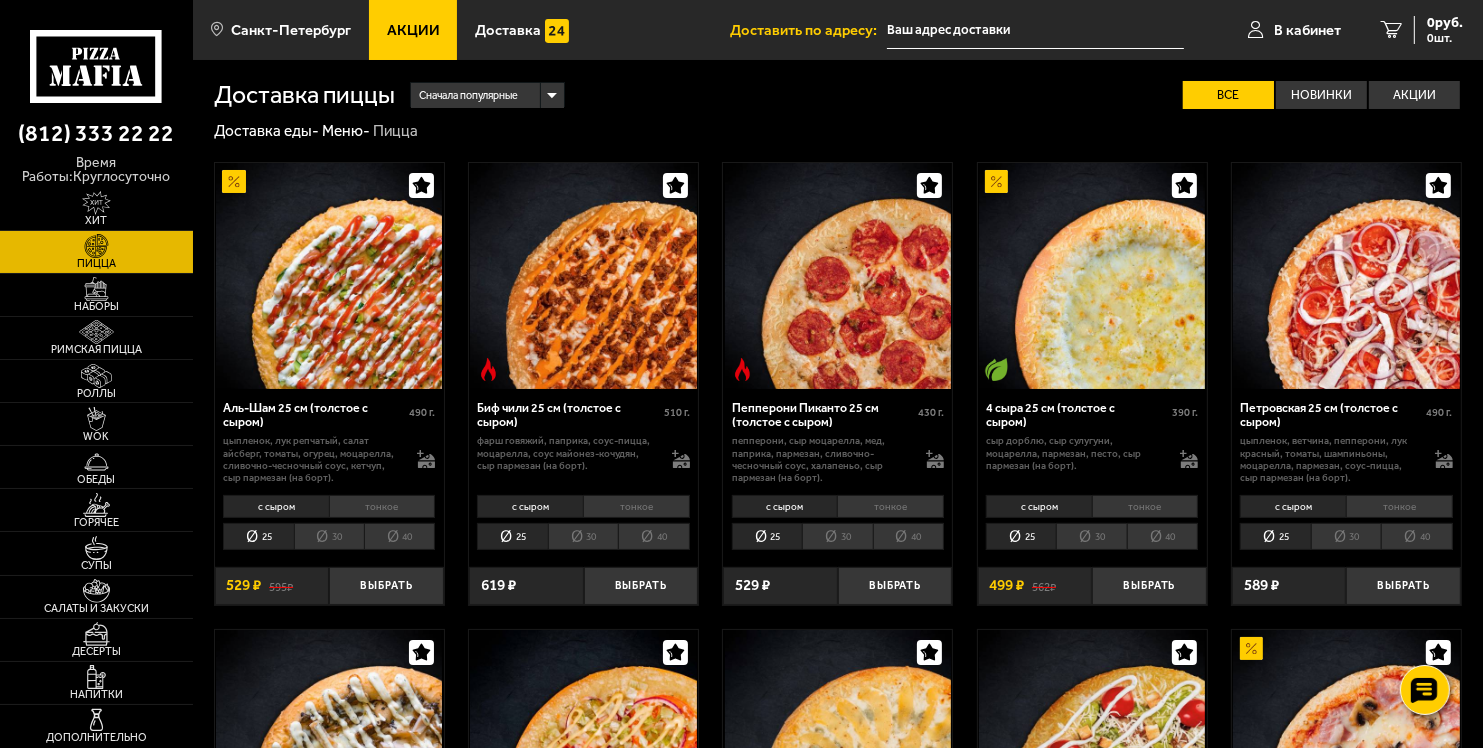 click on "40" at bounding box center [399, 536] 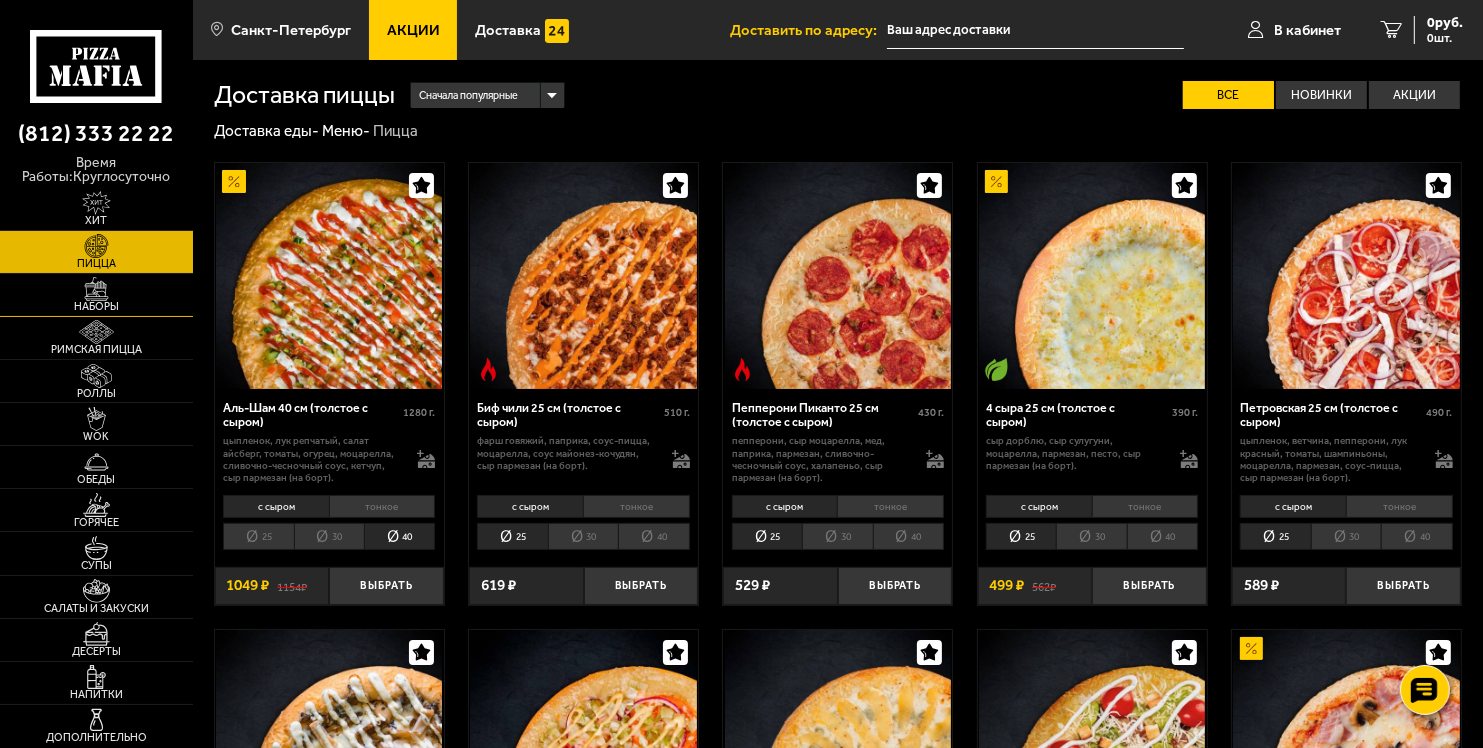 click on "Наборы" at bounding box center [96, 306] 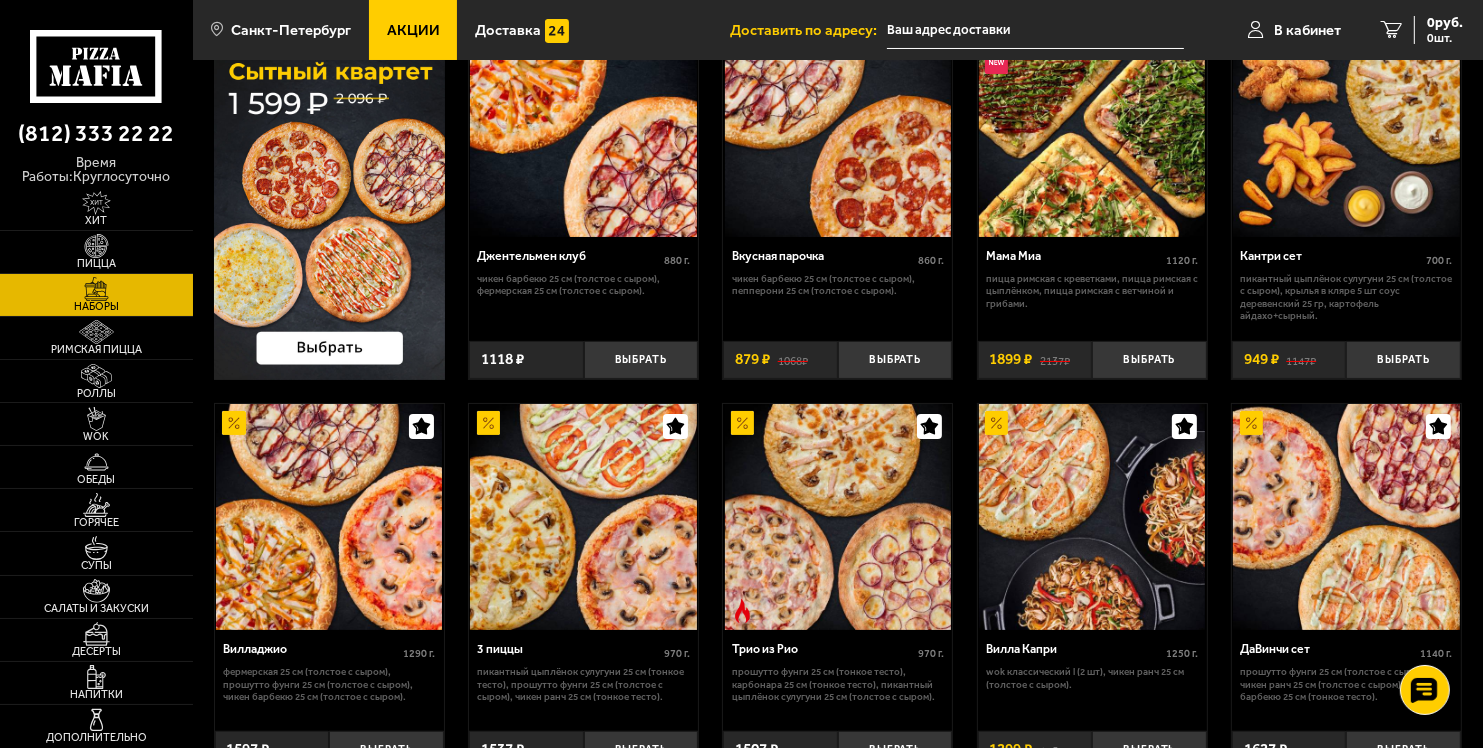 scroll, scrollTop: 200, scrollLeft: 0, axis: vertical 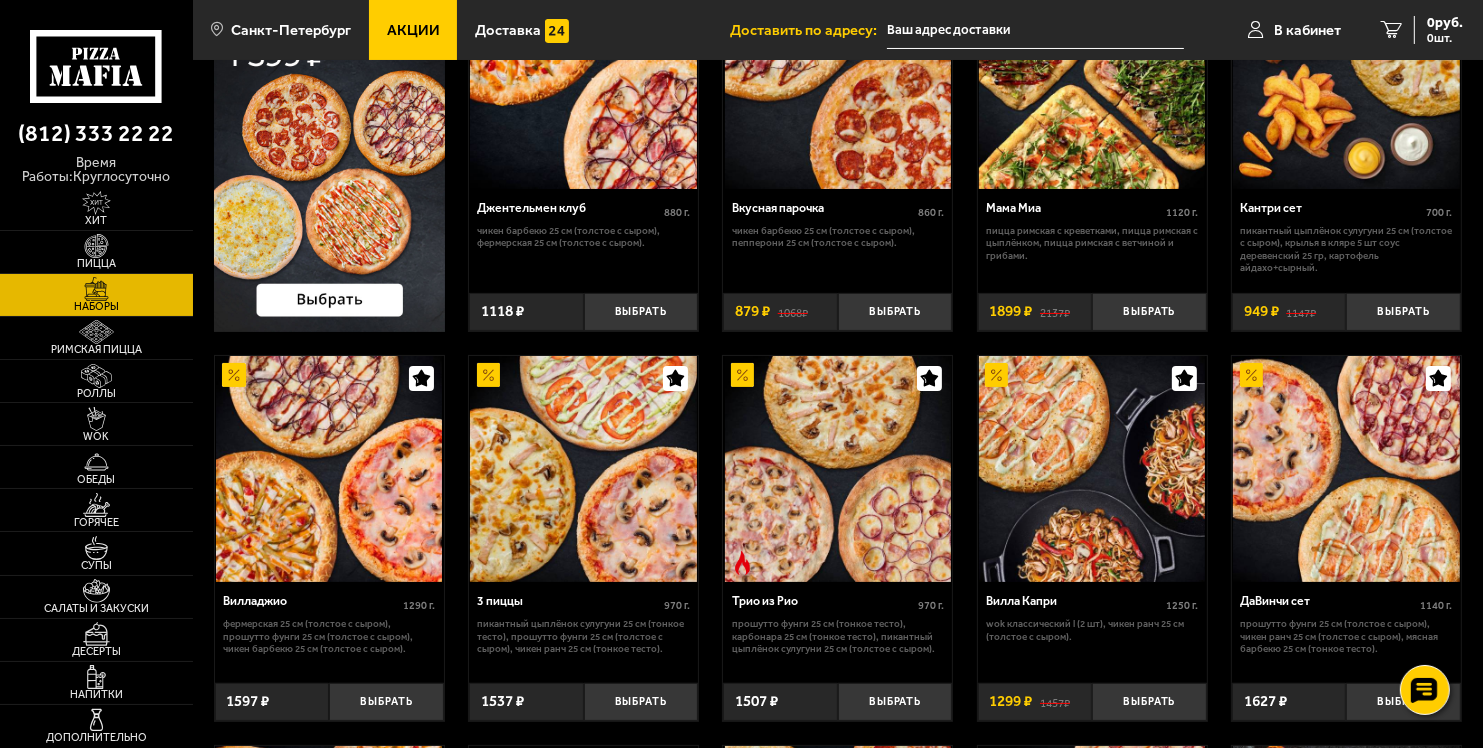 click on "Акции" at bounding box center (413, 30) 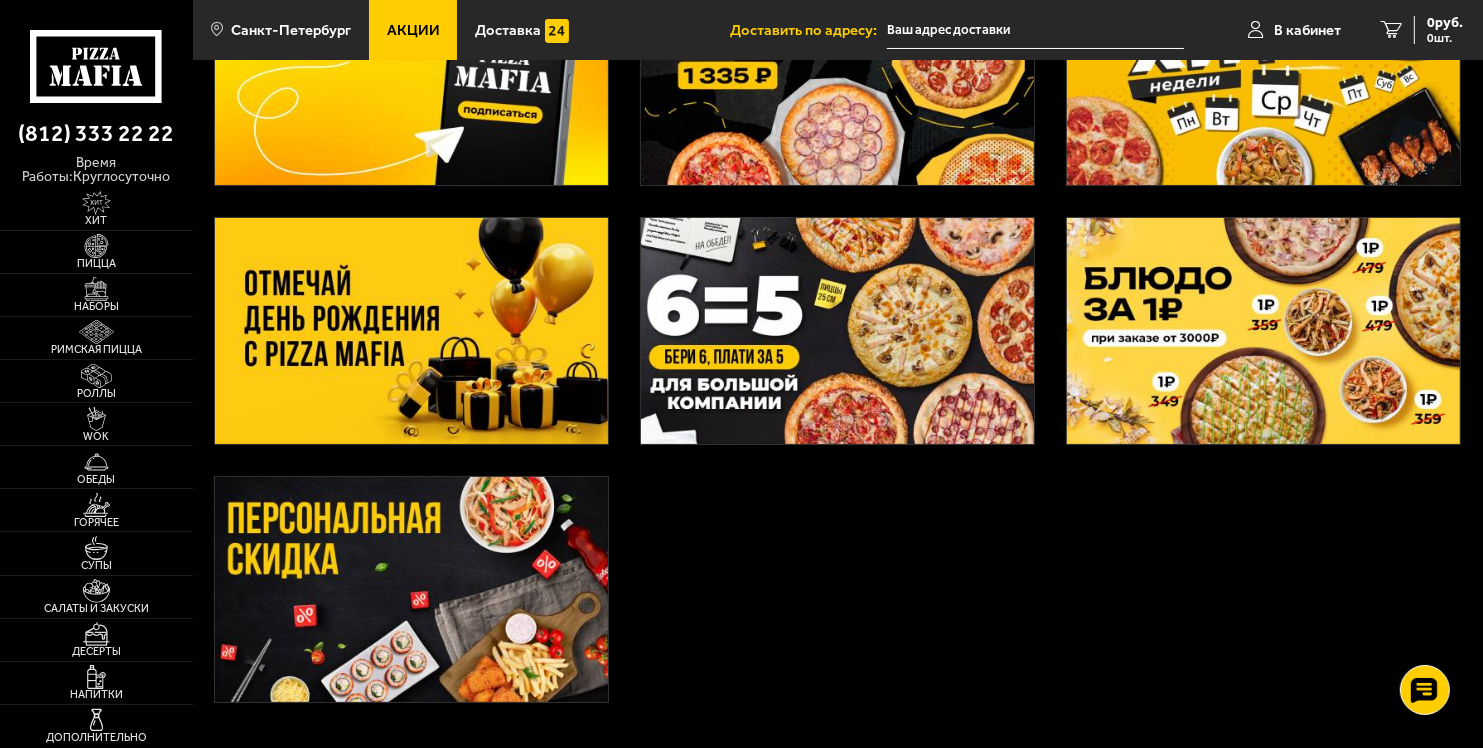 scroll, scrollTop: 0, scrollLeft: 0, axis: both 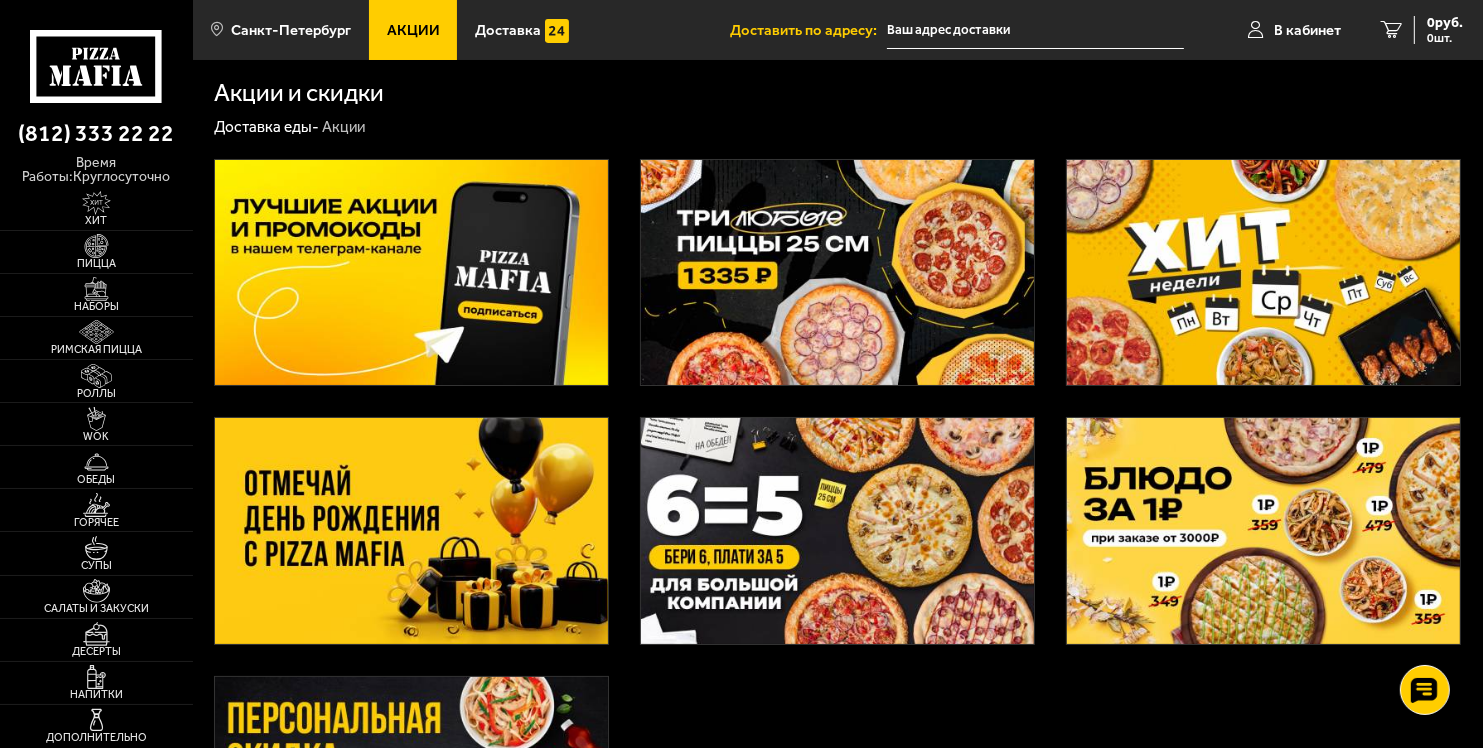 click at bounding box center [837, 273] 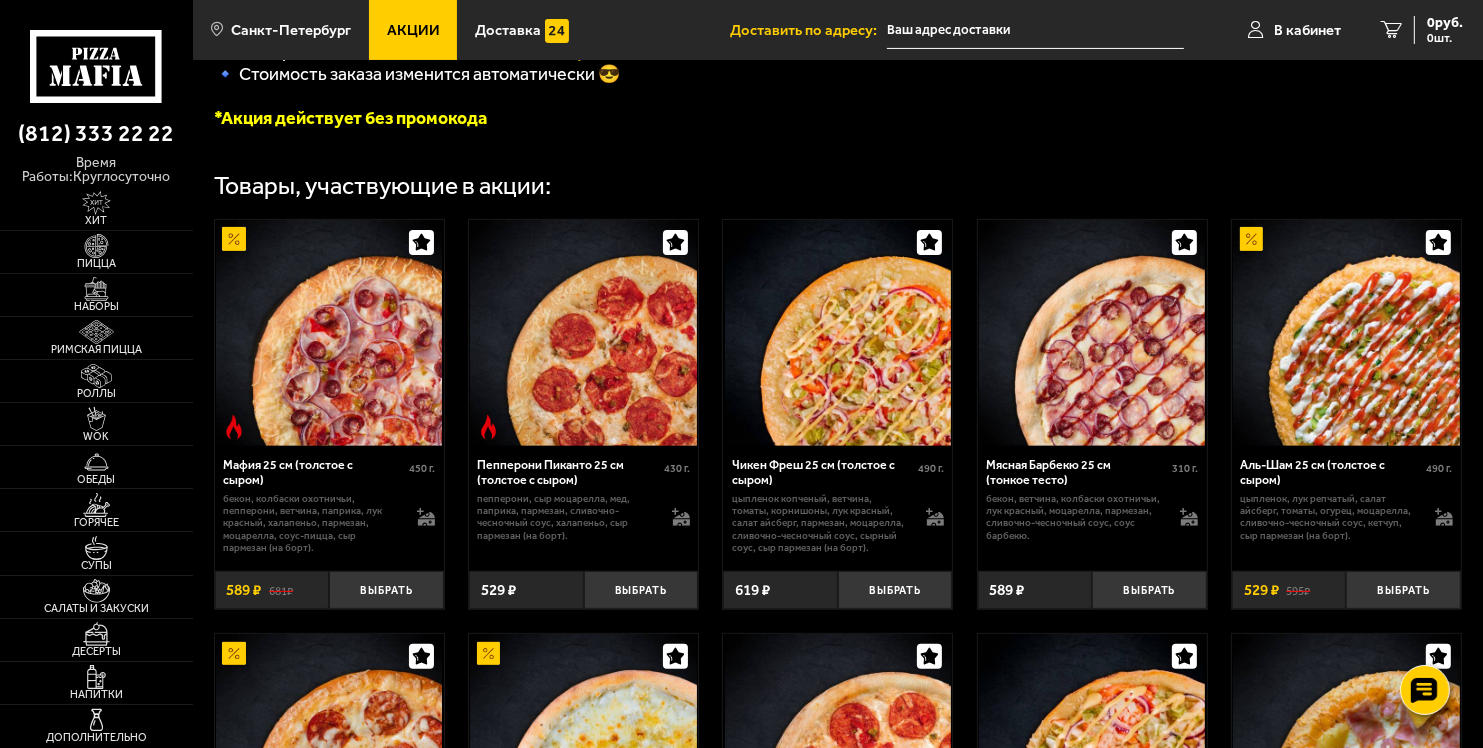 scroll, scrollTop: 600, scrollLeft: 0, axis: vertical 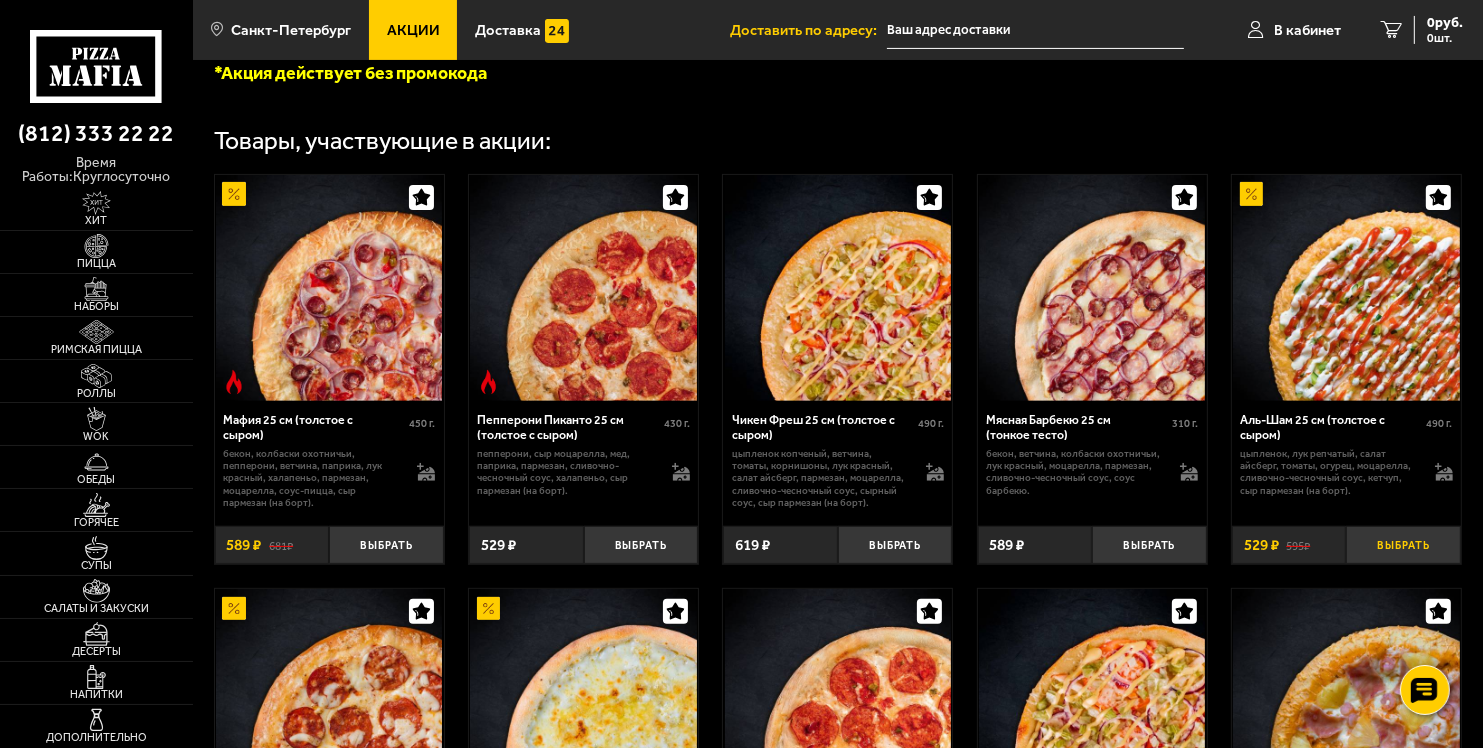 click on "Выбрать" at bounding box center [1403, 545] 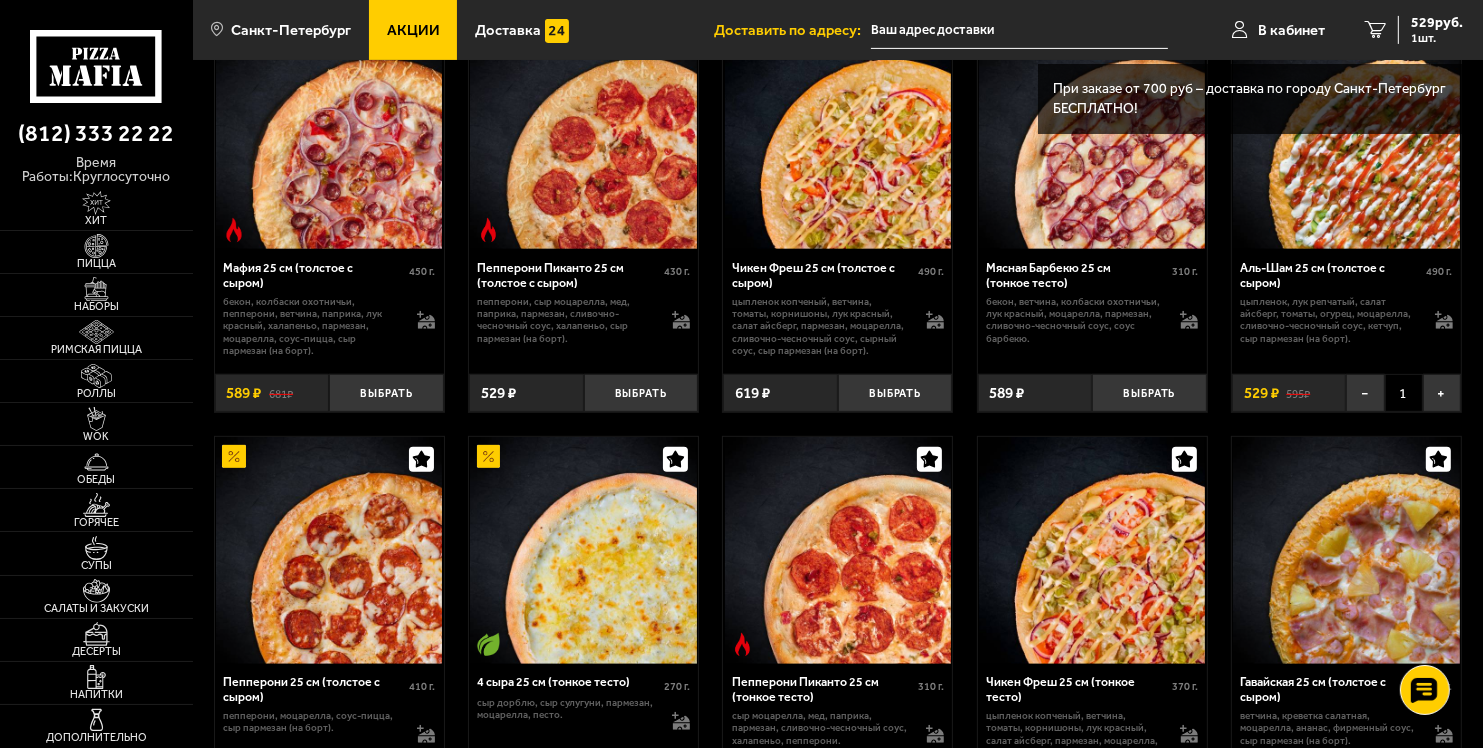 scroll, scrollTop: 800, scrollLeft: 0, axis: vertical 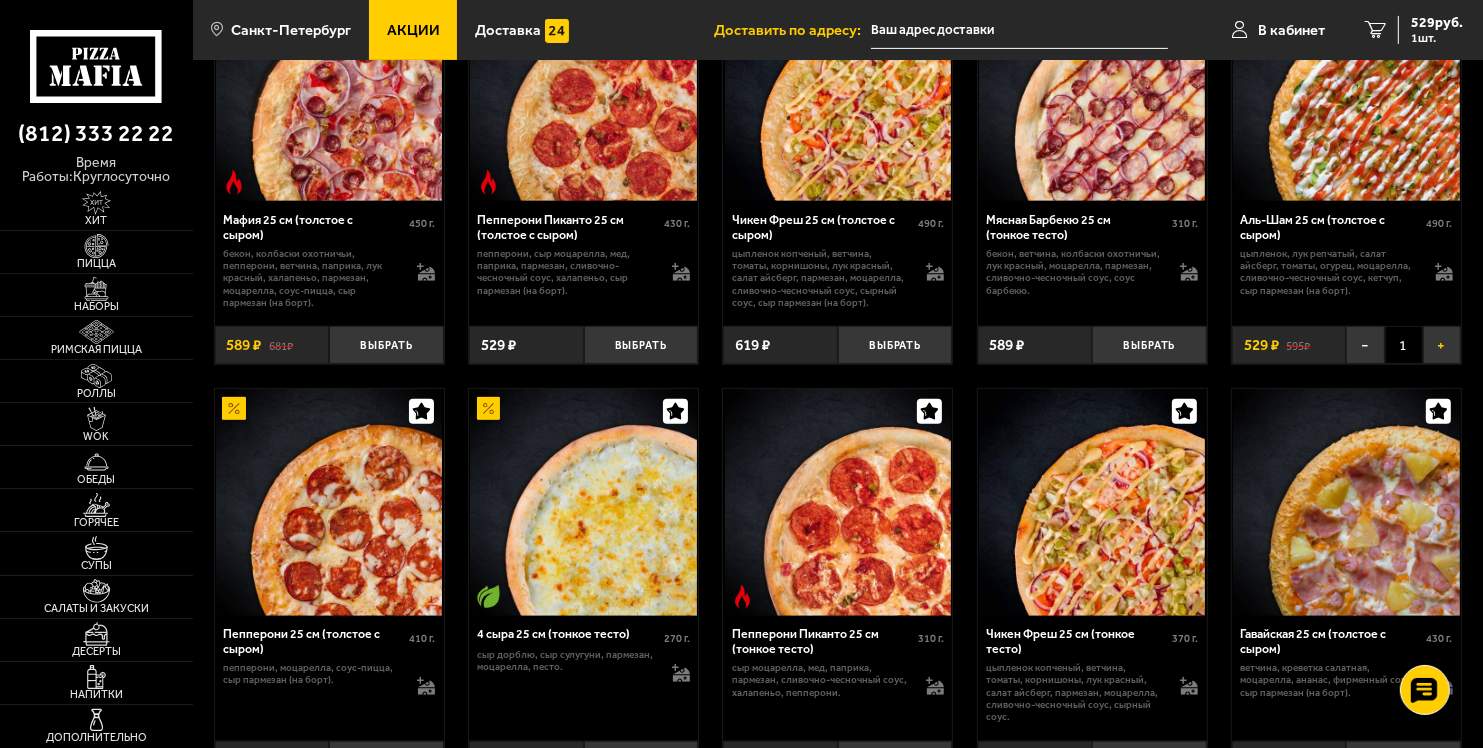 click on "+" at bounding box center [1442, 345] 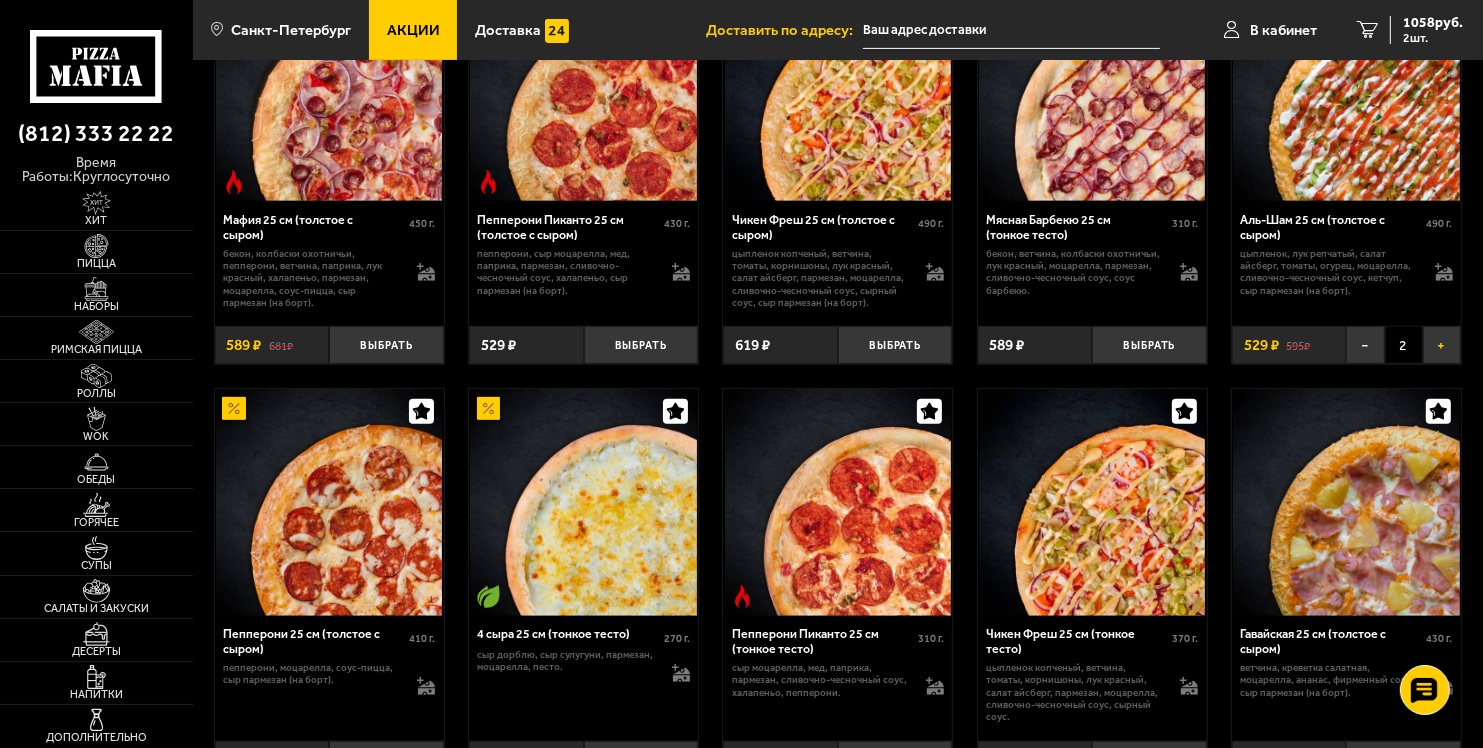 click on "+" at bounding box center (1442, 345) 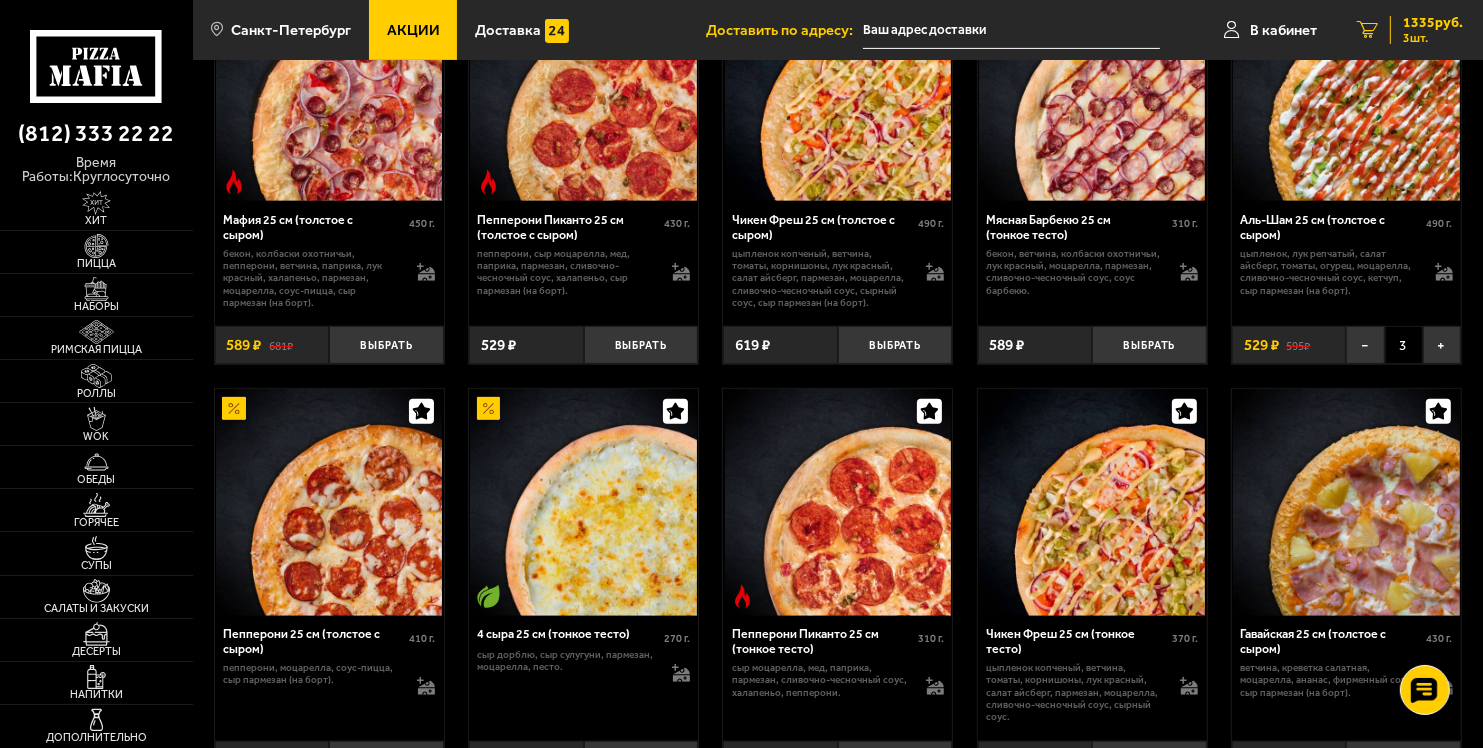 click on "3  шт." at bounding box center [1433, 38] 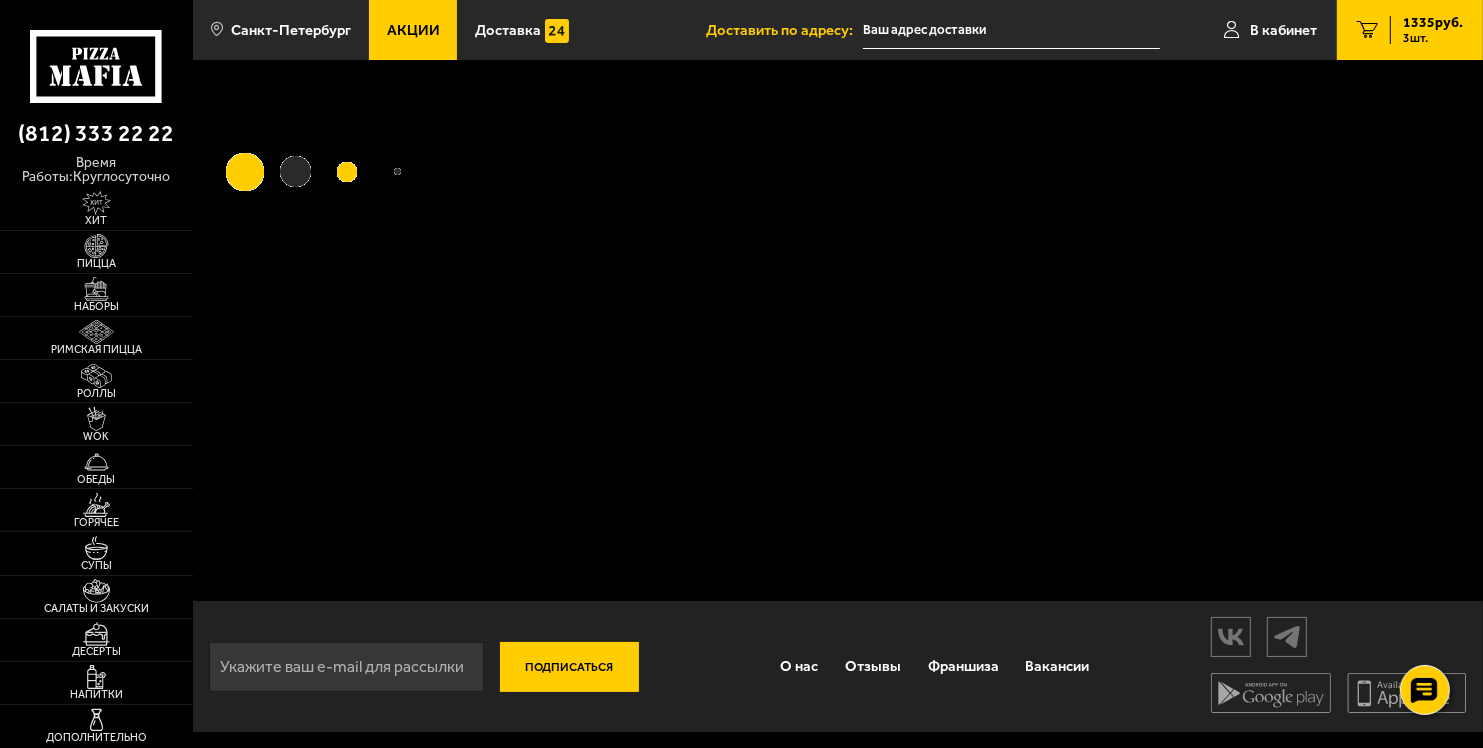 scroll, scrollTop: 0, scrollLeft: 0, axis: both 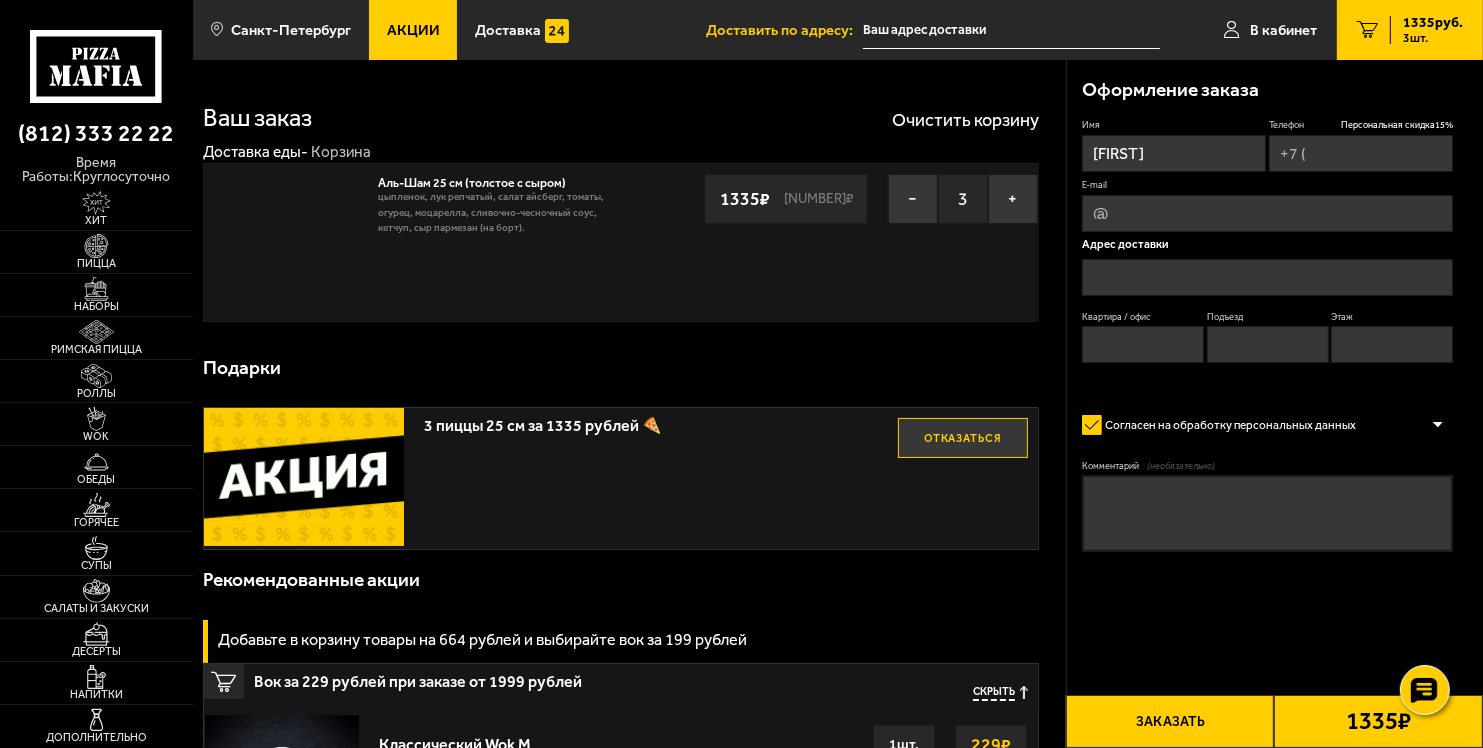 type on "[PHONE]" 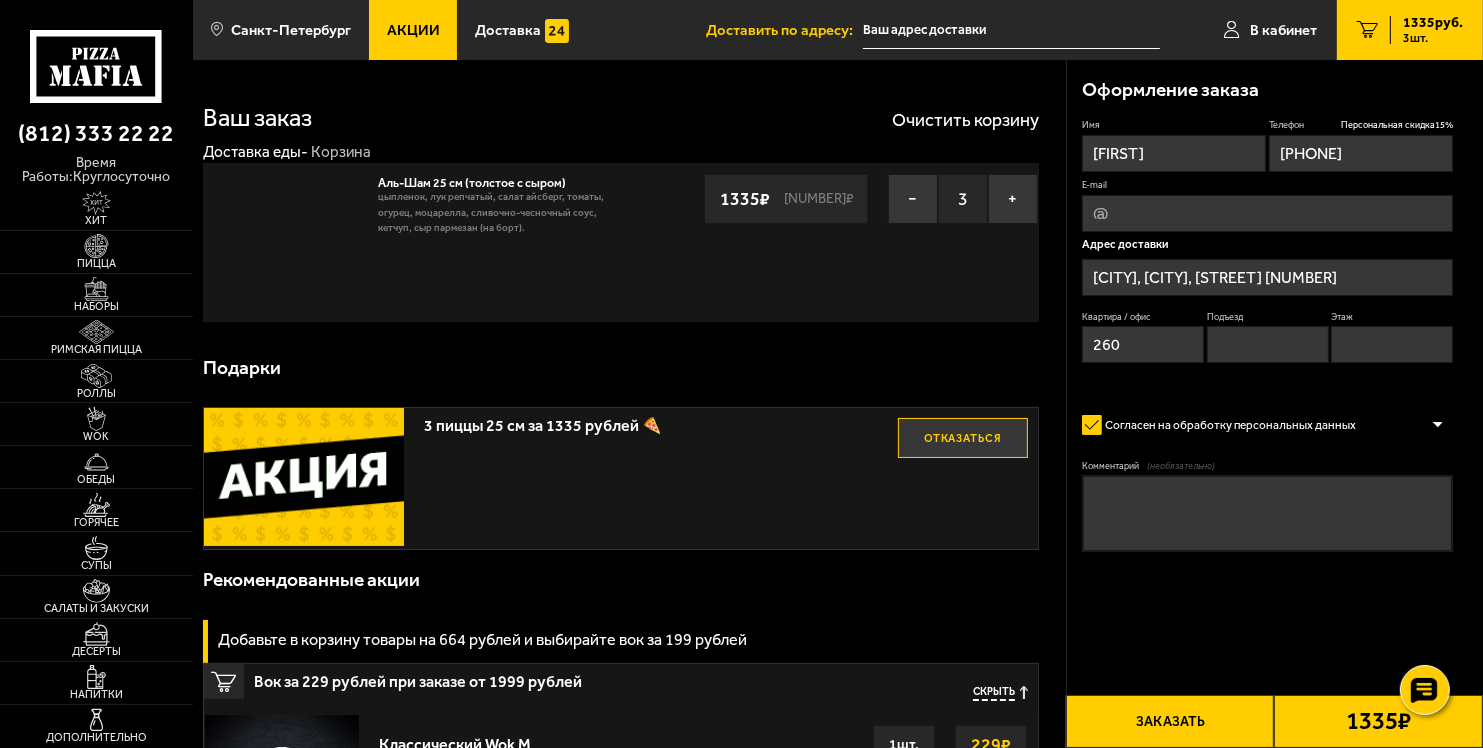 type on "3" 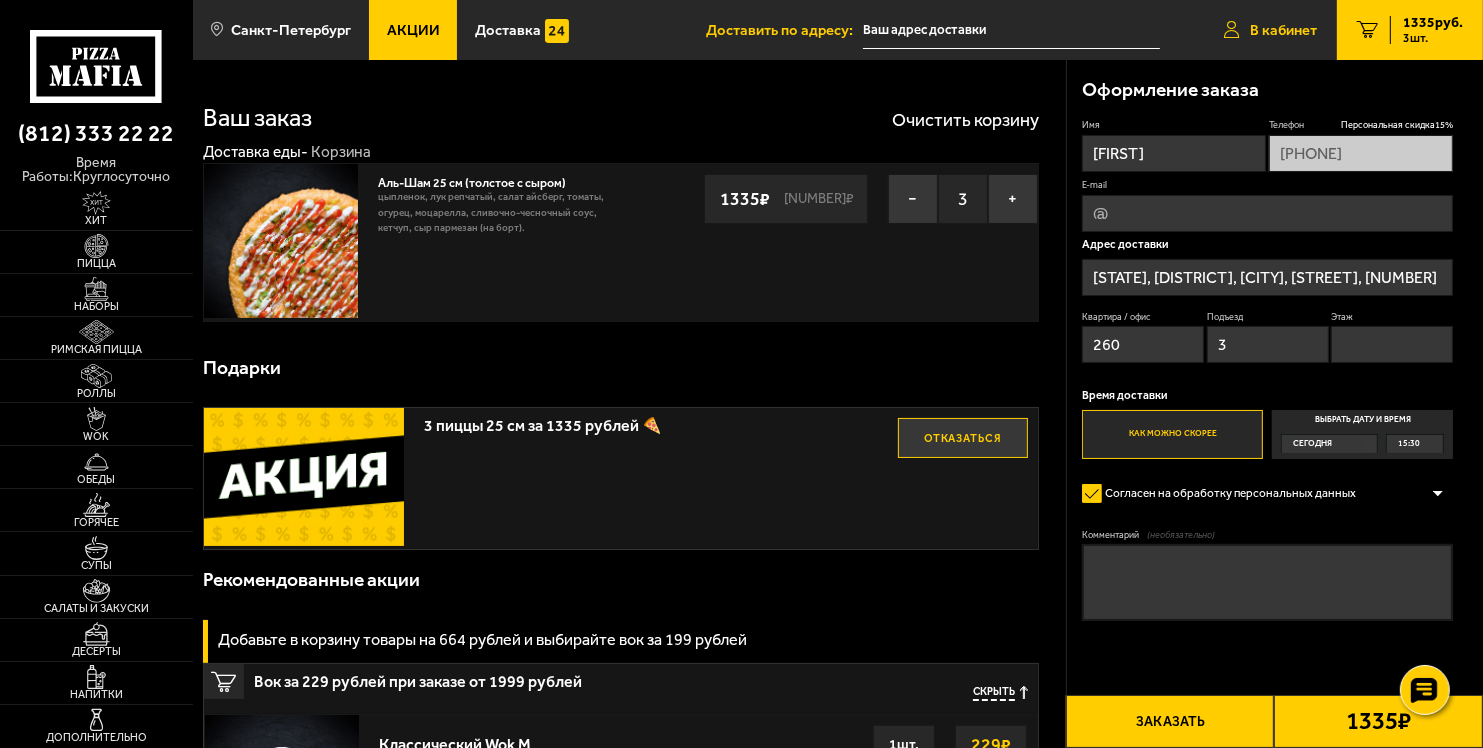 click on "В кабинет" at bounding box center [1270, 30] 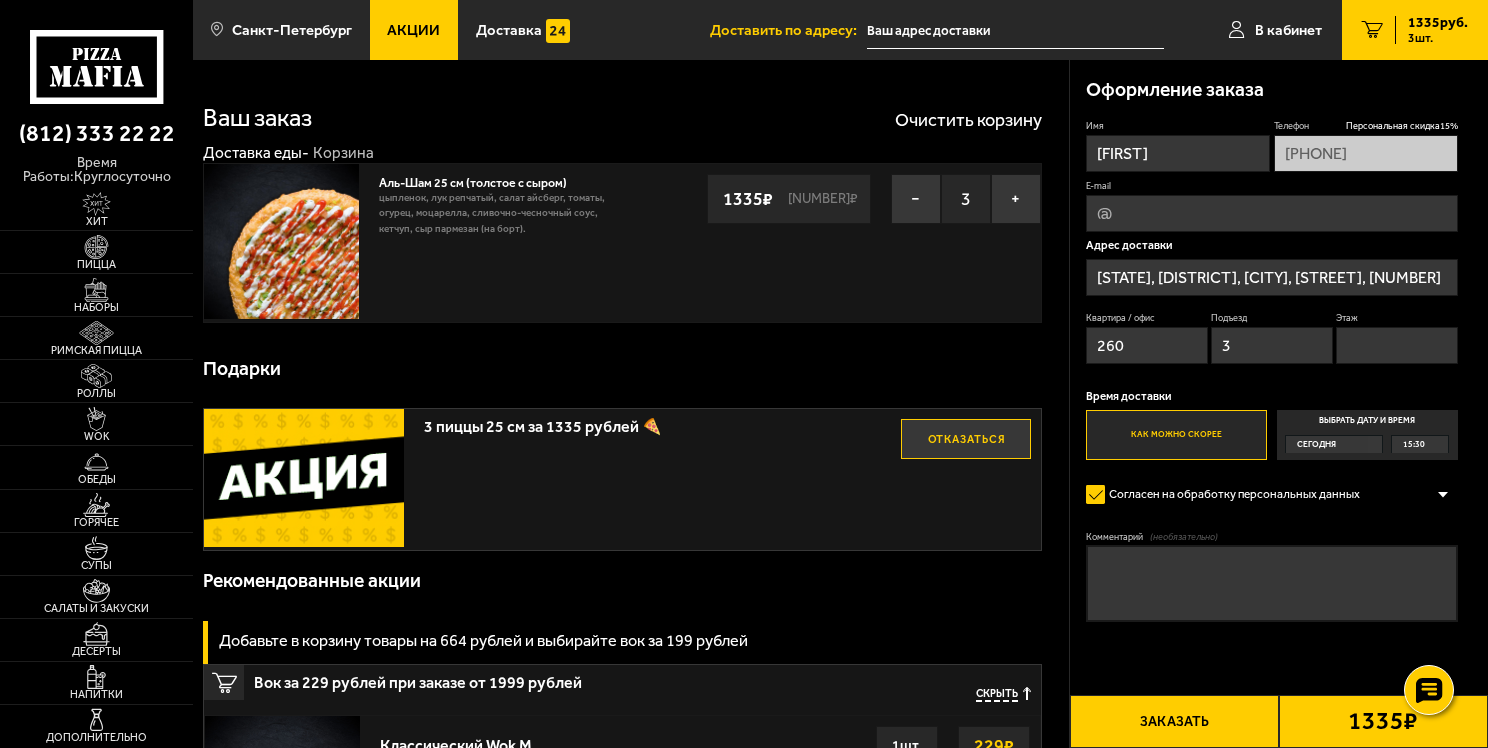 type on "[CITY], [CITY], [STREET] [NUMBER]" 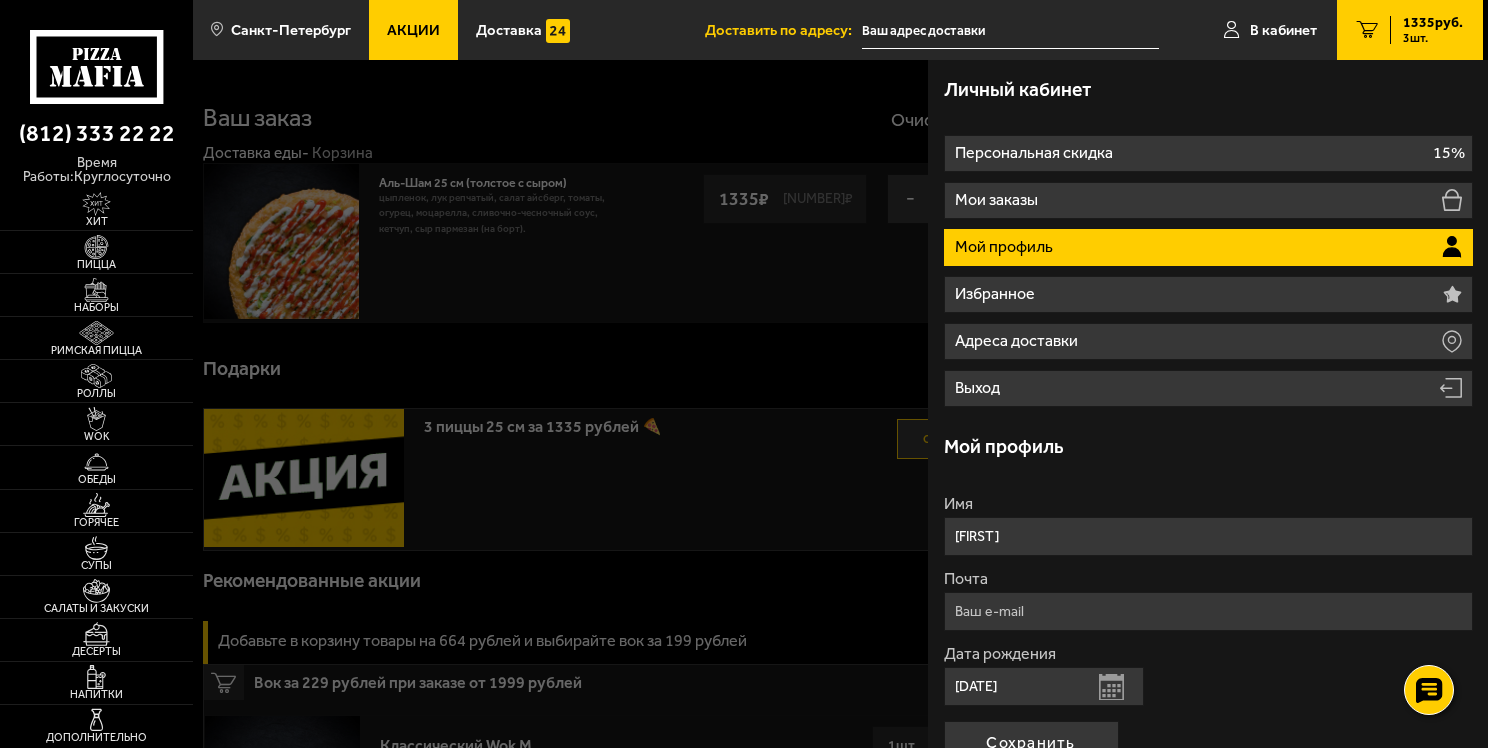 click at bounding box center (937, 434) 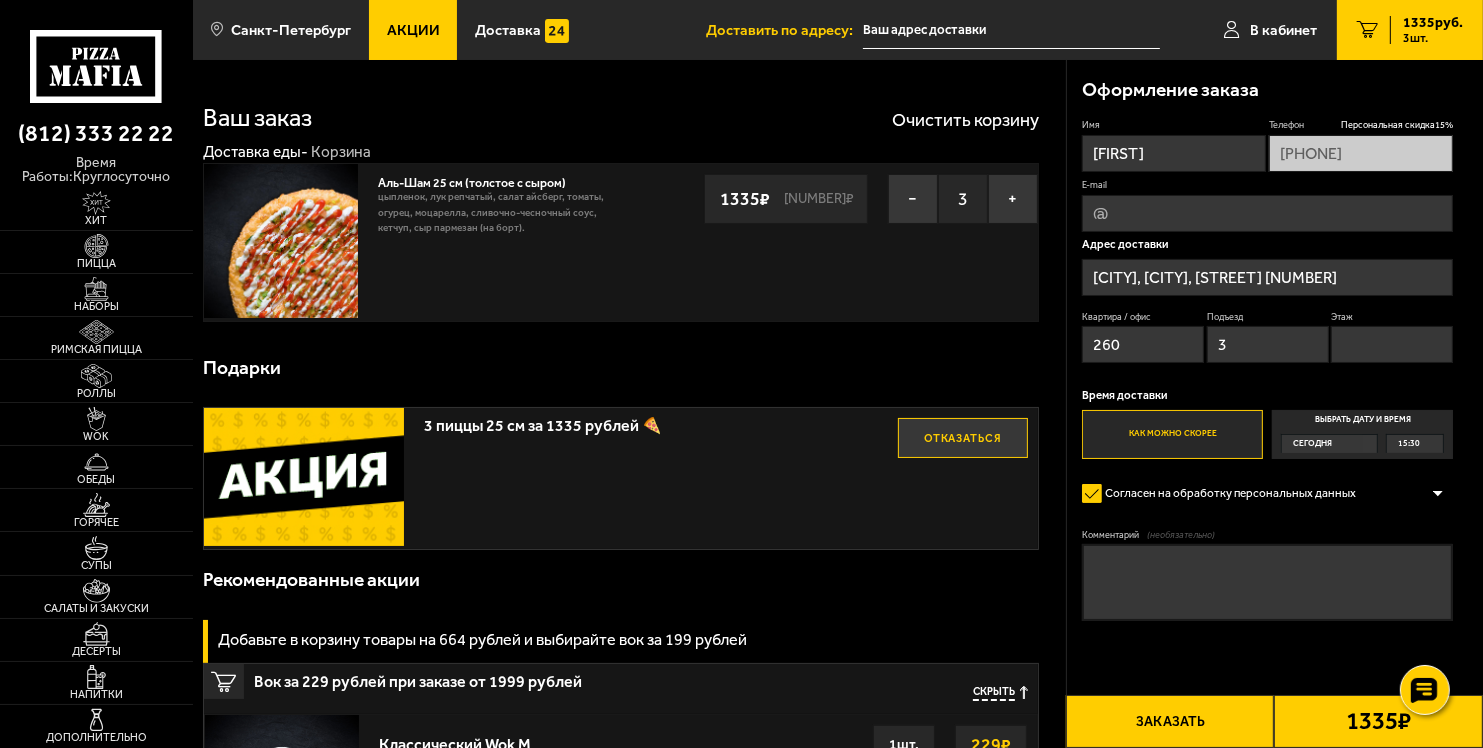click on "Акции" at bounding box center [413, 30] 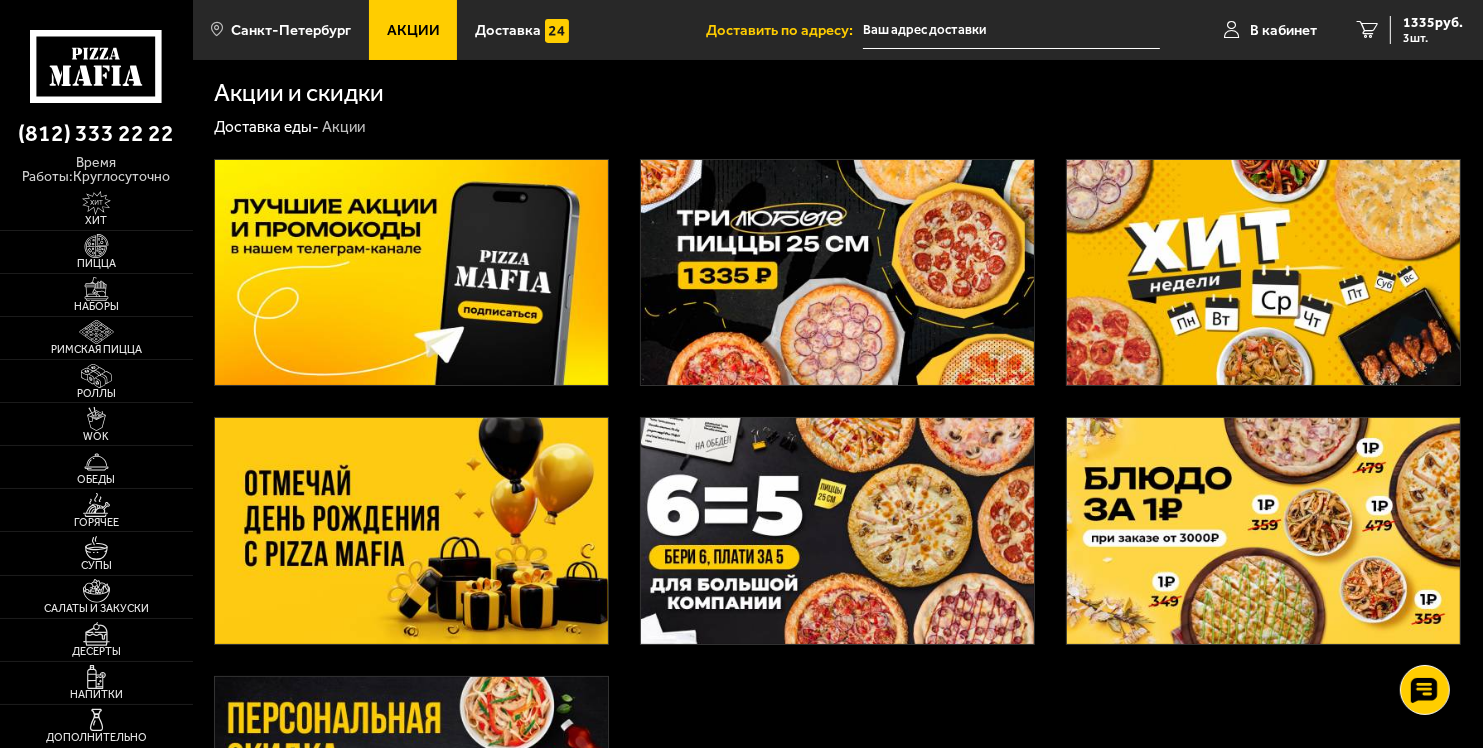 click at bounding box center (837, 273) 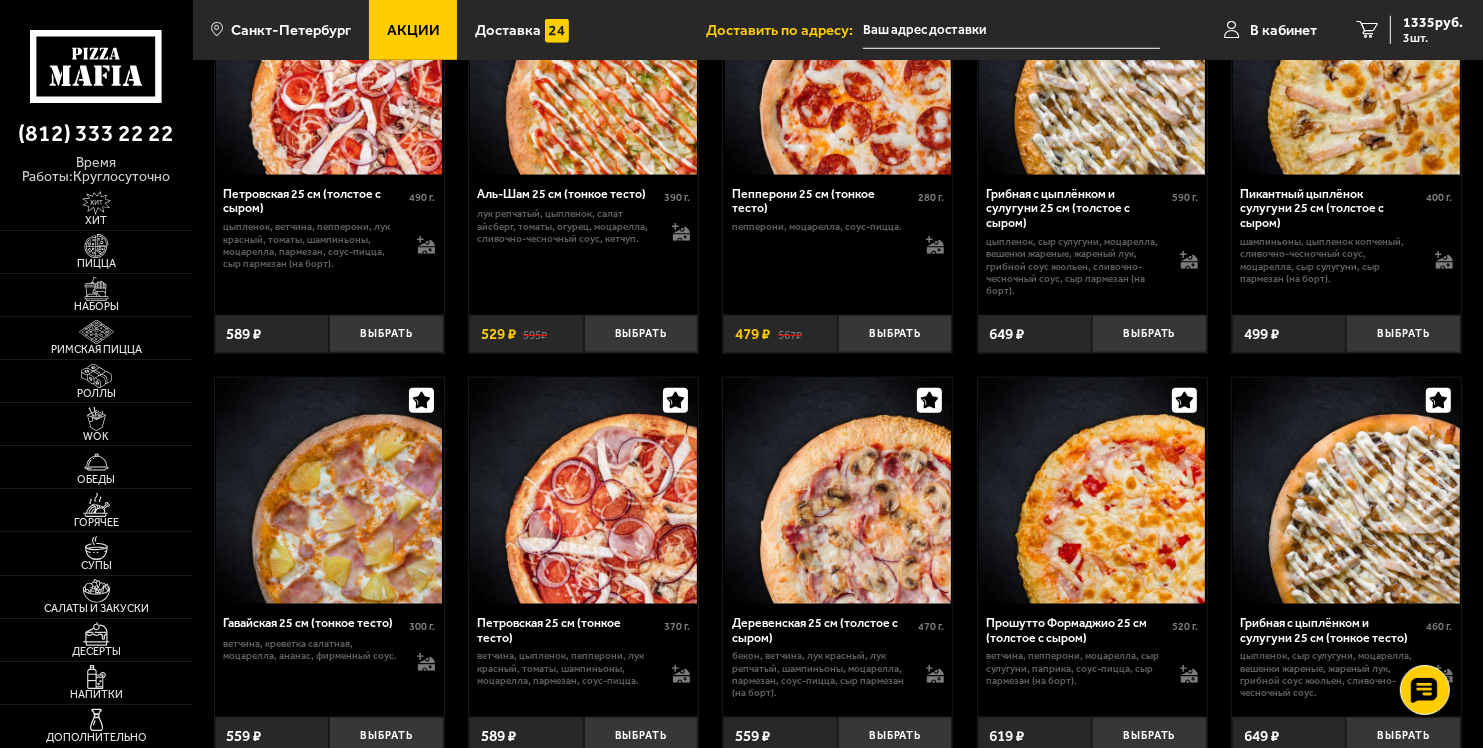 scroll, scrollTop: 1700, scrollLeft: 0, axis: vertical 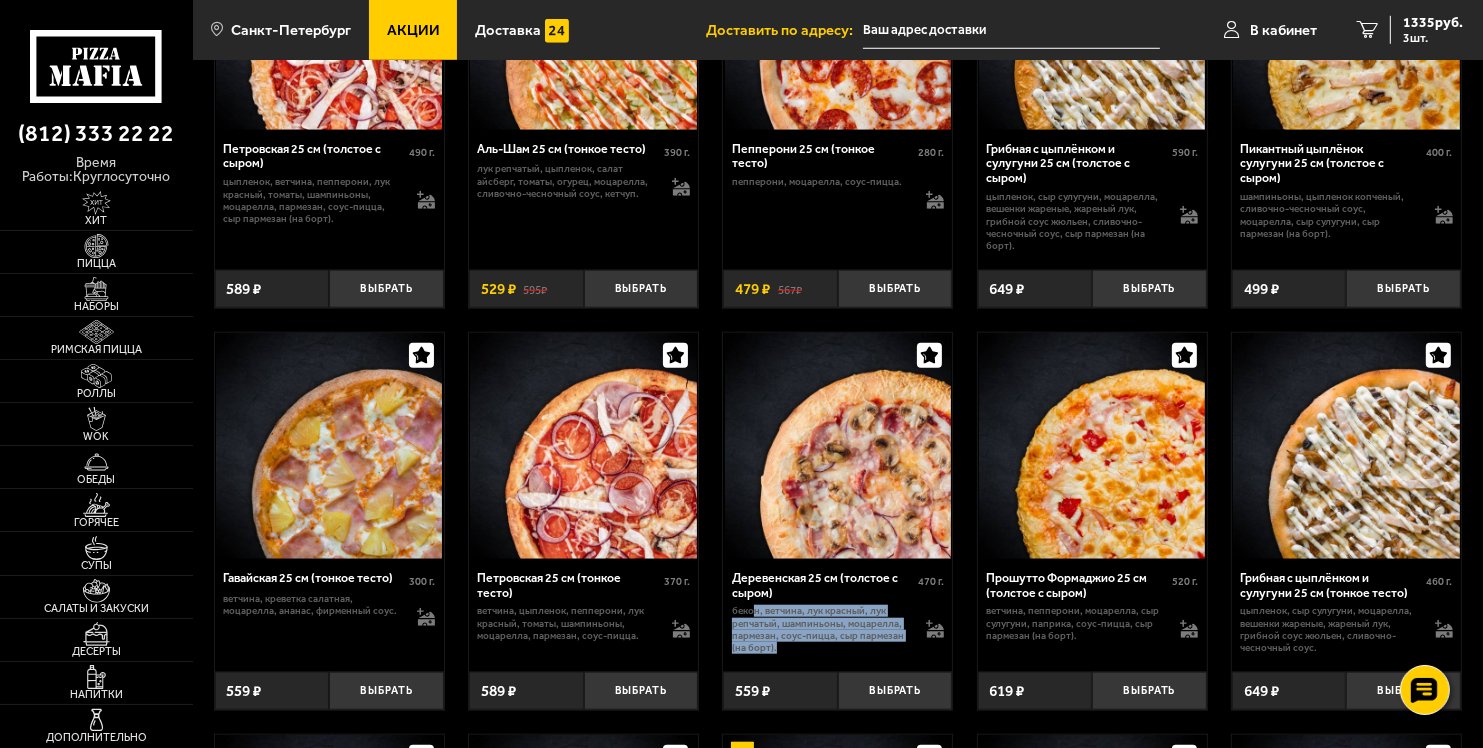 drag, startPoint x: 753, startPoint y: 624, endPoint x: 808, endPoint y: 663, distance: 67.424034 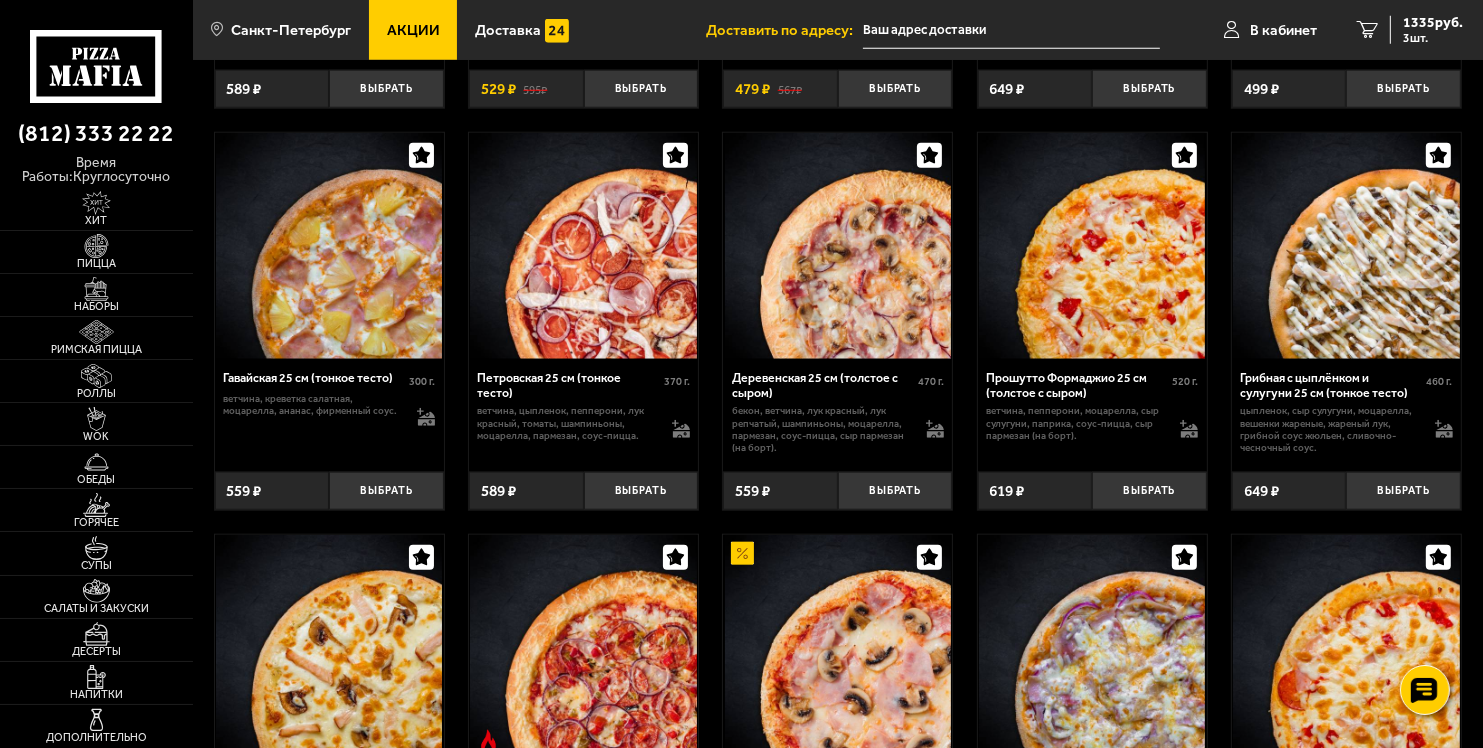 scroll, scrollTop: 2000, scrollLeft: 0, axis: vertical 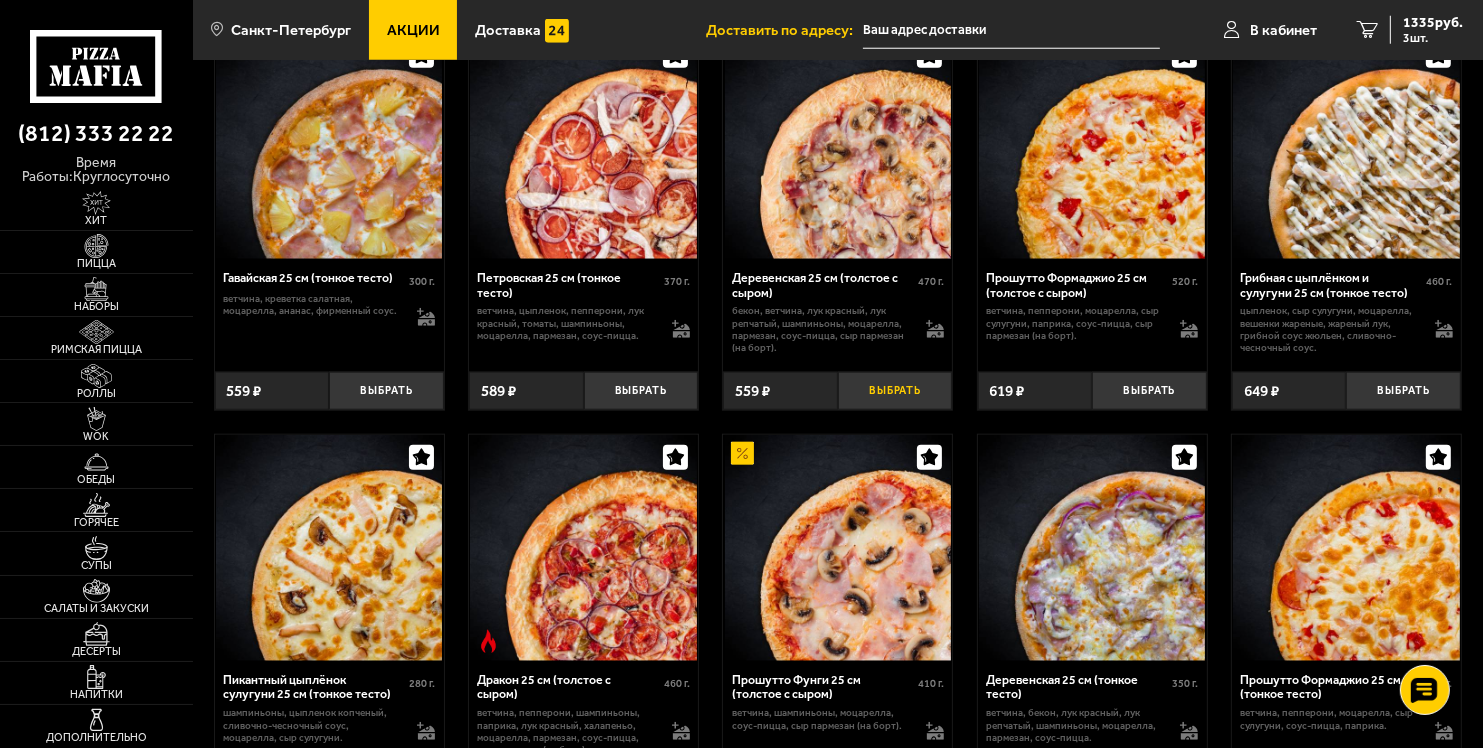 click on "Выбрать" at bounding box center (895, 391) 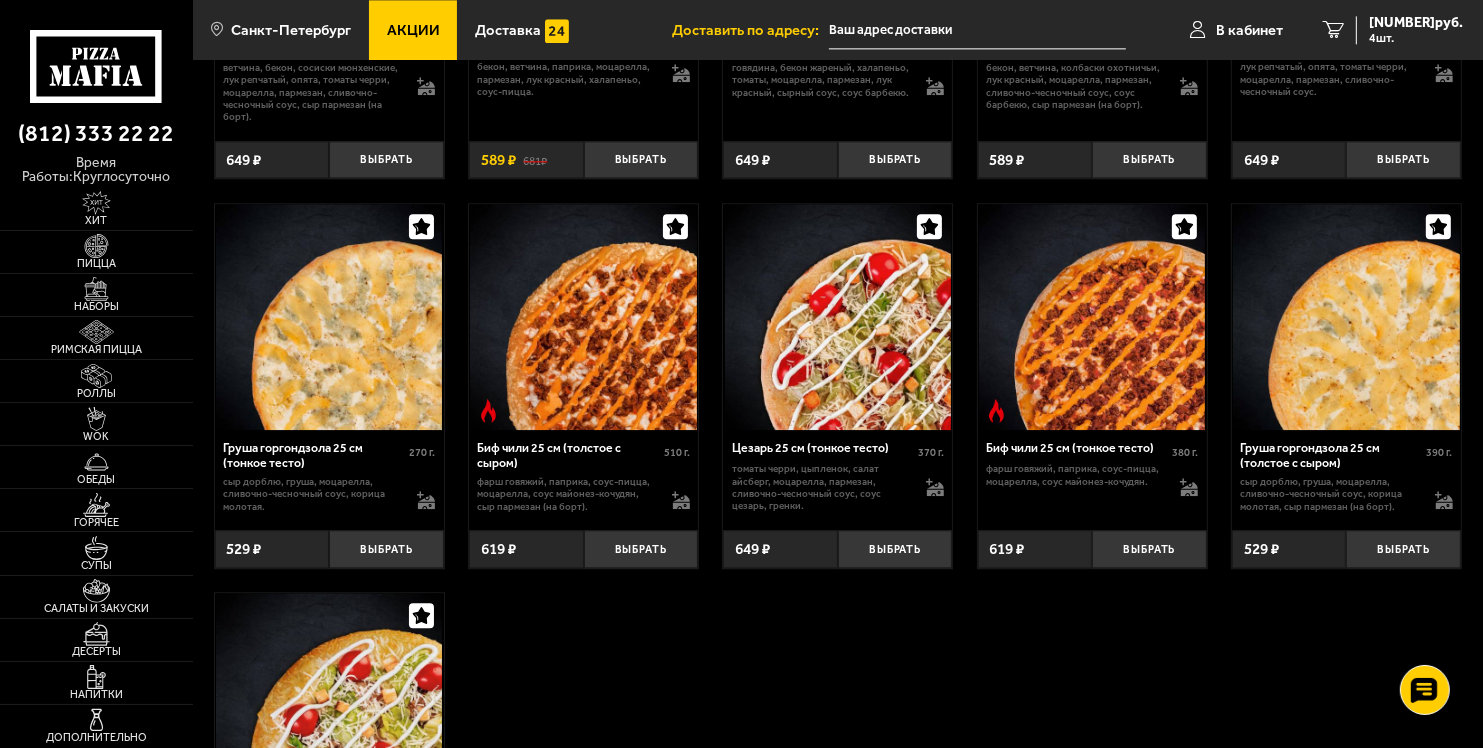 scroll, scrollTop: 4800, scrollLeft: 0, axis: vertical 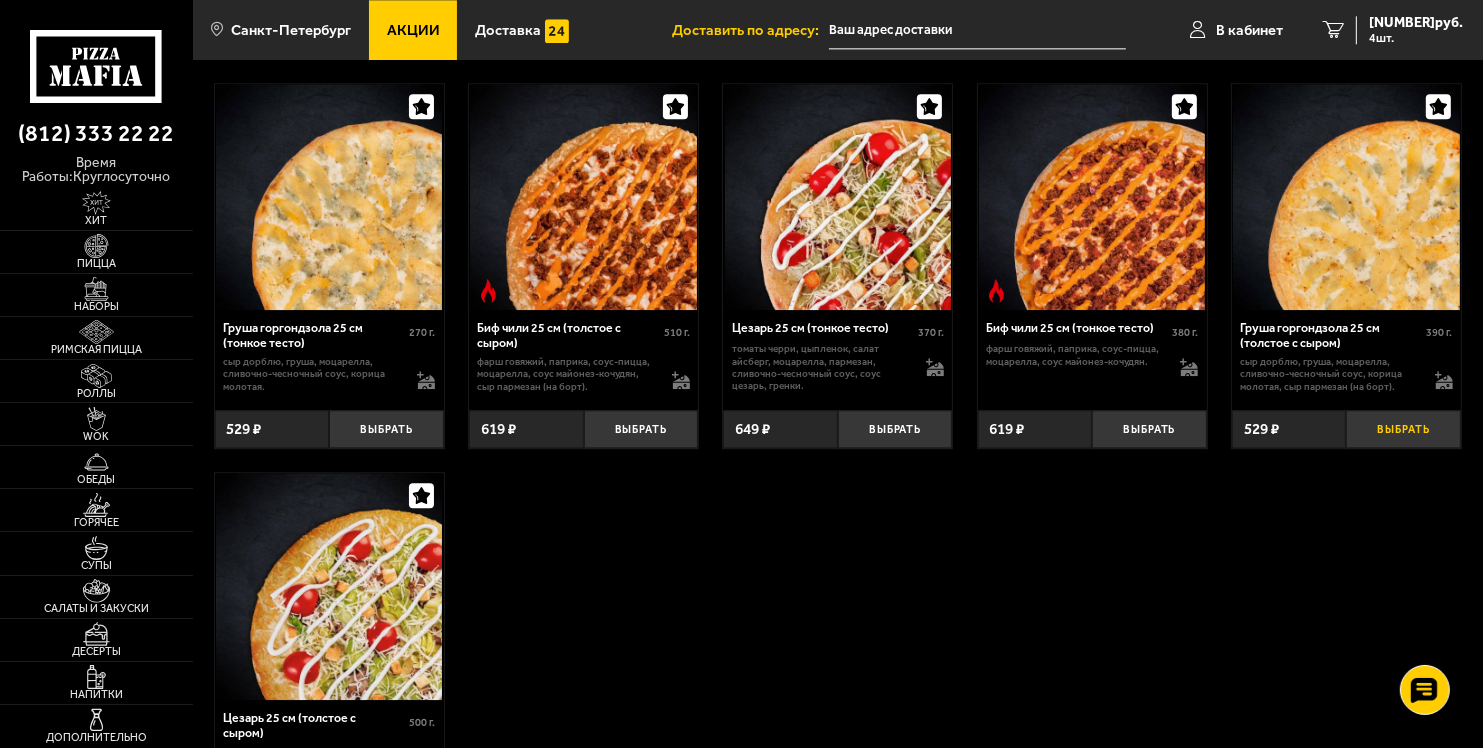 click on "Выбрать" at bounding box center (1403, 429) 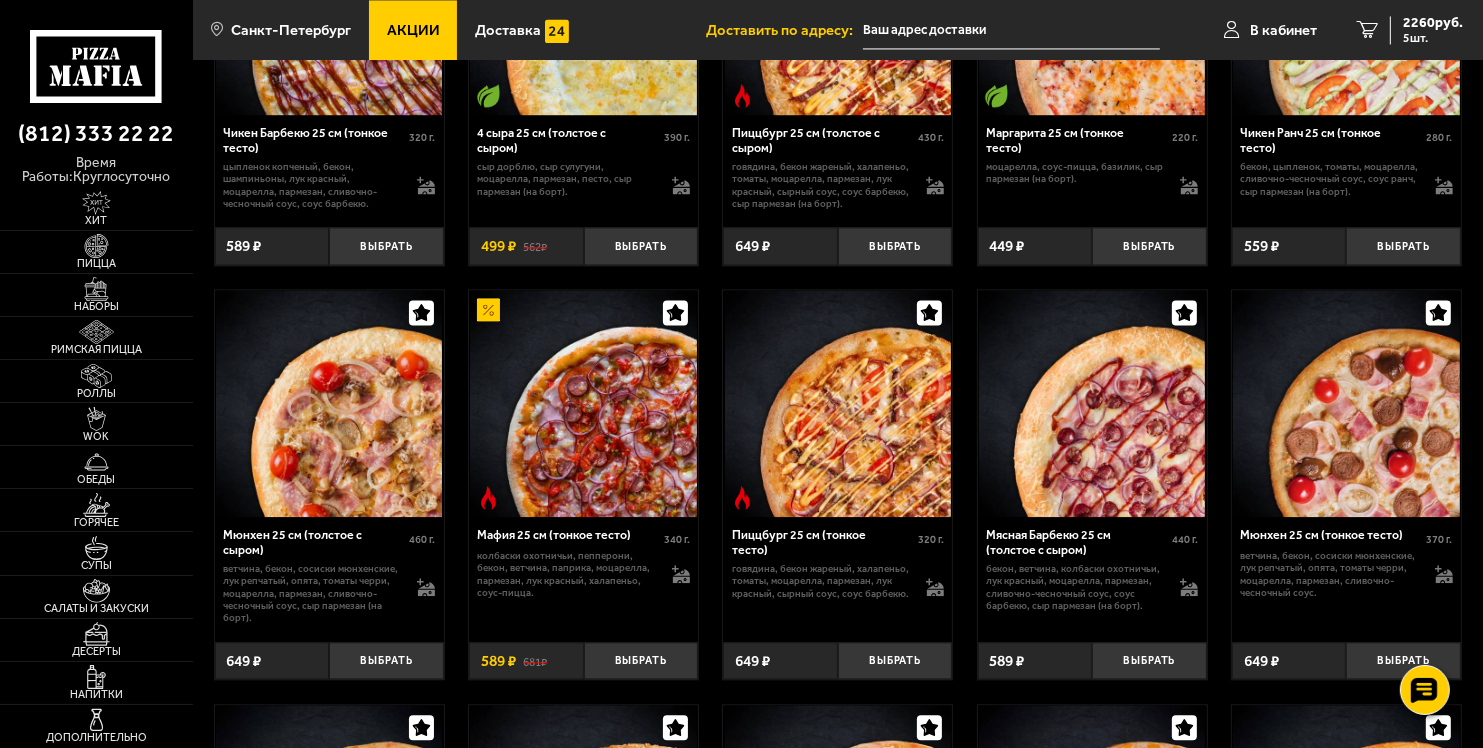 scroll, scrollTop: 4300, scrollLeft: 0, axis: vertical 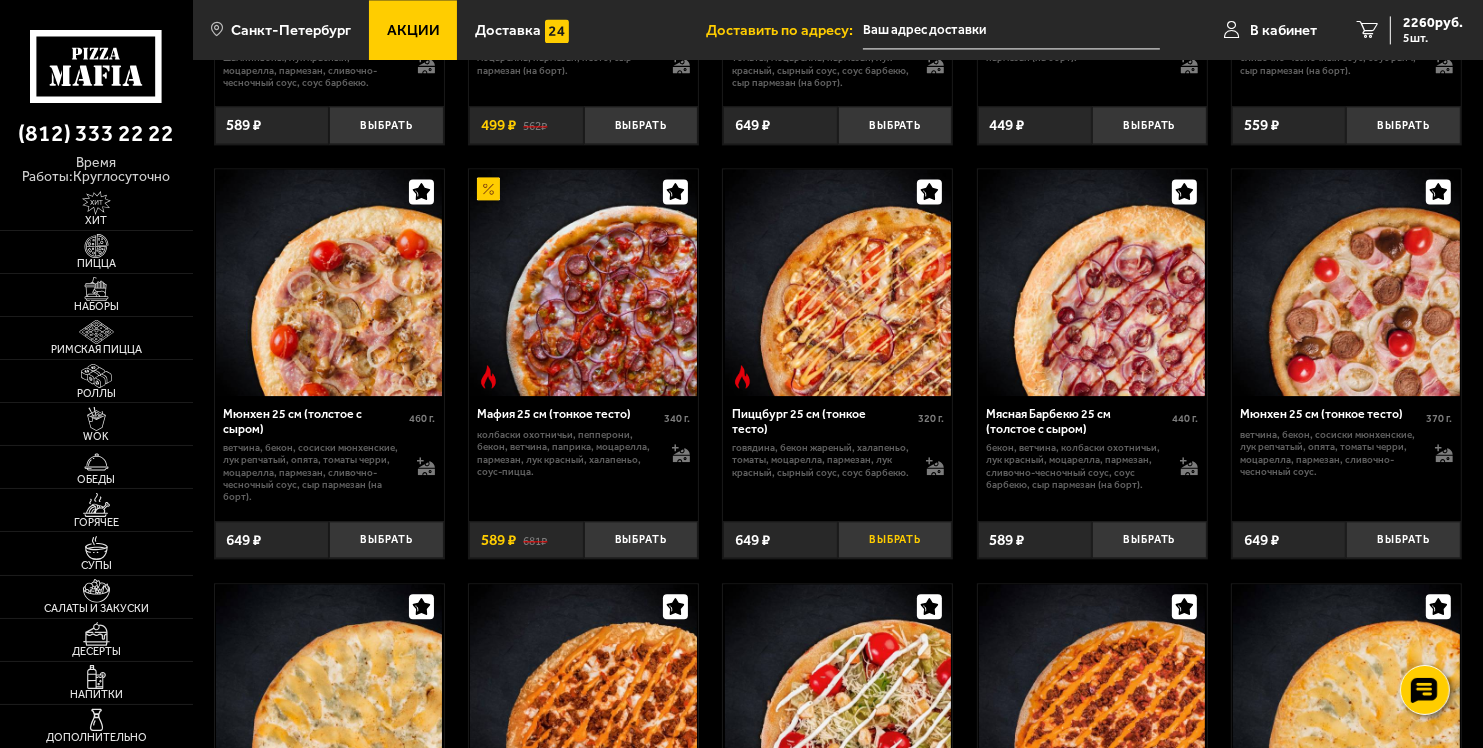 click on "Выбрать" at bounding box center [895, 540] 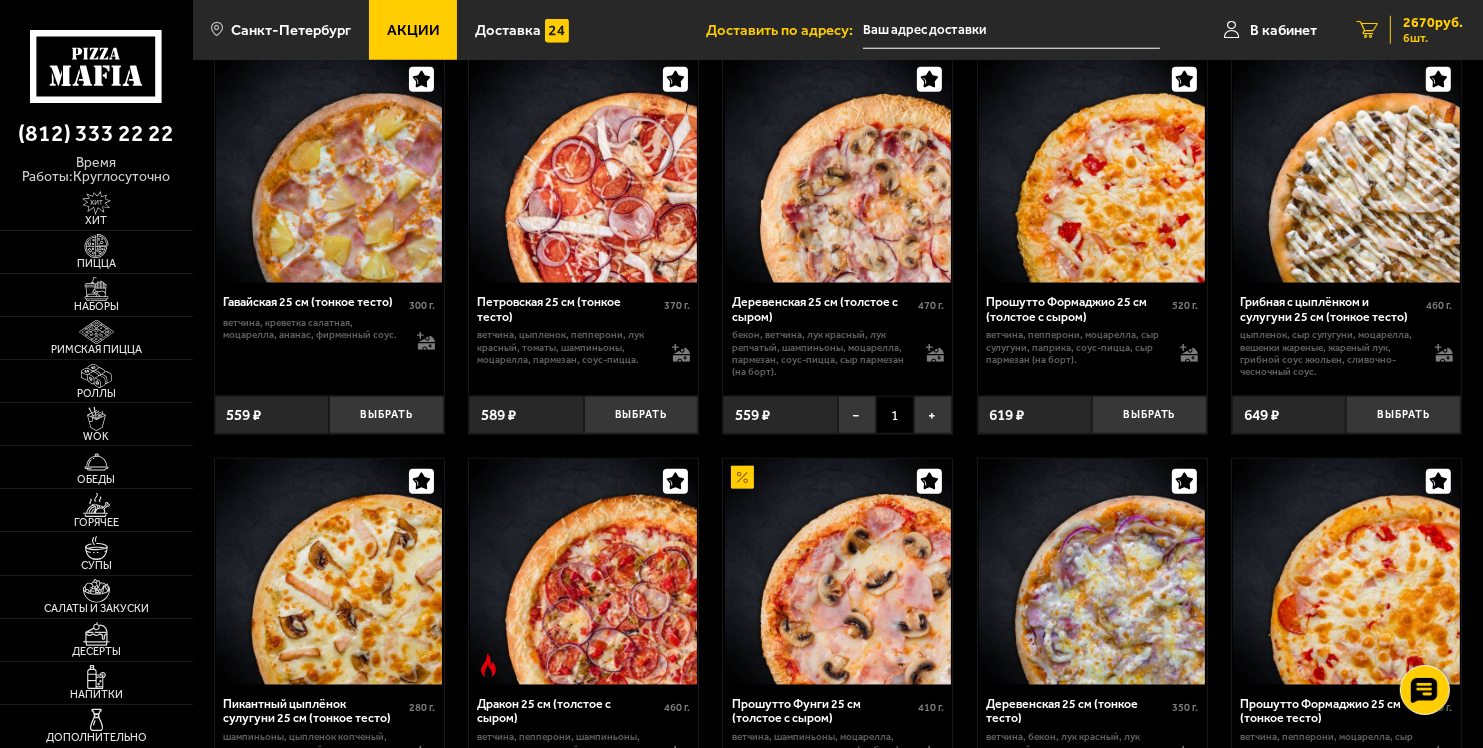 scroll, scrollTop: 1800, scrollLeft: 0, axis: vertical 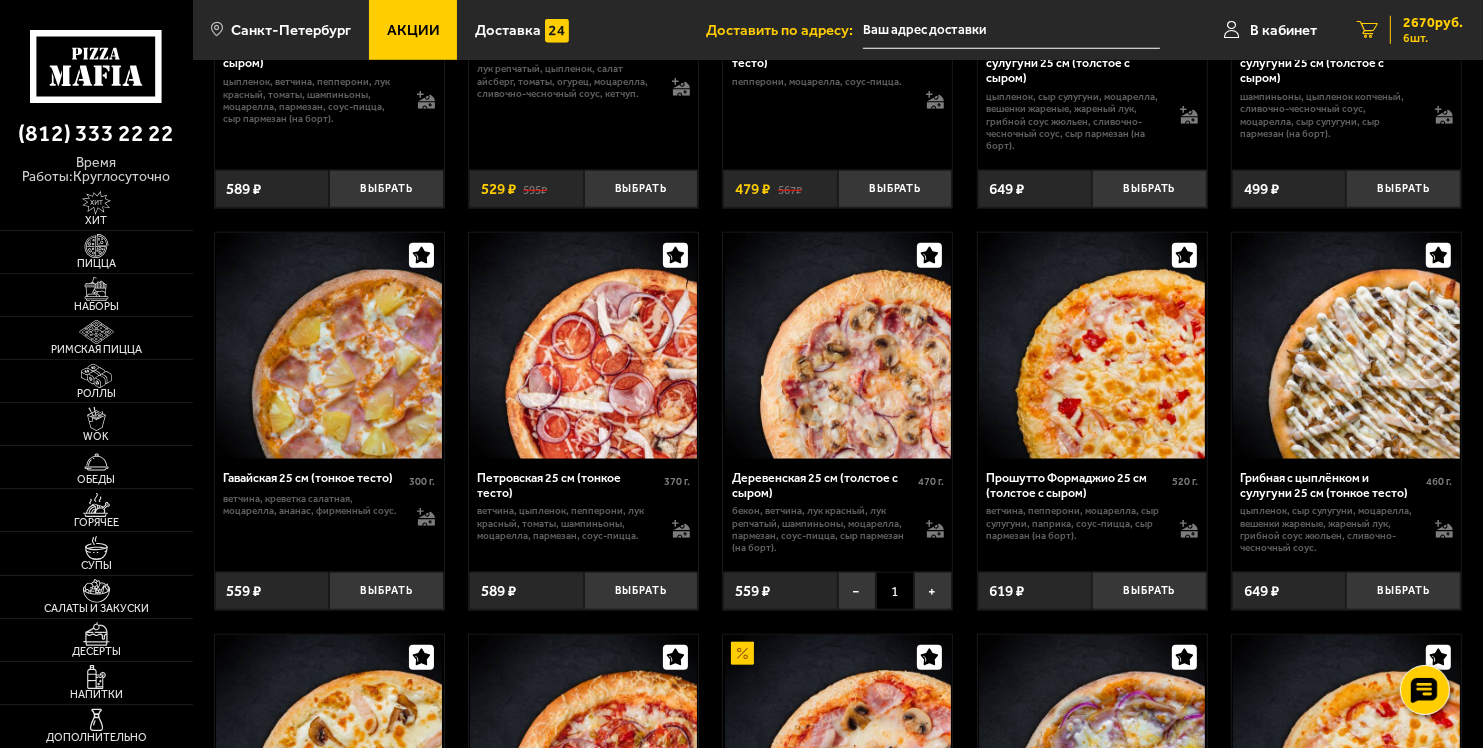 drag, startPoint x: 1439, startPoint y: 49, endPoint x: 1389, endPoint y: 40, distance: 50.803543 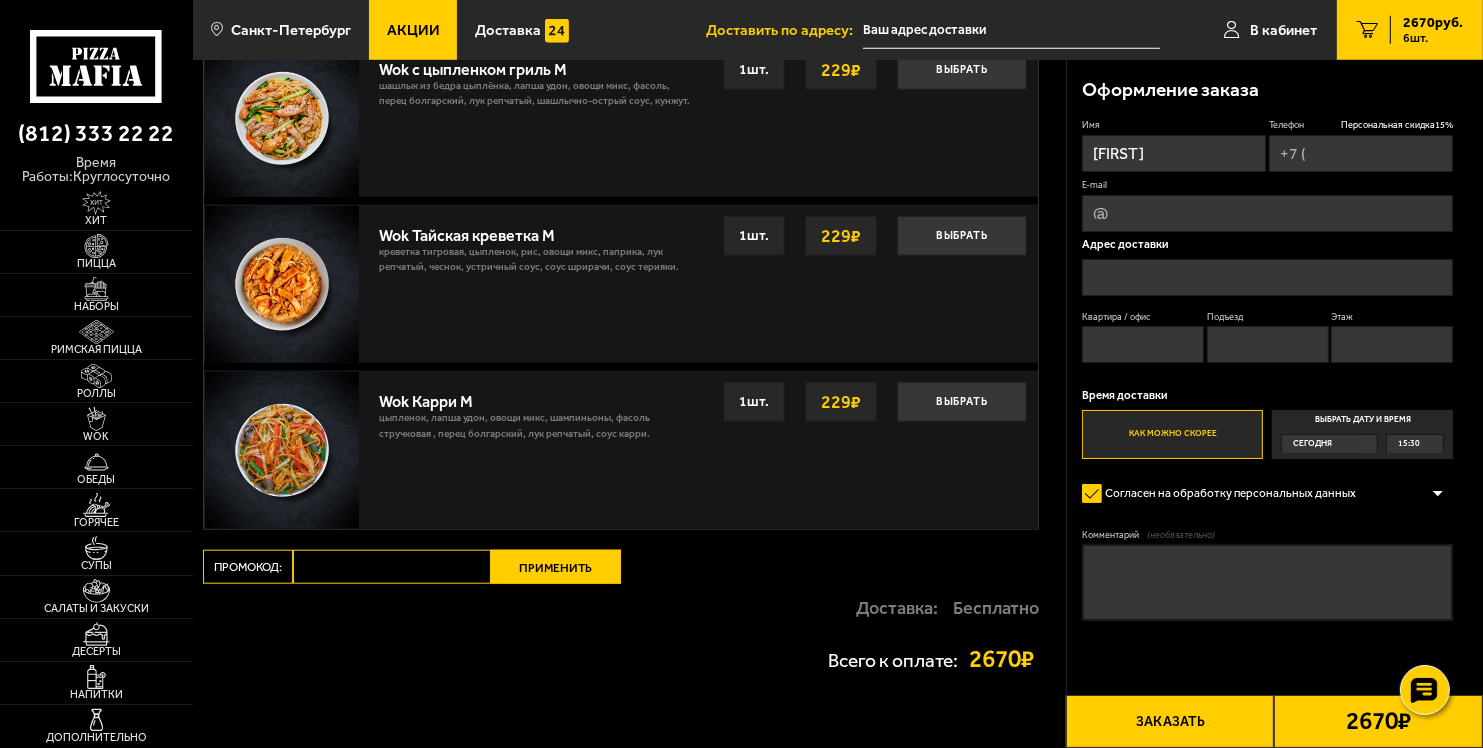 scroll, scrollTop: 0, scrollLeft: 0, axis: both 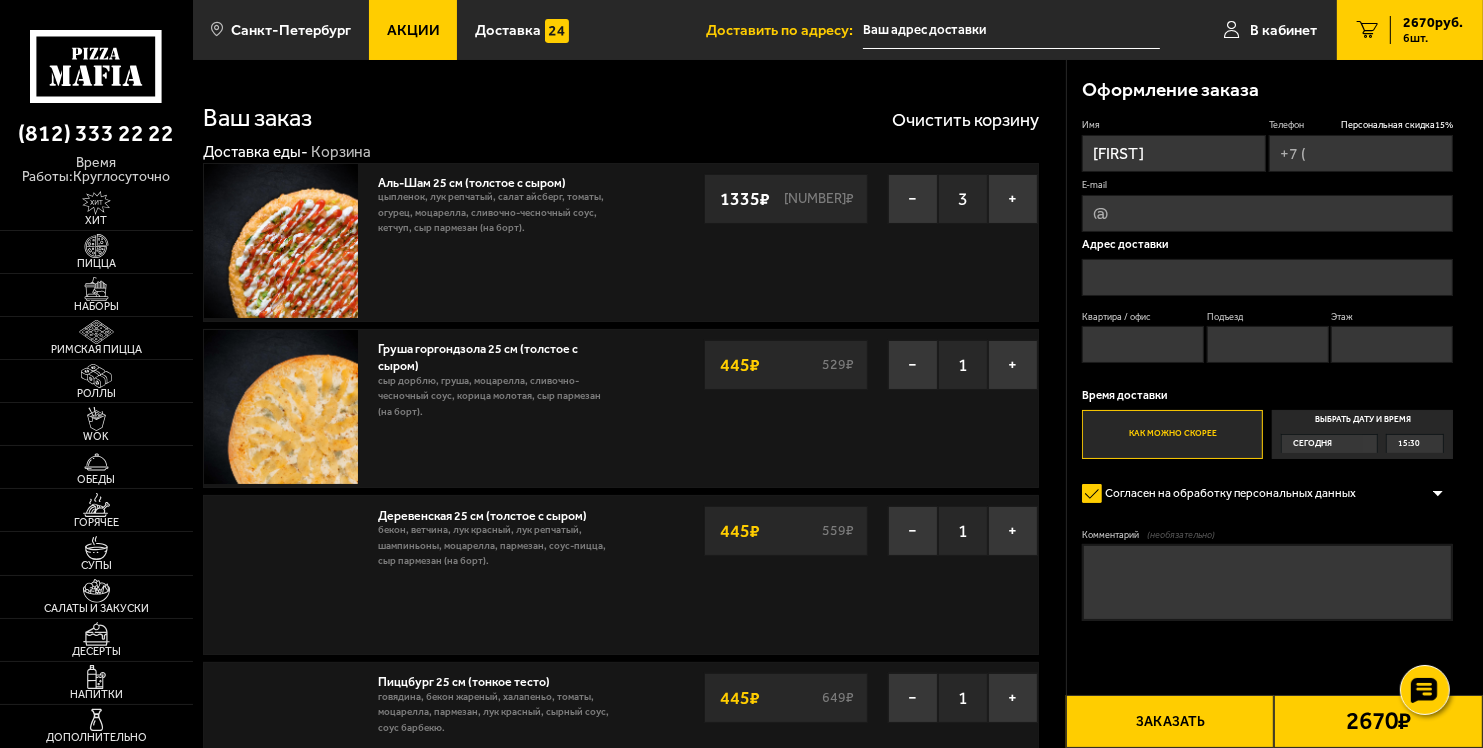 type on "[PHONE]" 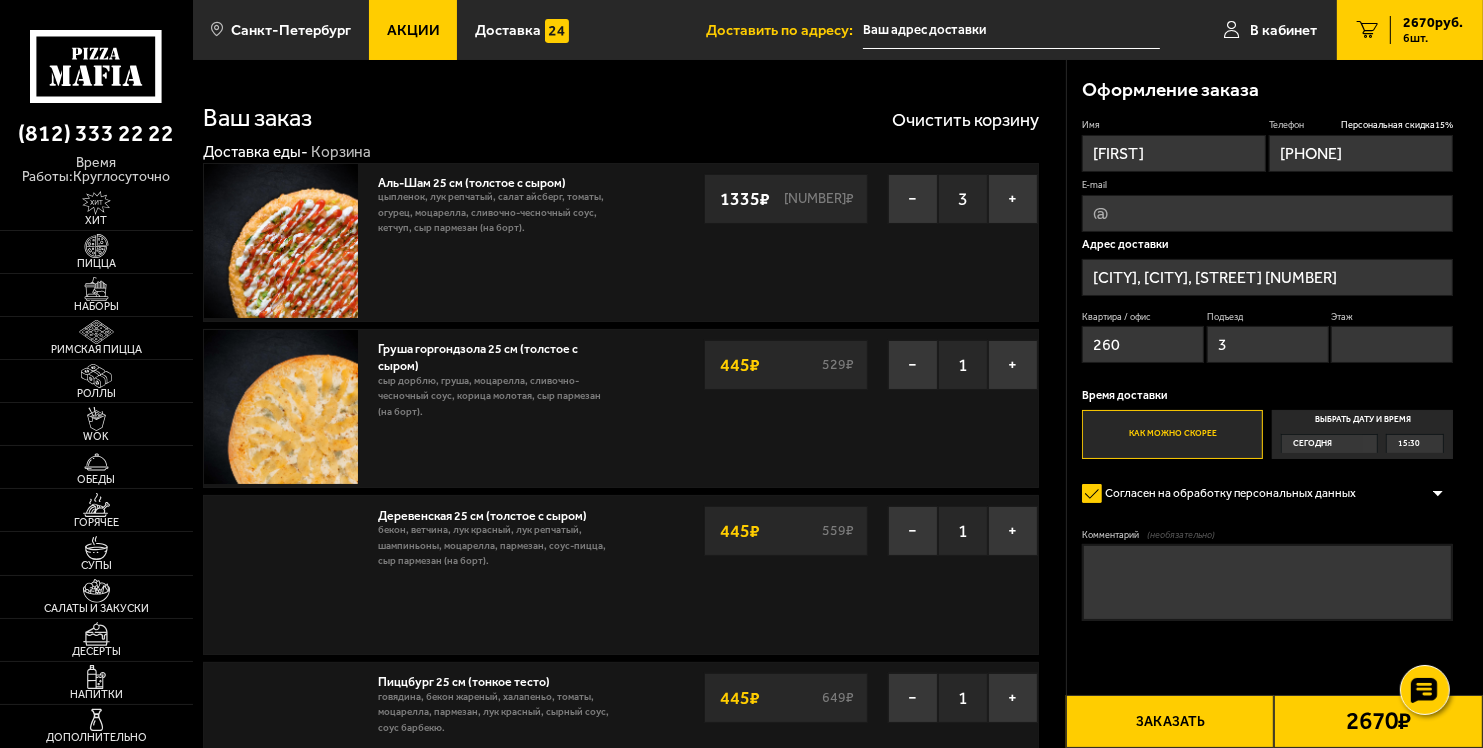 type on "[STATE], [DISTRICT], [CITY], [STREET], [NUMBER]" 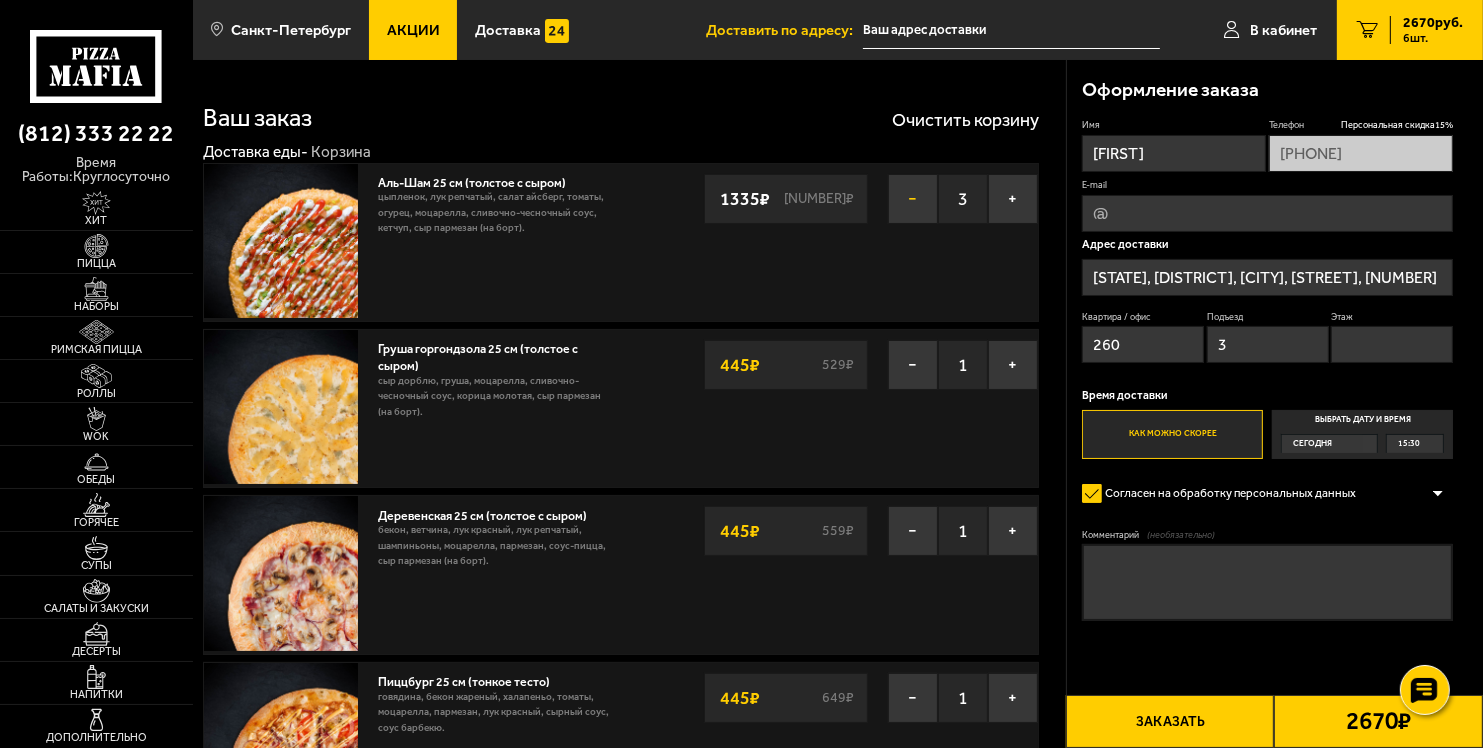 click on "−" at bounding box center (913, 199) 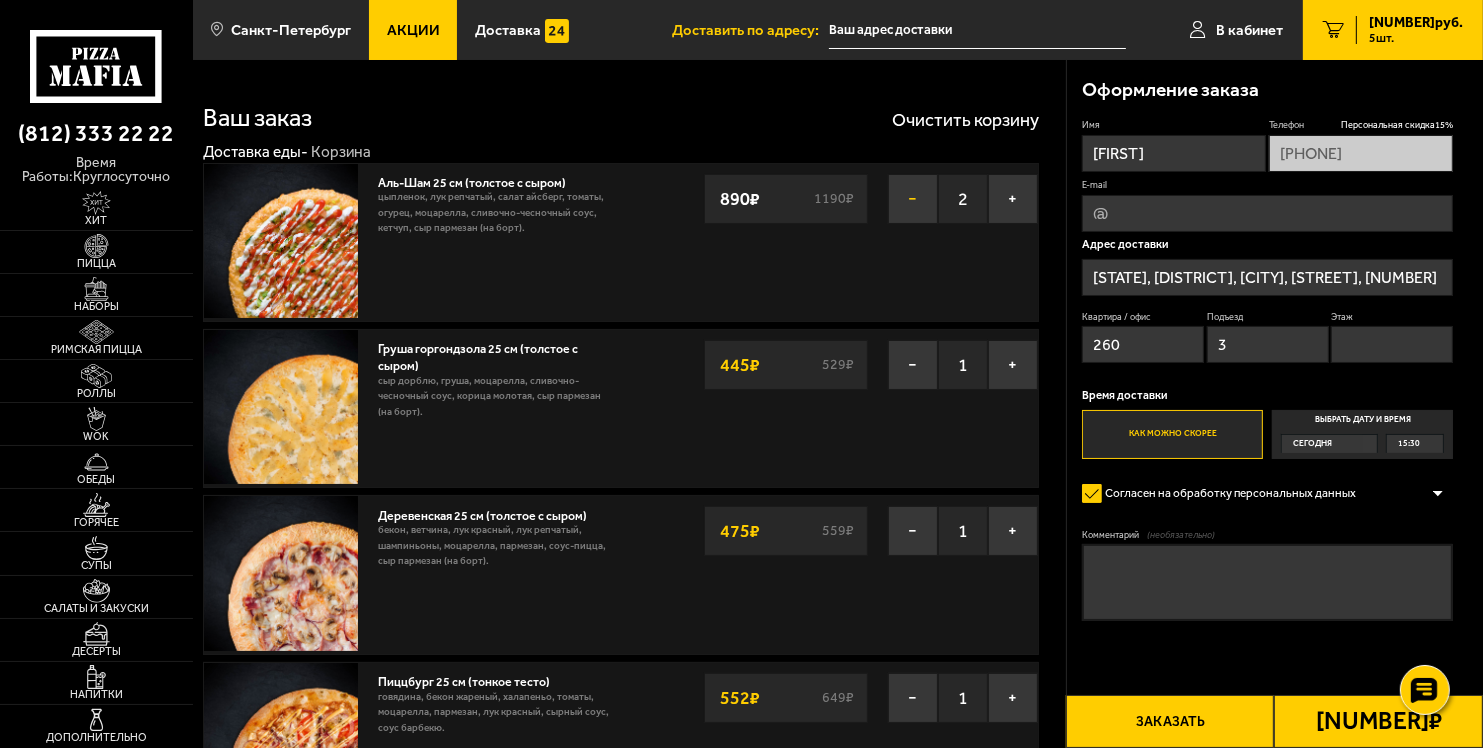 click on "−" at bounding box center [913, 199] 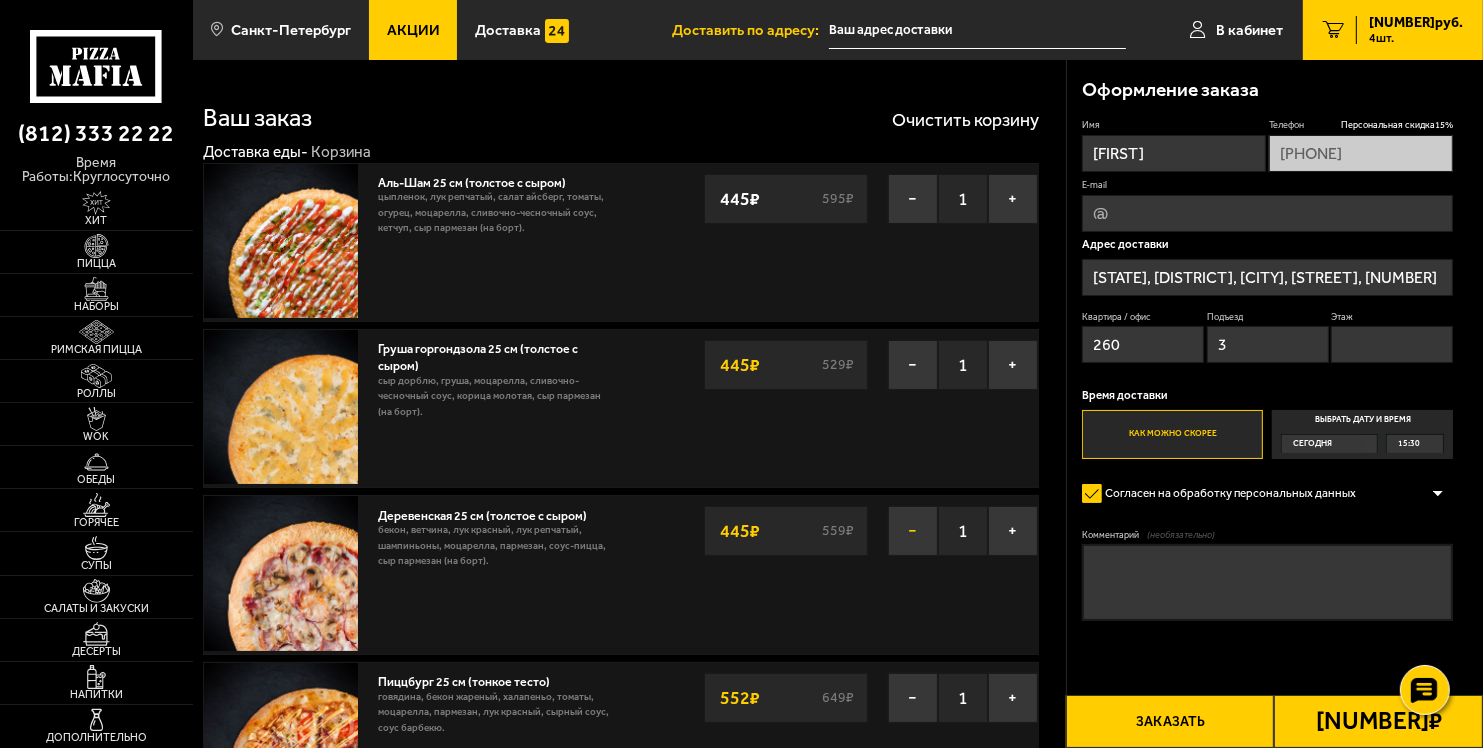 click on "−" at bounding box center [913, 531] 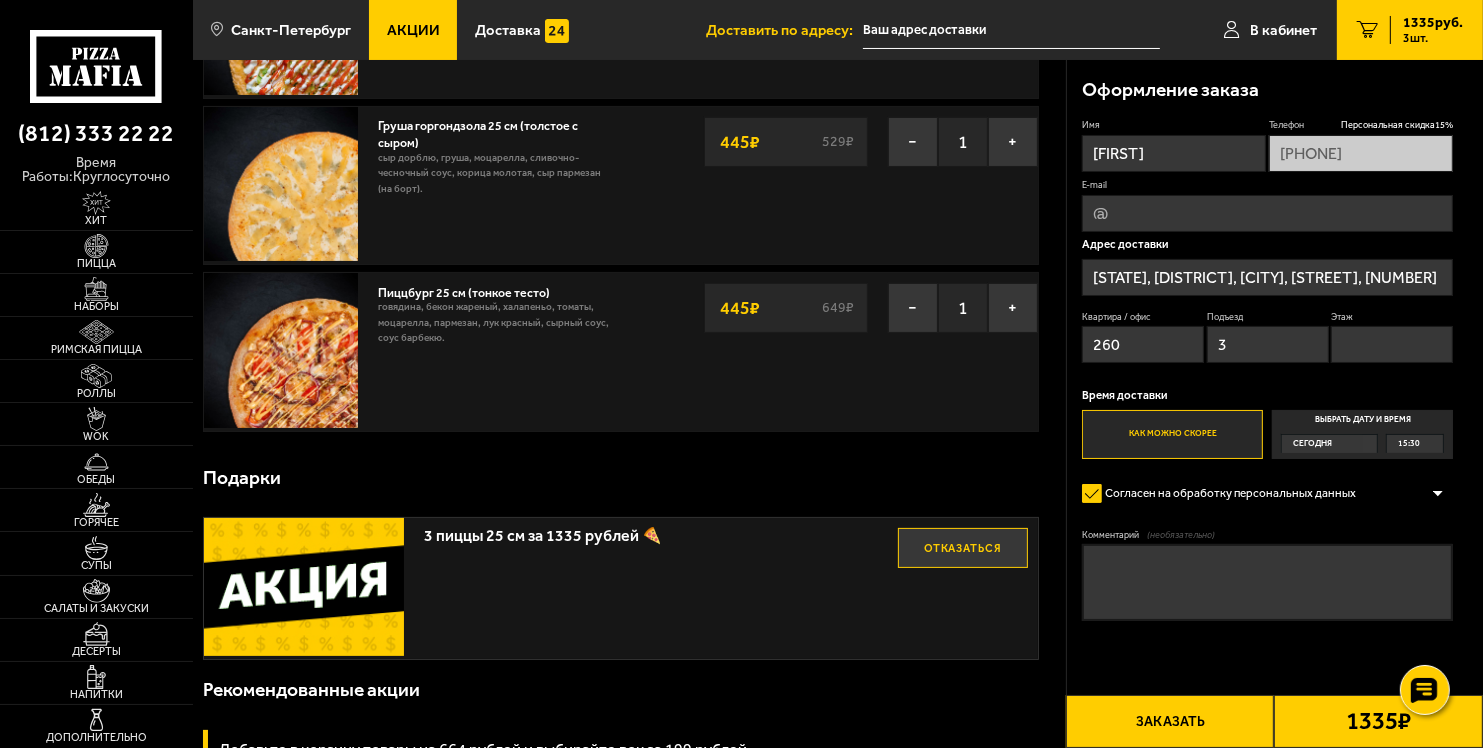 scroll, scrollTop: 0, scrollLeft: 0, axis: both 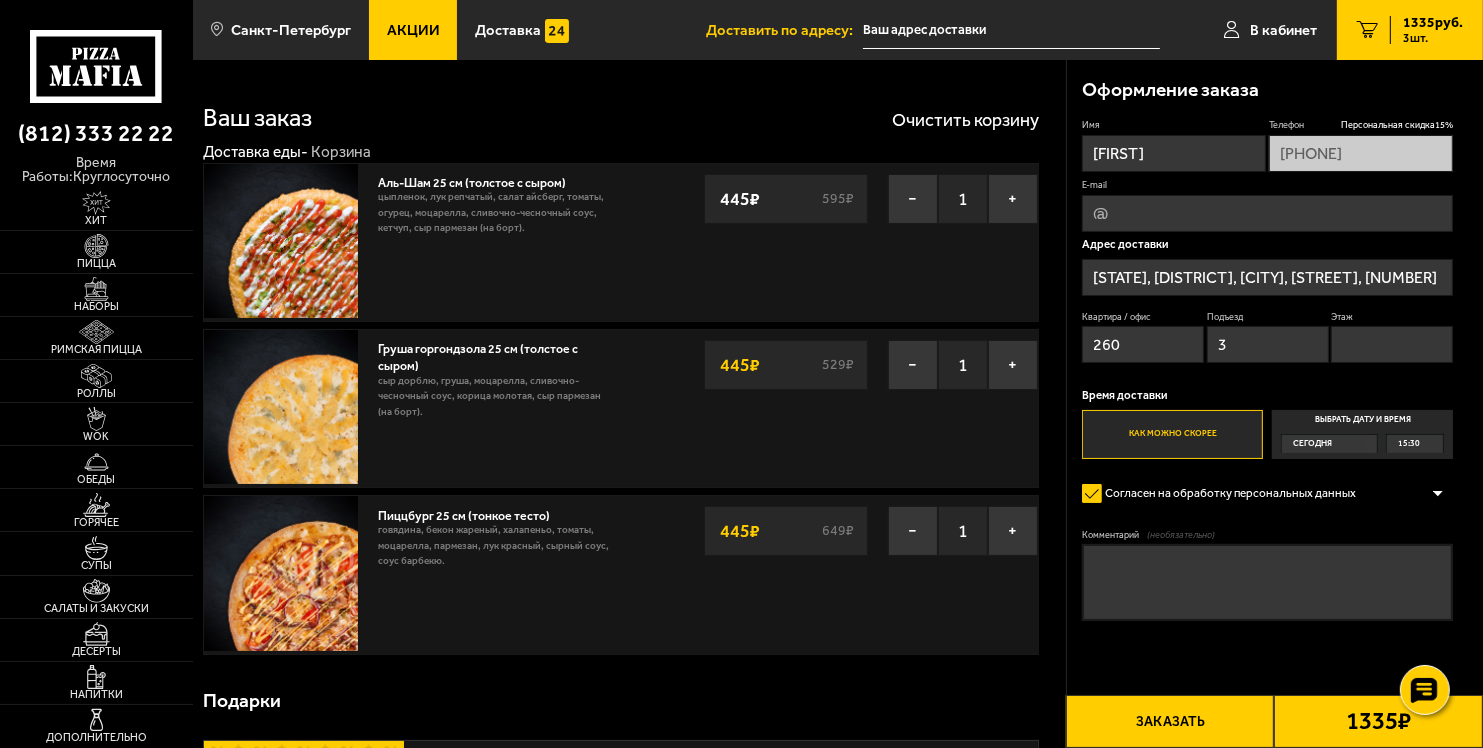 click on "Акции" at bounding box center [413, 30] 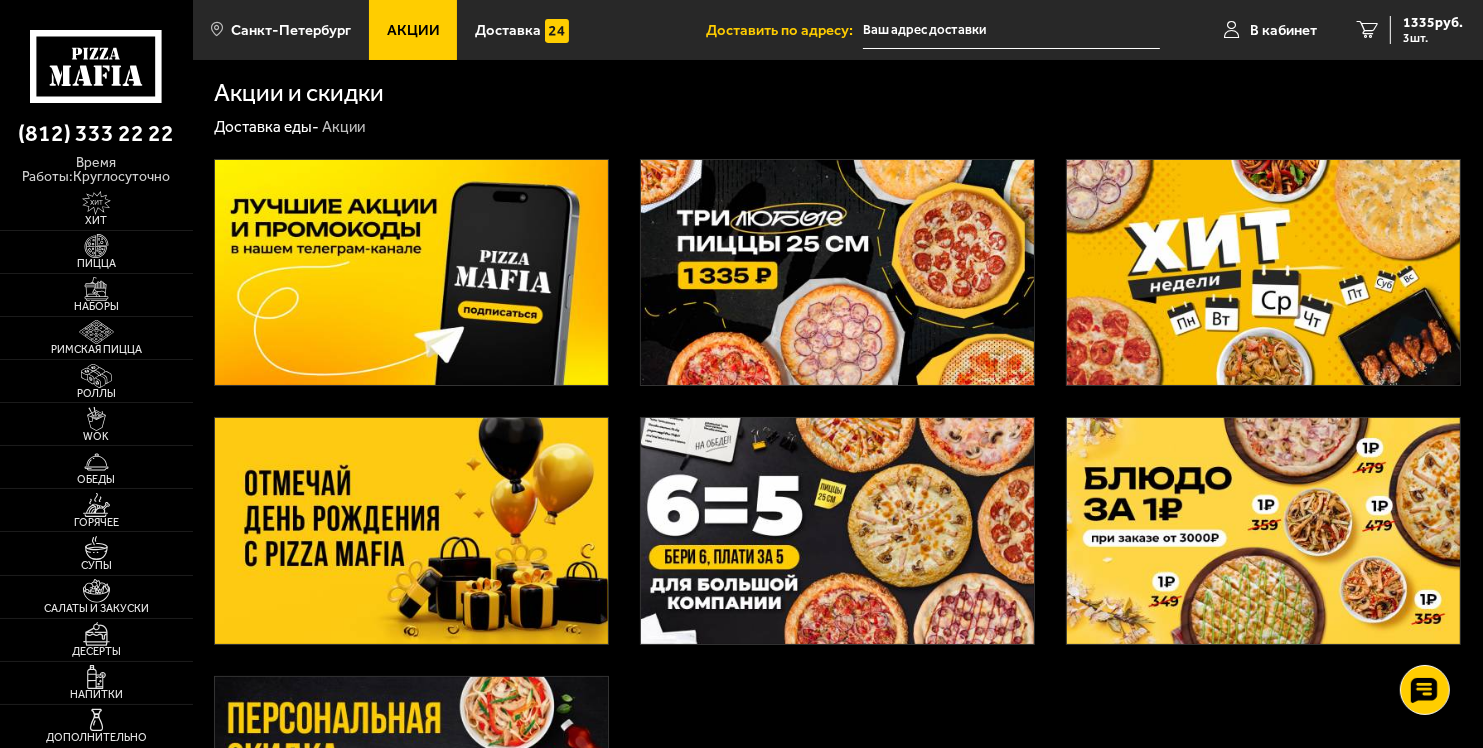 scroll, scrollTop: 0, scrollLeft: 0, axis: both 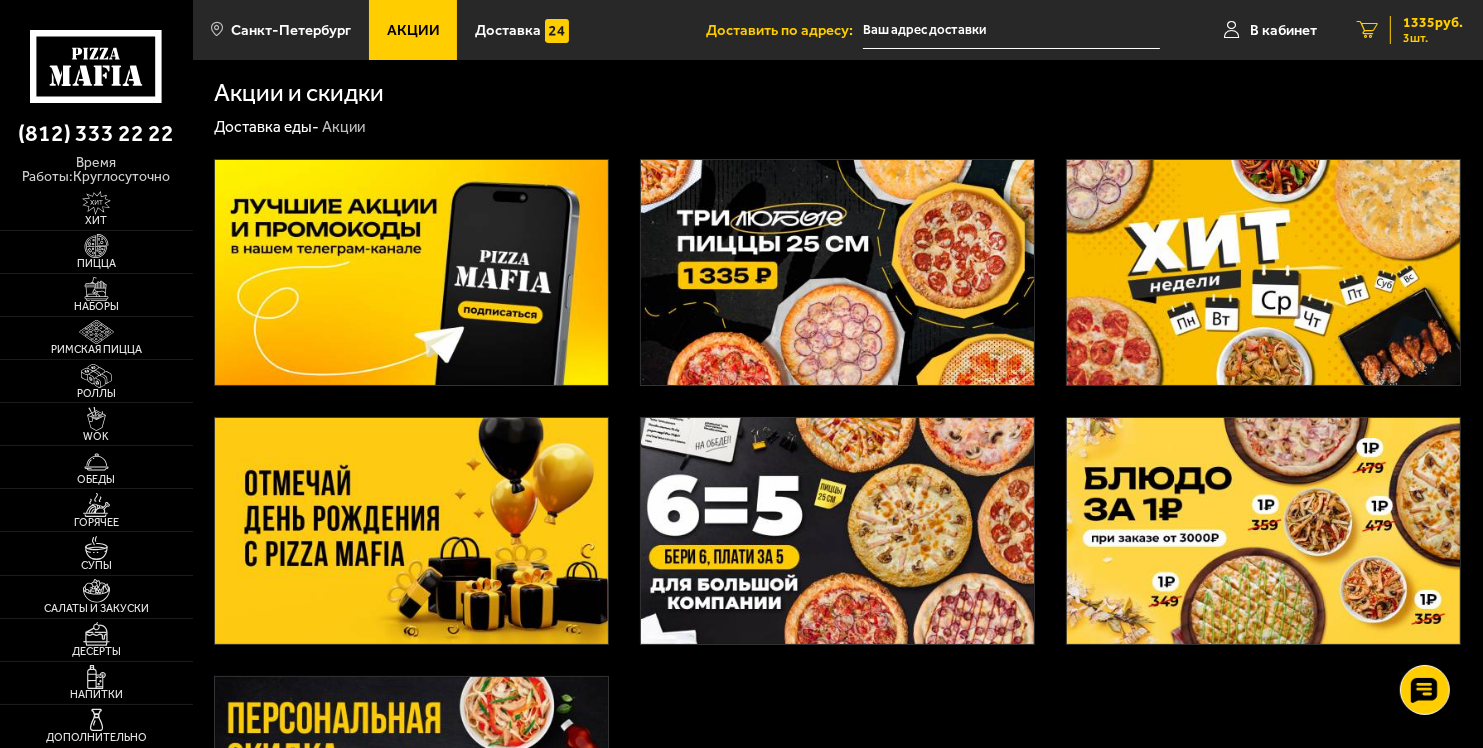 click on "3  шт." at bounding box center [1433, 38] 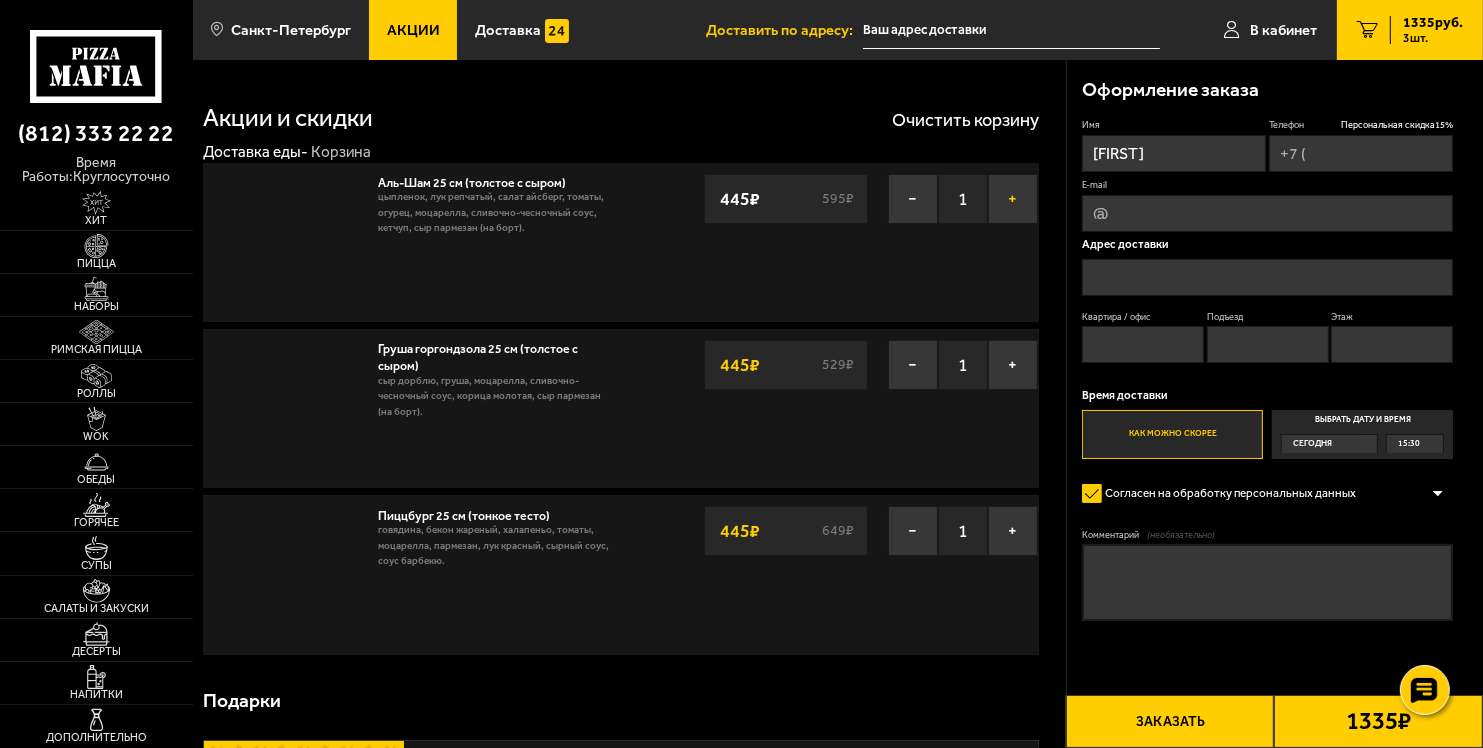 type on "[PHONE]" 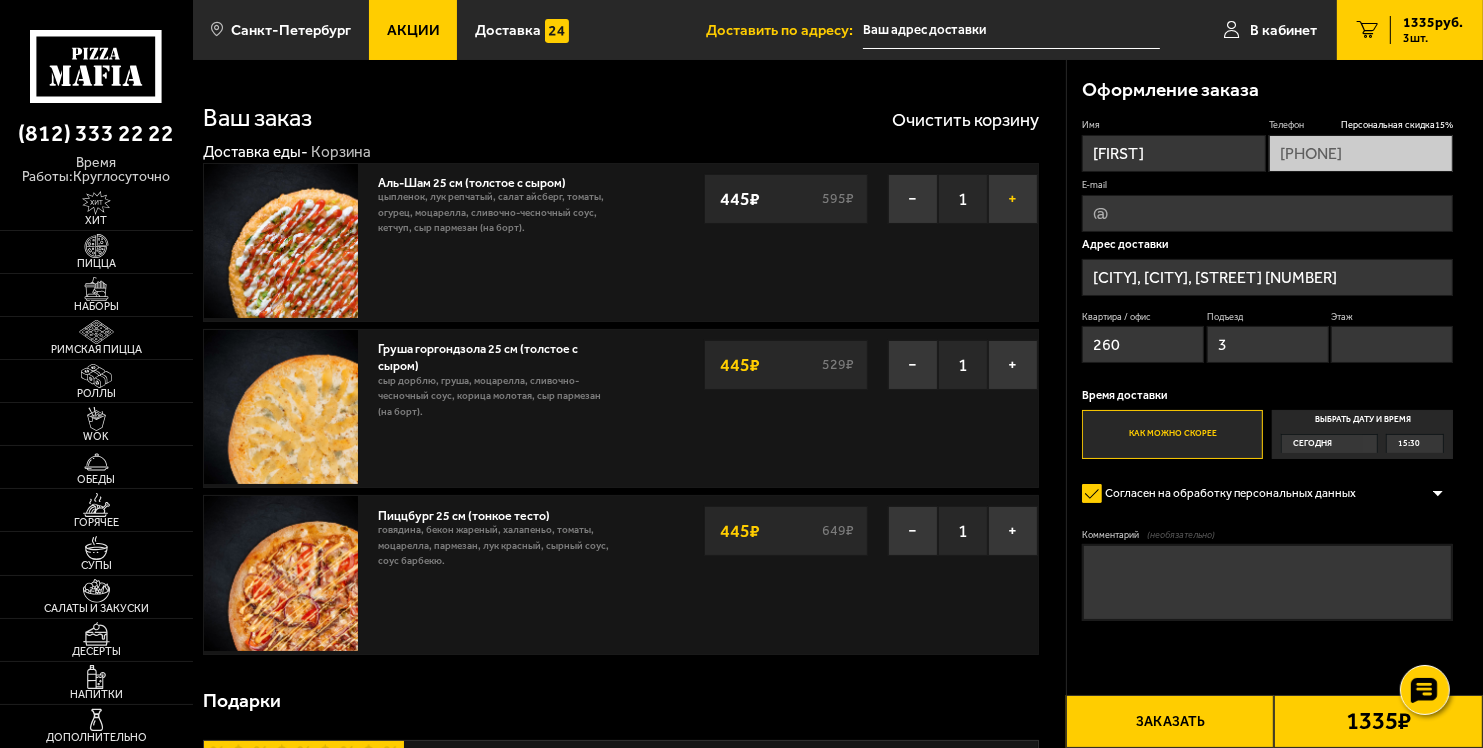 type on "[STATE], [DISTRICT], [CITY], [STREET], [NUMBER]" 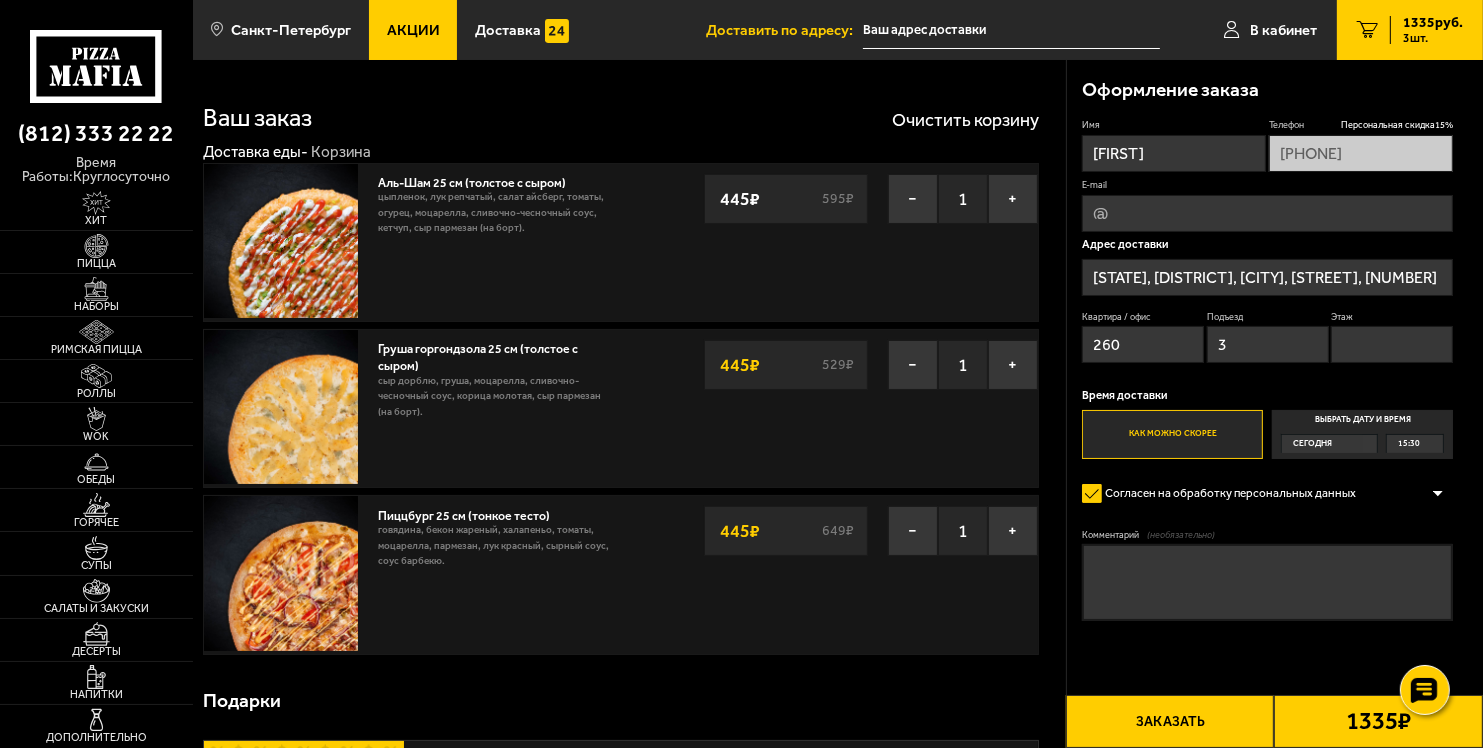click on "Этаж" at bounding box center [1392, 344] 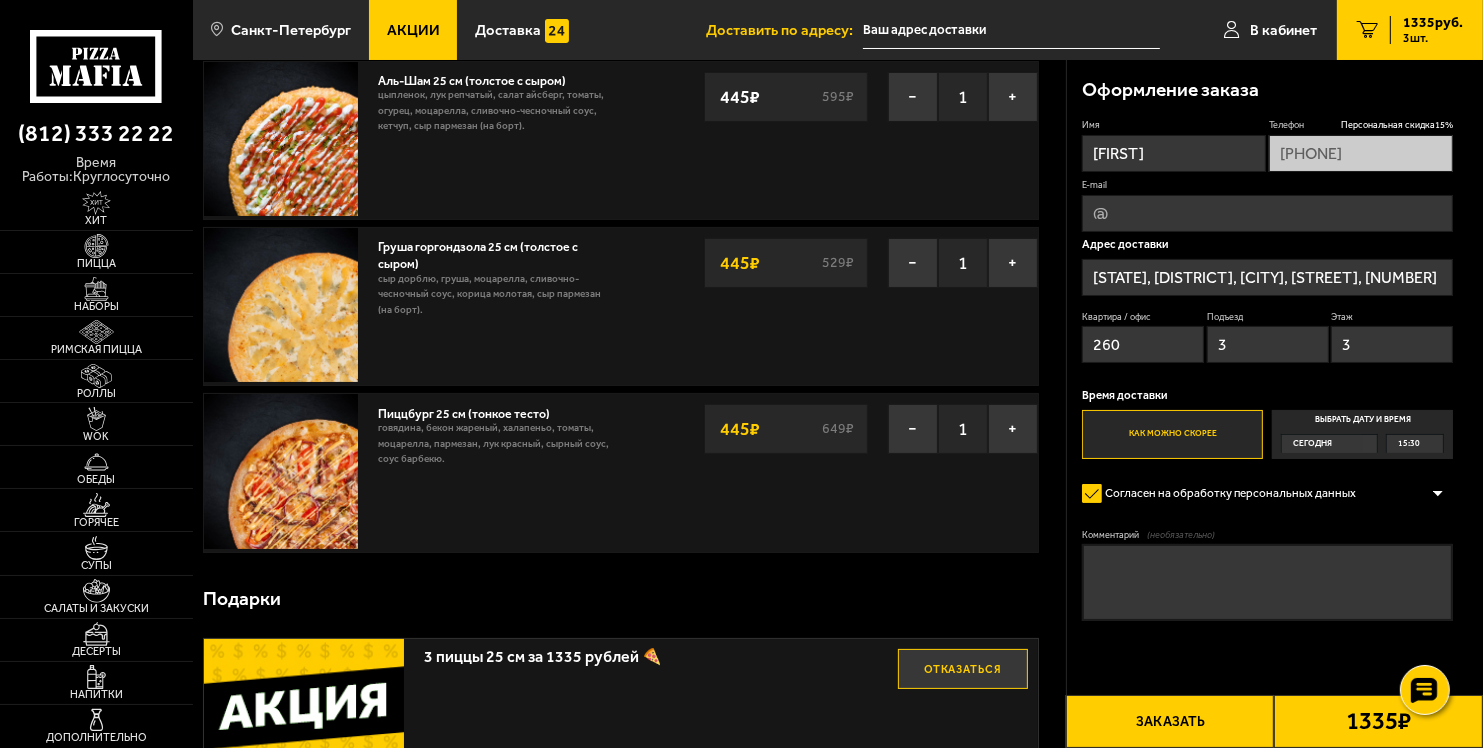 scroll, scrollTop: 0, scrollLeft: 0, axis: both 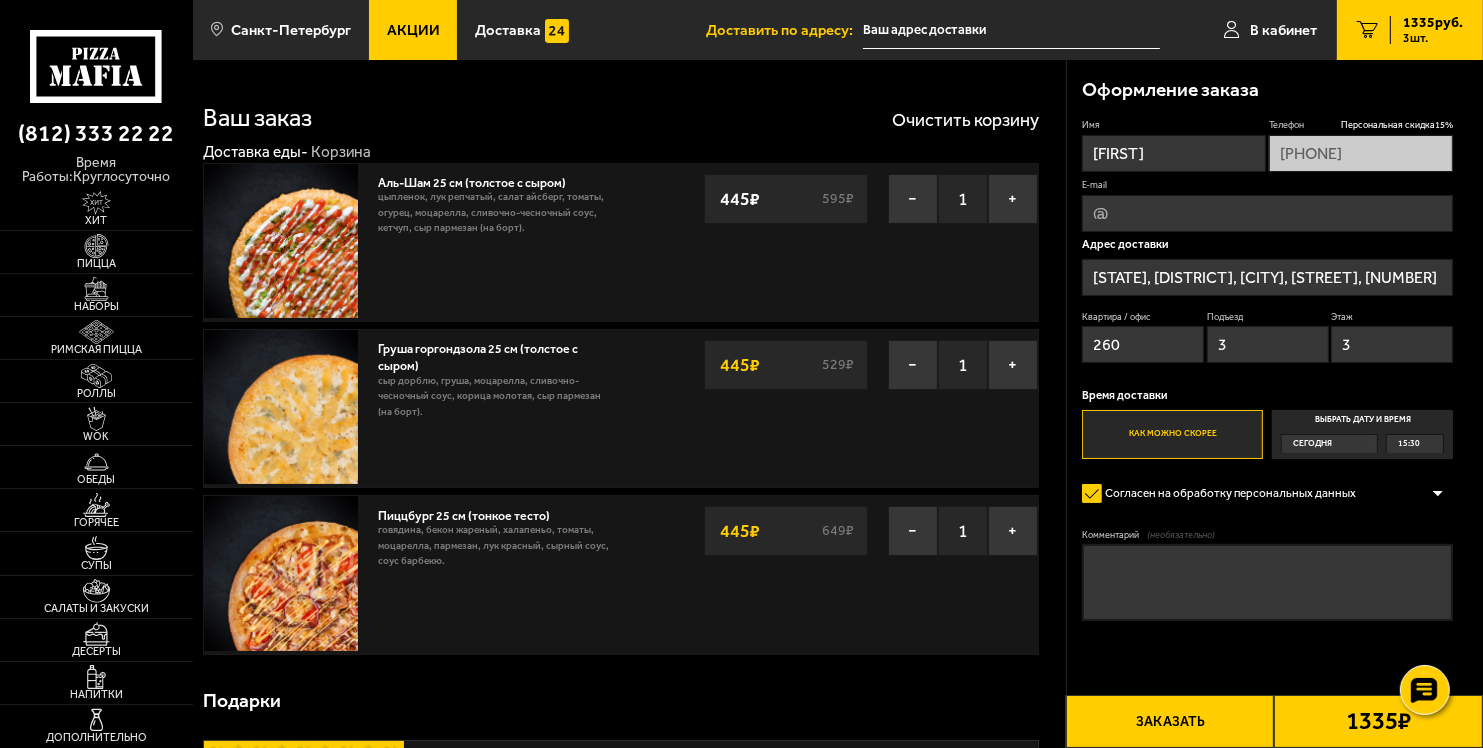 type on "3" 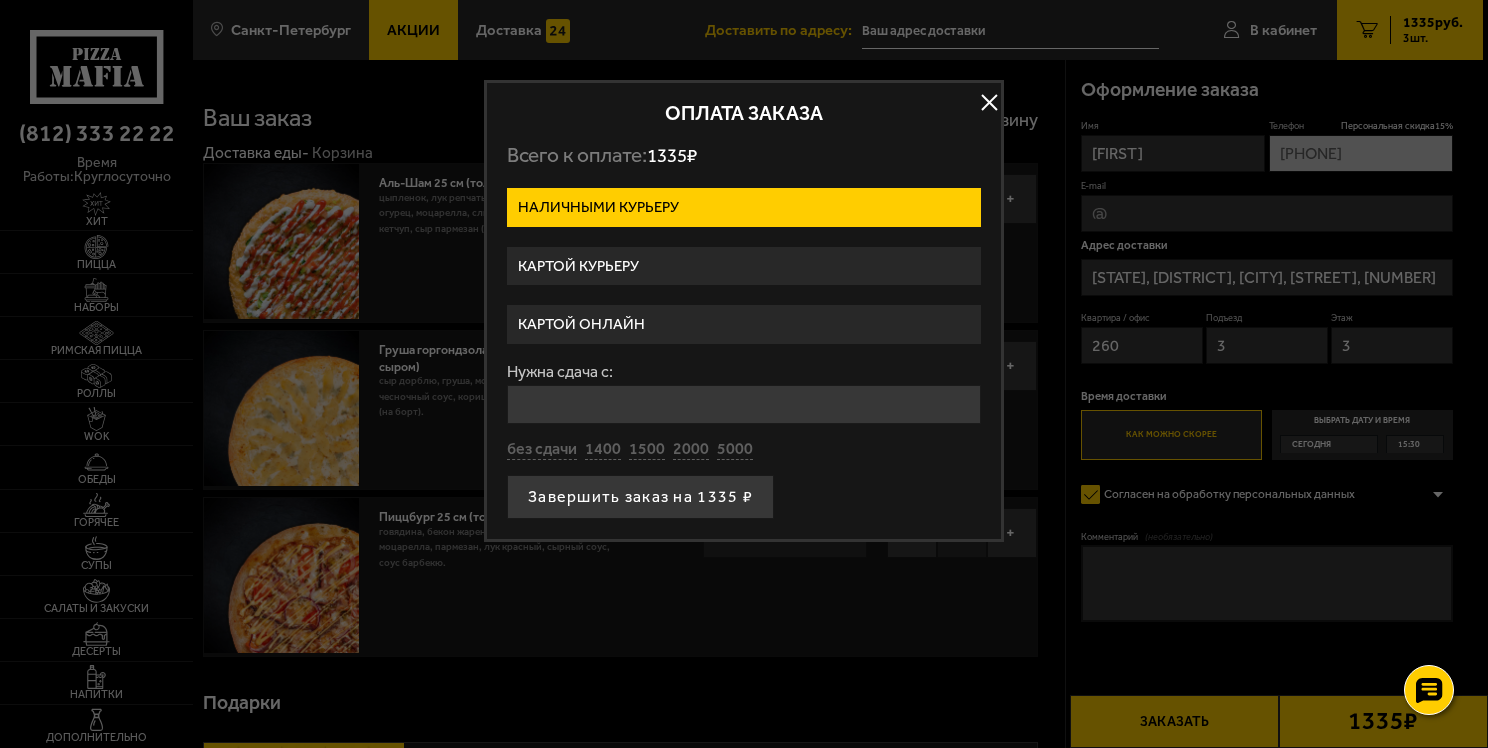 click on "Картой курьеру" at bounding box center (744, 266) 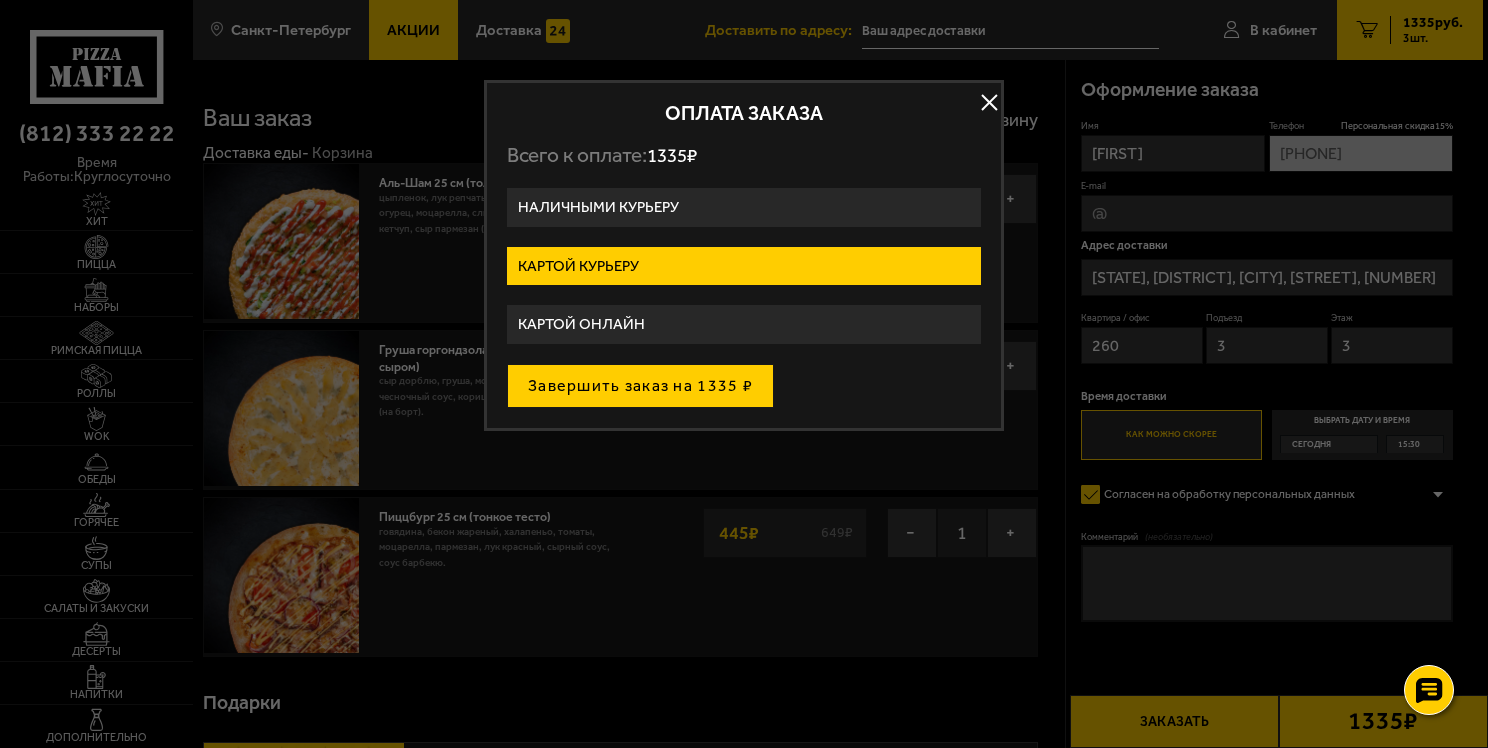 click on "Завершить заказ на 1335 ₽" at bounding box center [640, 386] 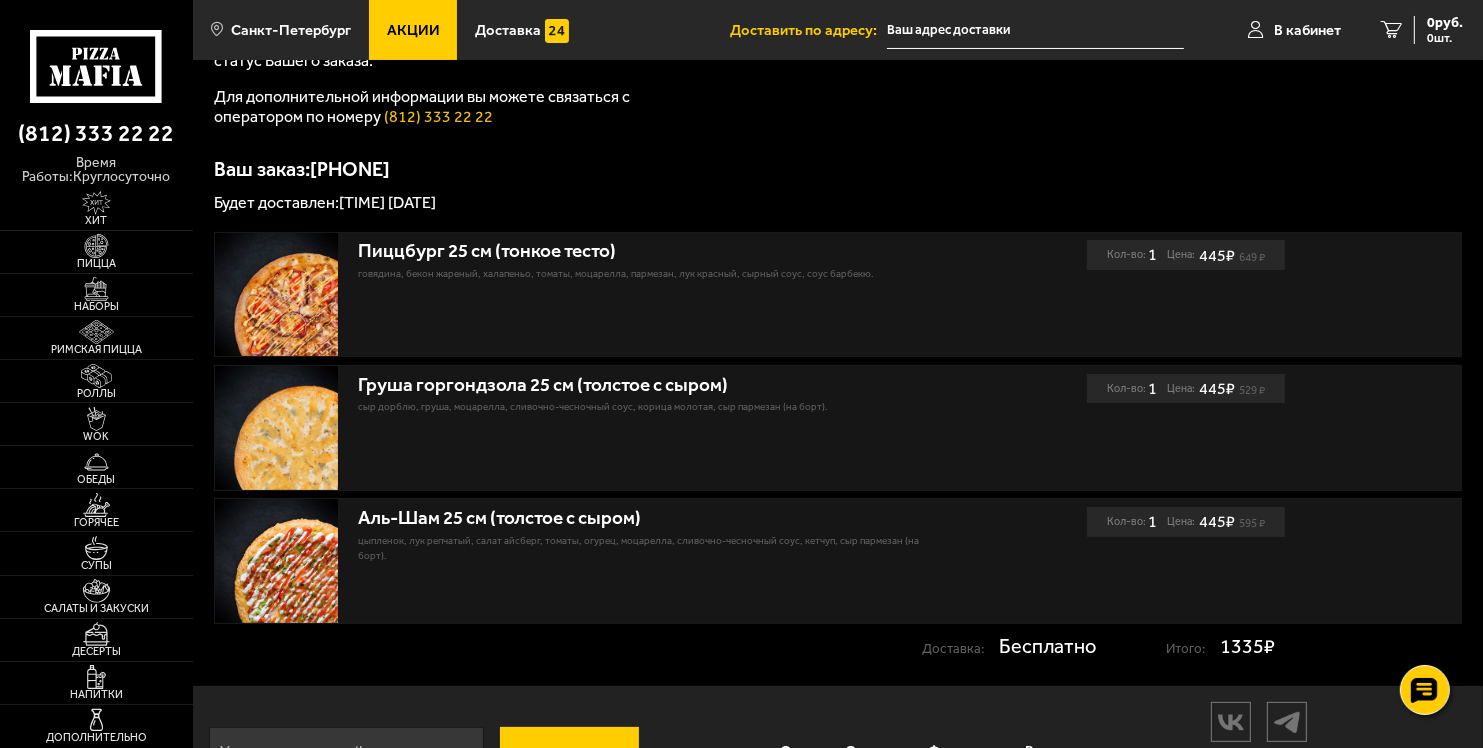 scroll, scrollTop: 367, scrollLeft: 0, axis: vertical 